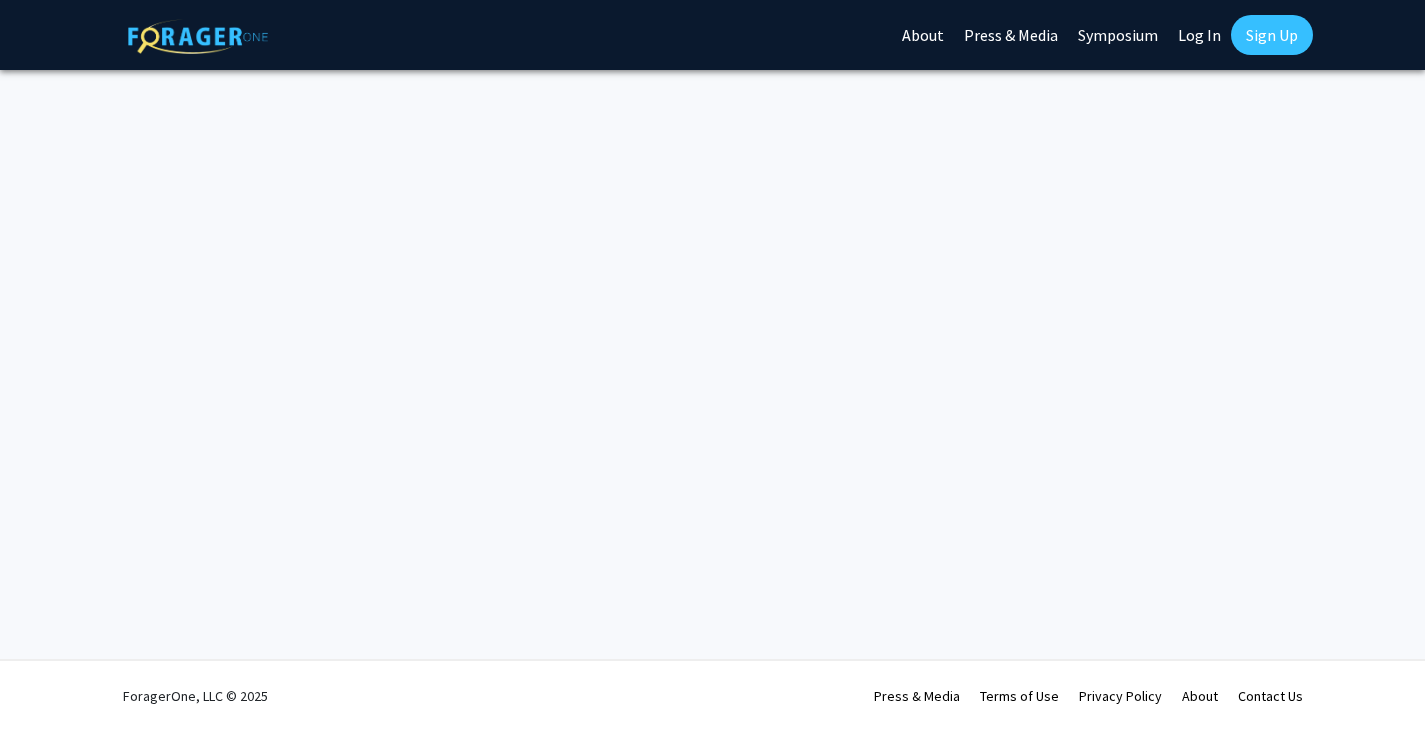scroll, scrollTop: 0, scrollLeft: 0, axis: both 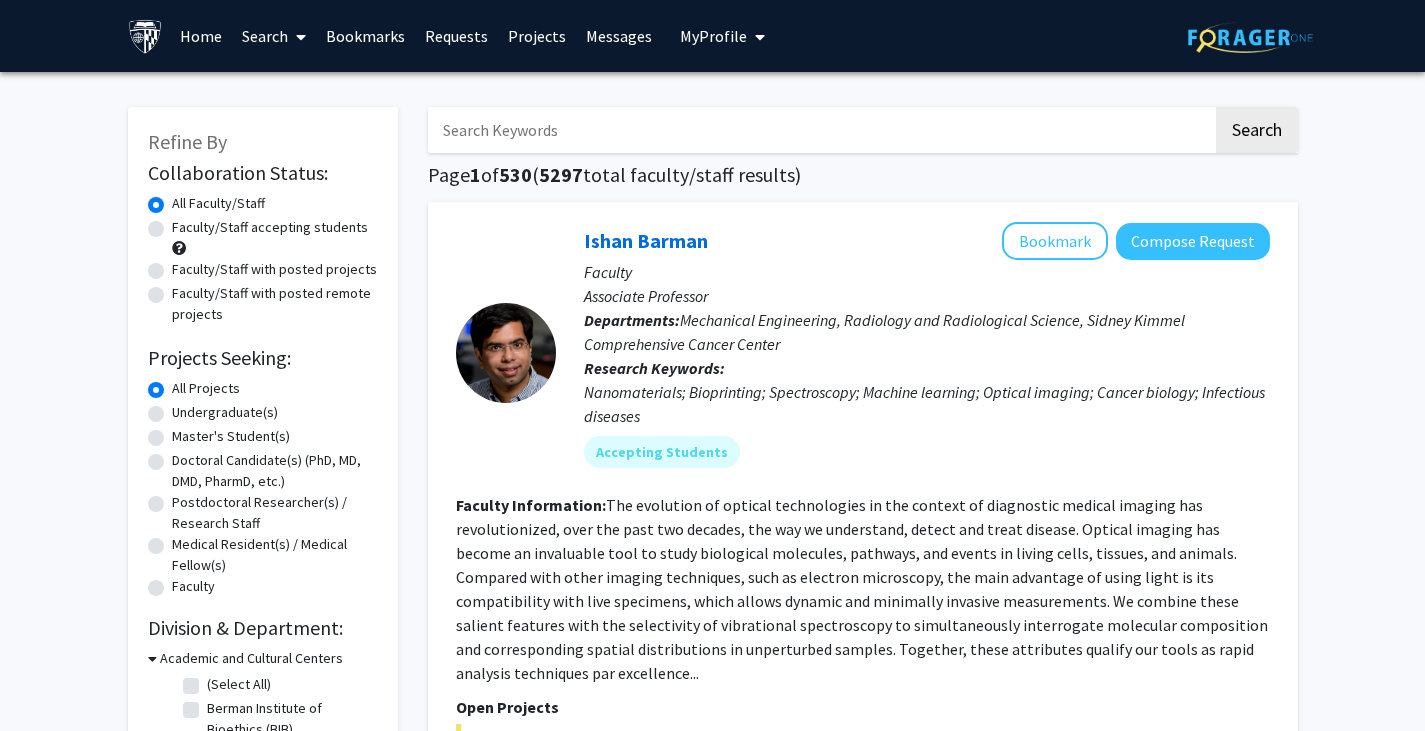 click on "Projects" at bounding box center (537, 36) 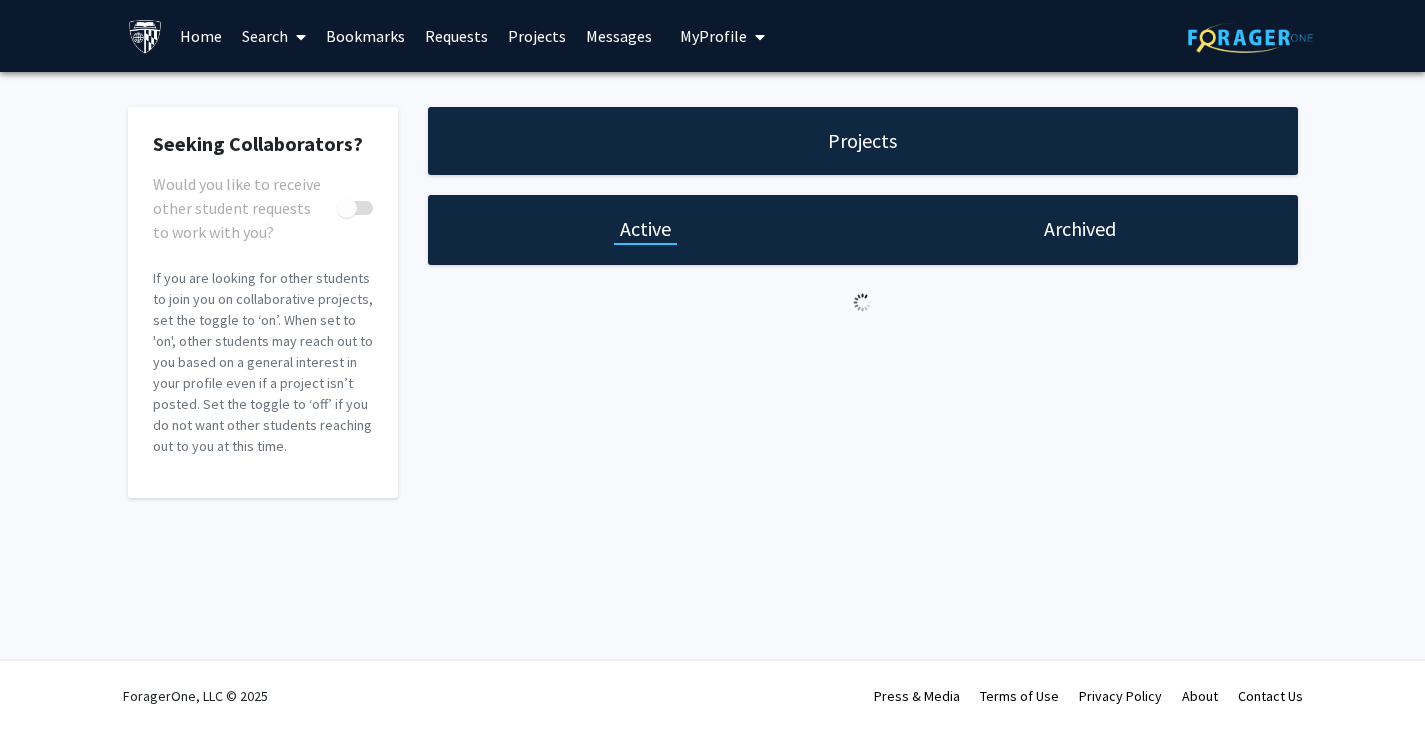 checkbox on "true" 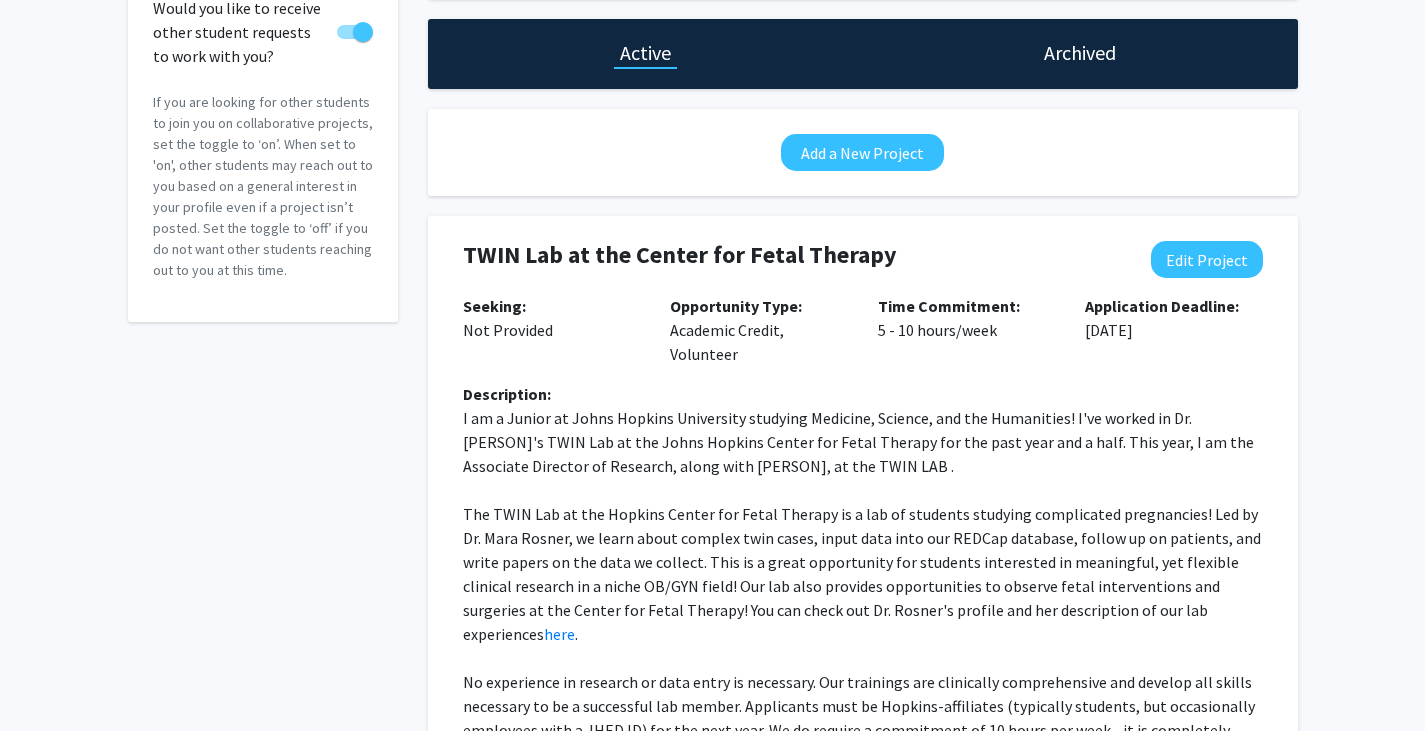 scroll, scrollTop: 184, scrollLeft: 0, axis: vertical 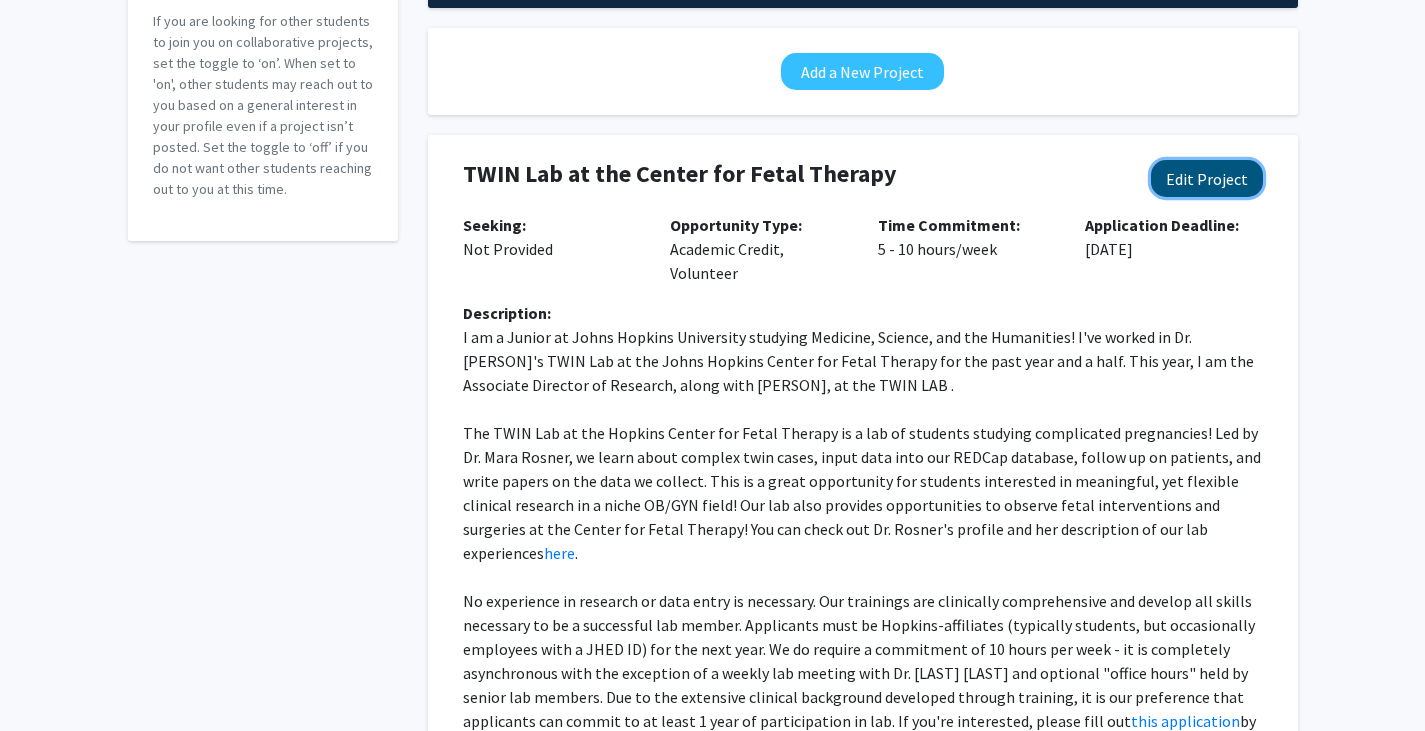 click on "Edit Project" 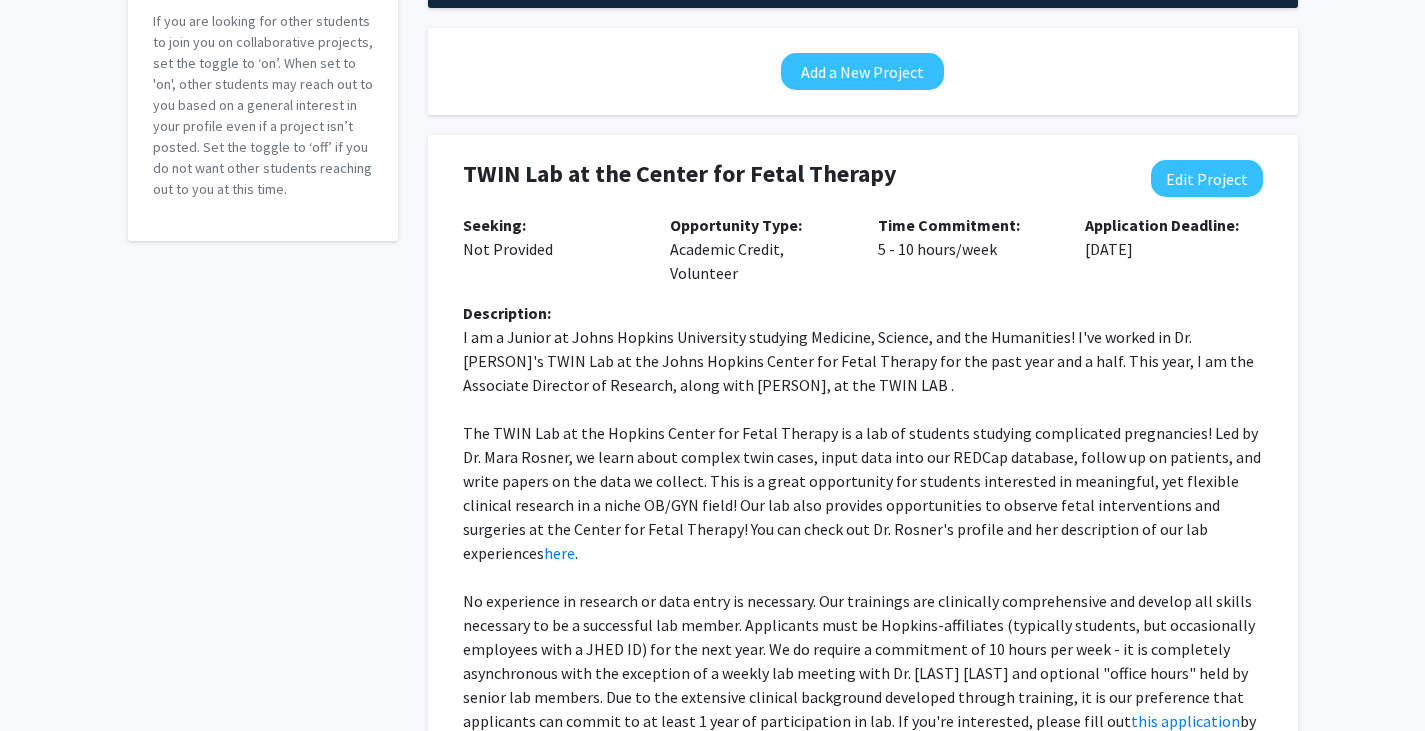 select on "5 - 10" 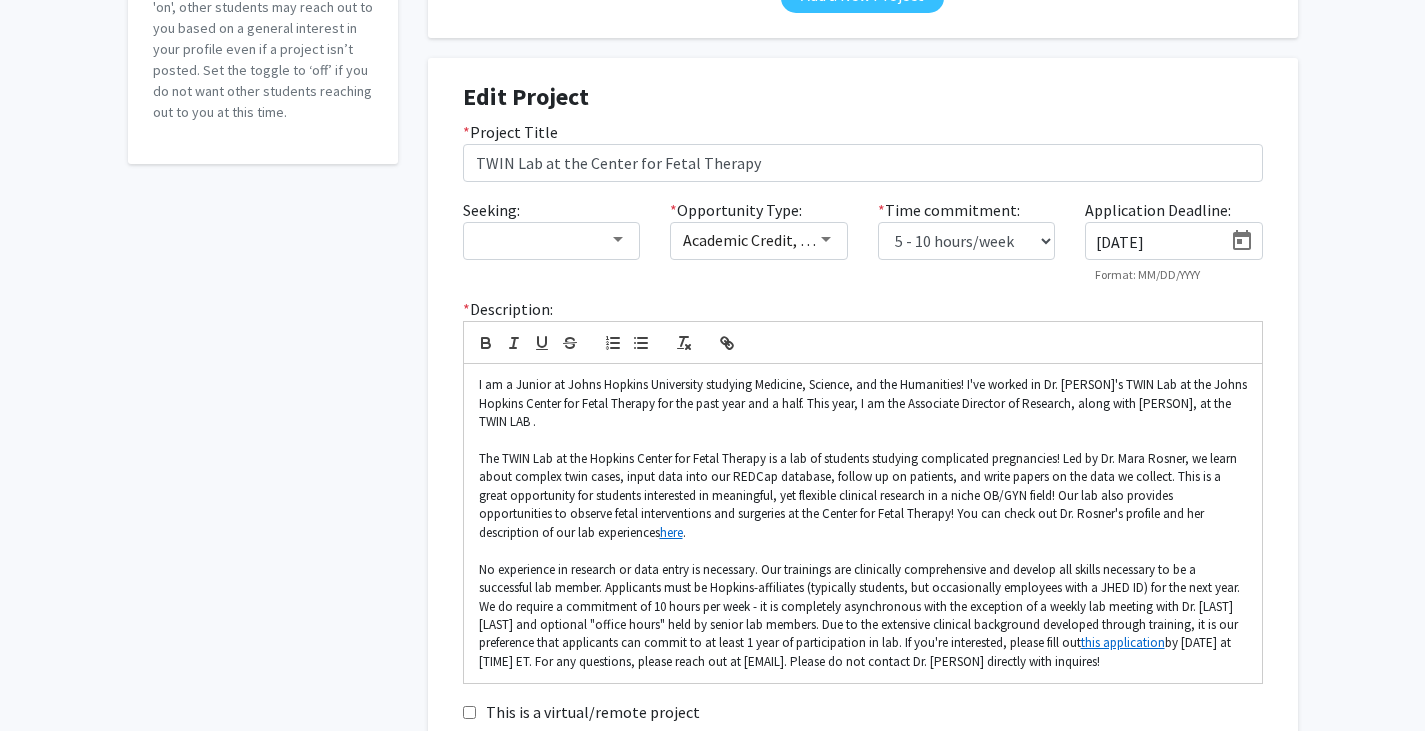 scroll, scrollTop: 341, scrollLeft: 0, axis: vertical 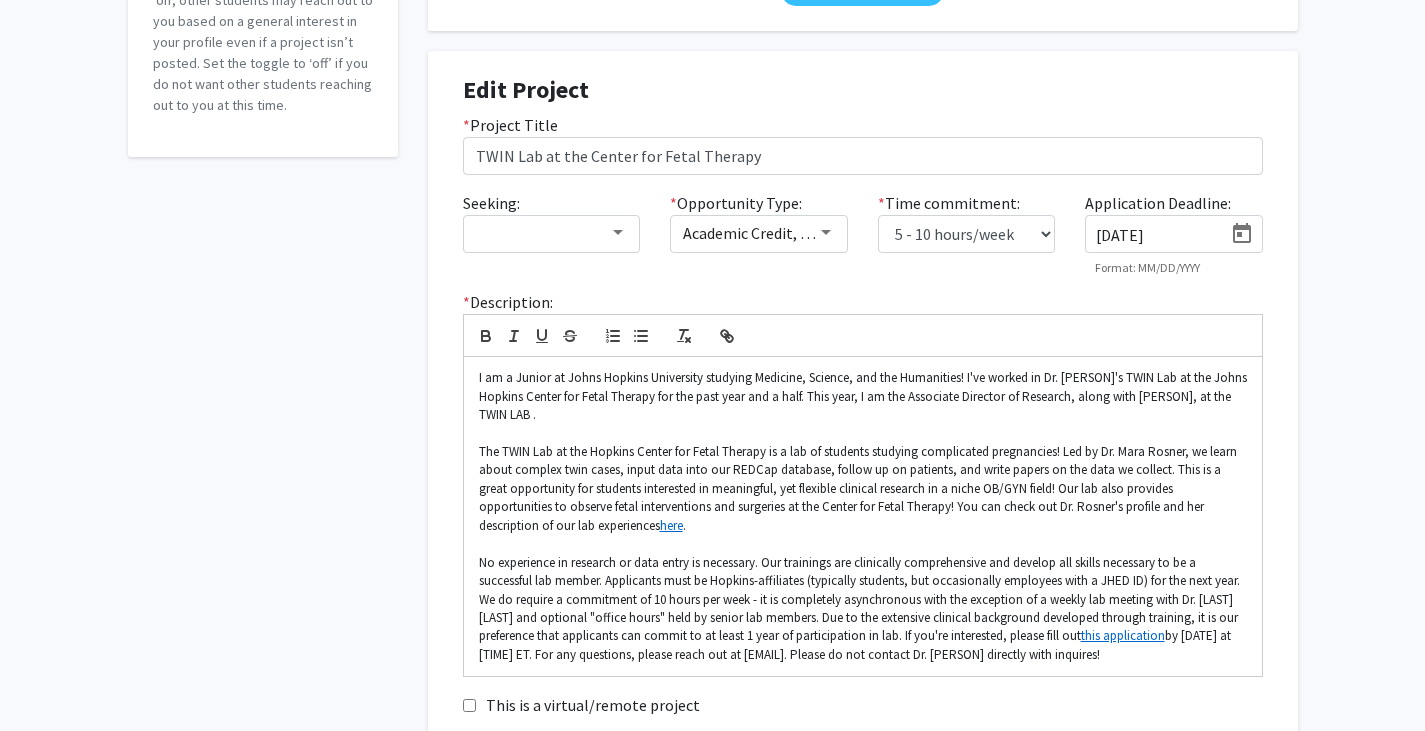 click on "[DATE]" at bounding box center (1159, 235) 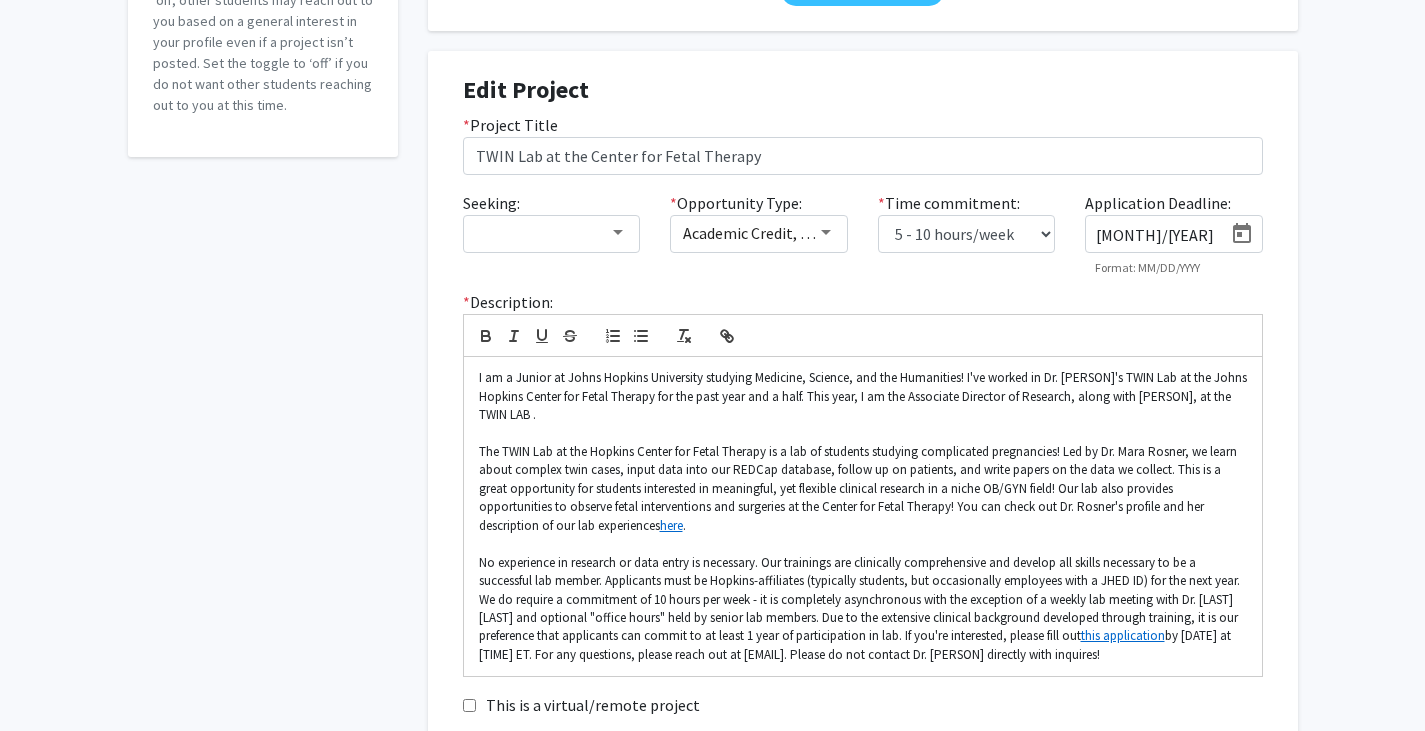type on "[DATE]" 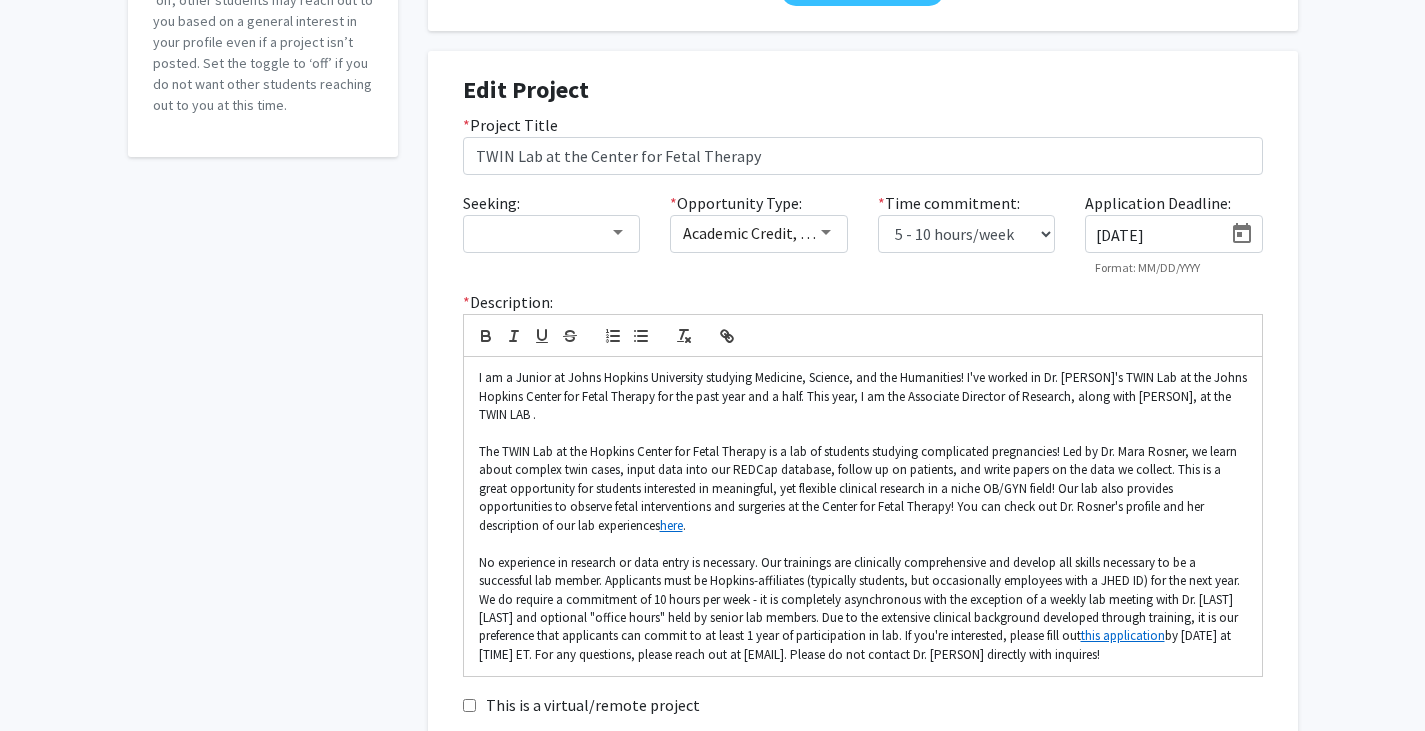 scroll, scrollTop: 0, scrollLeft: 0, axis: both 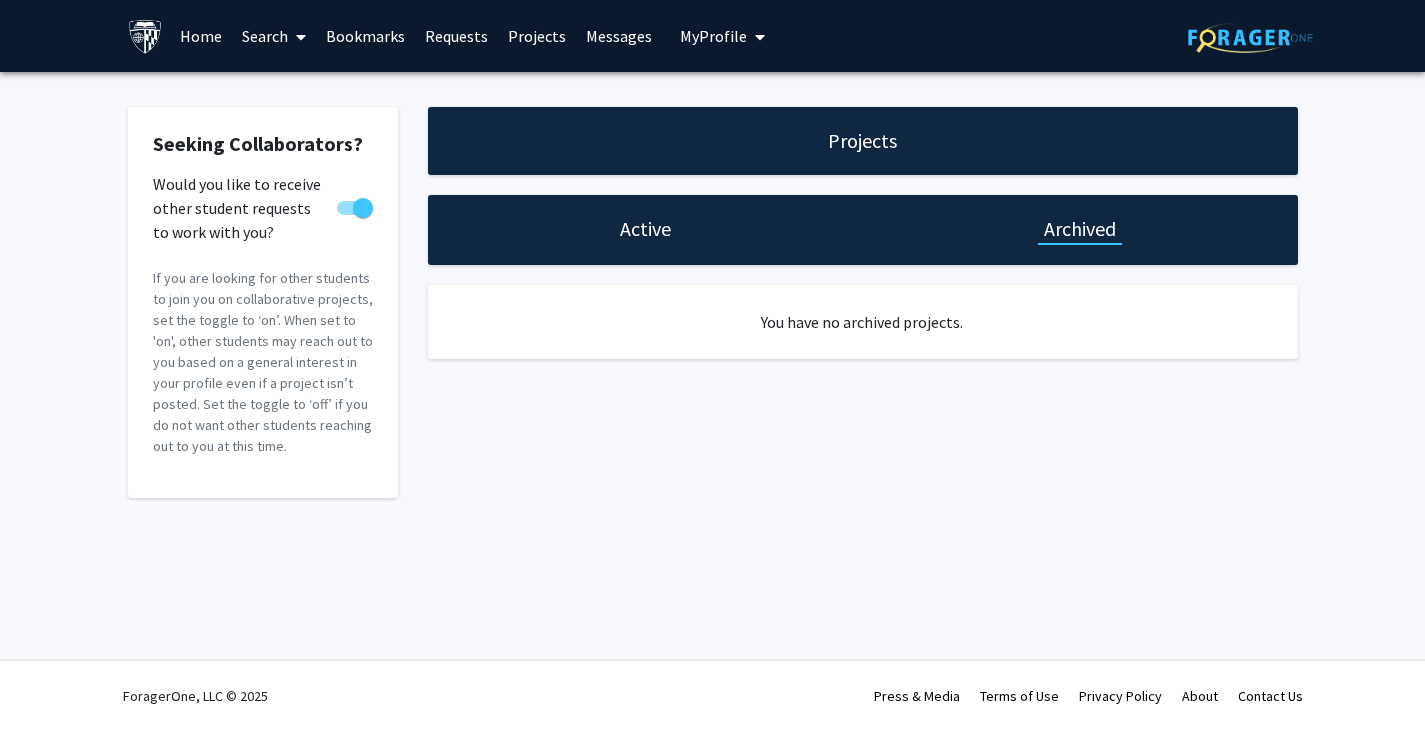 click on "Active" 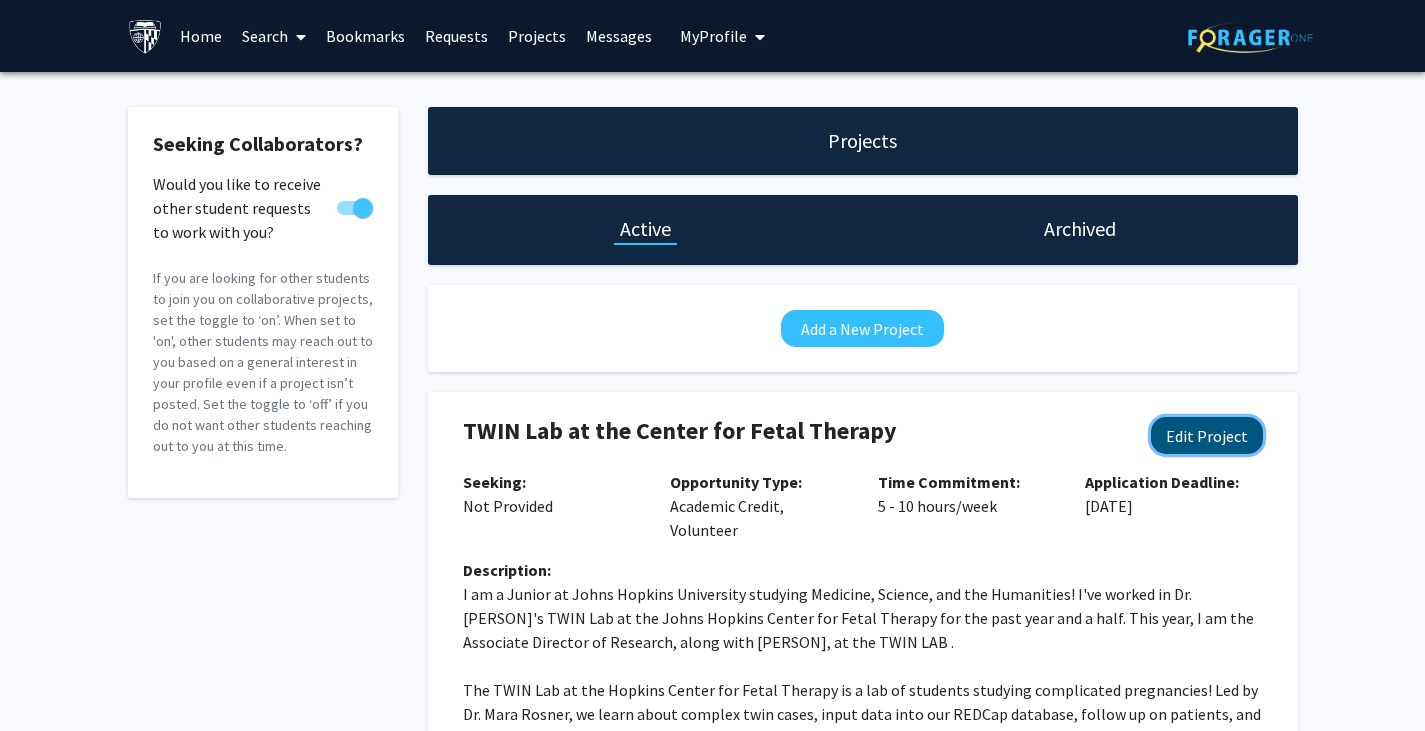 click on "Edit Project" 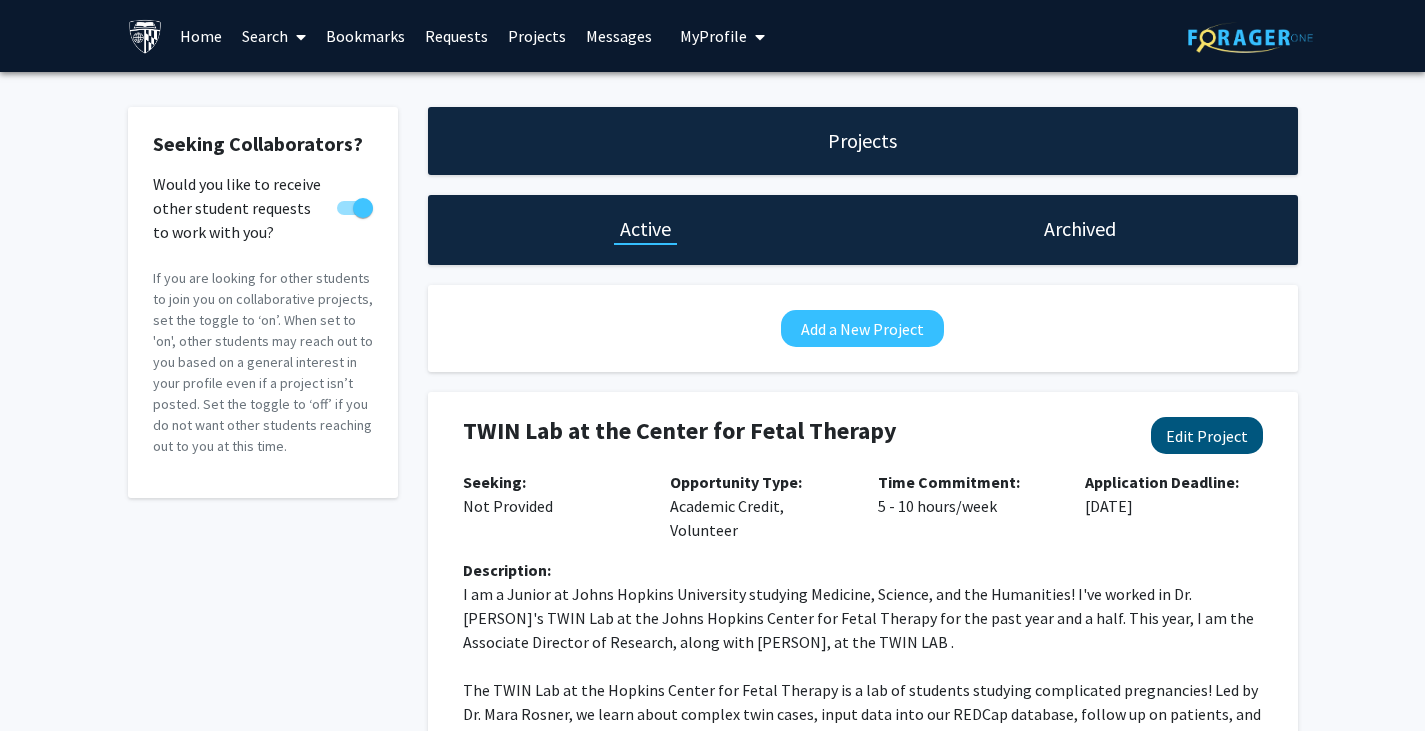 select on "5 - 10" 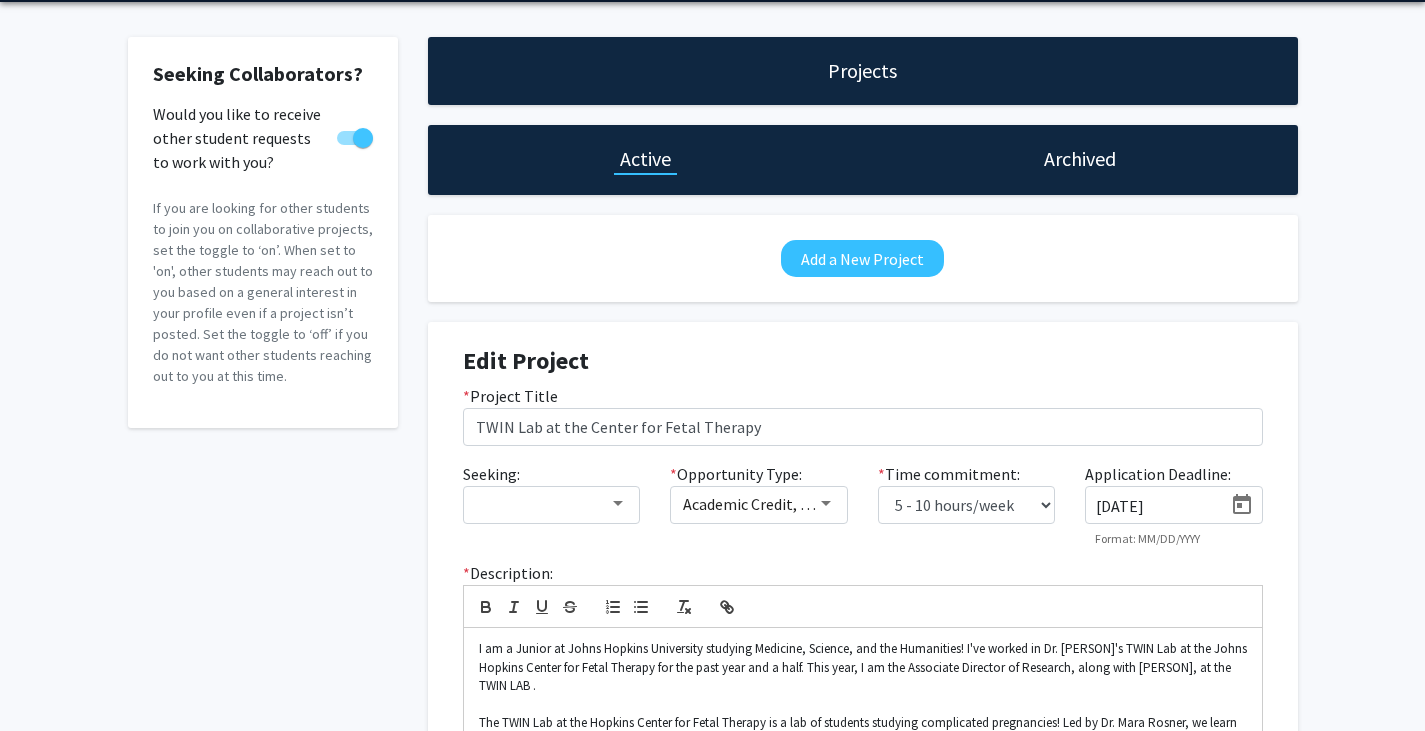scroll, scrollTop: 175, scrollLeft: 0, axis: vertical 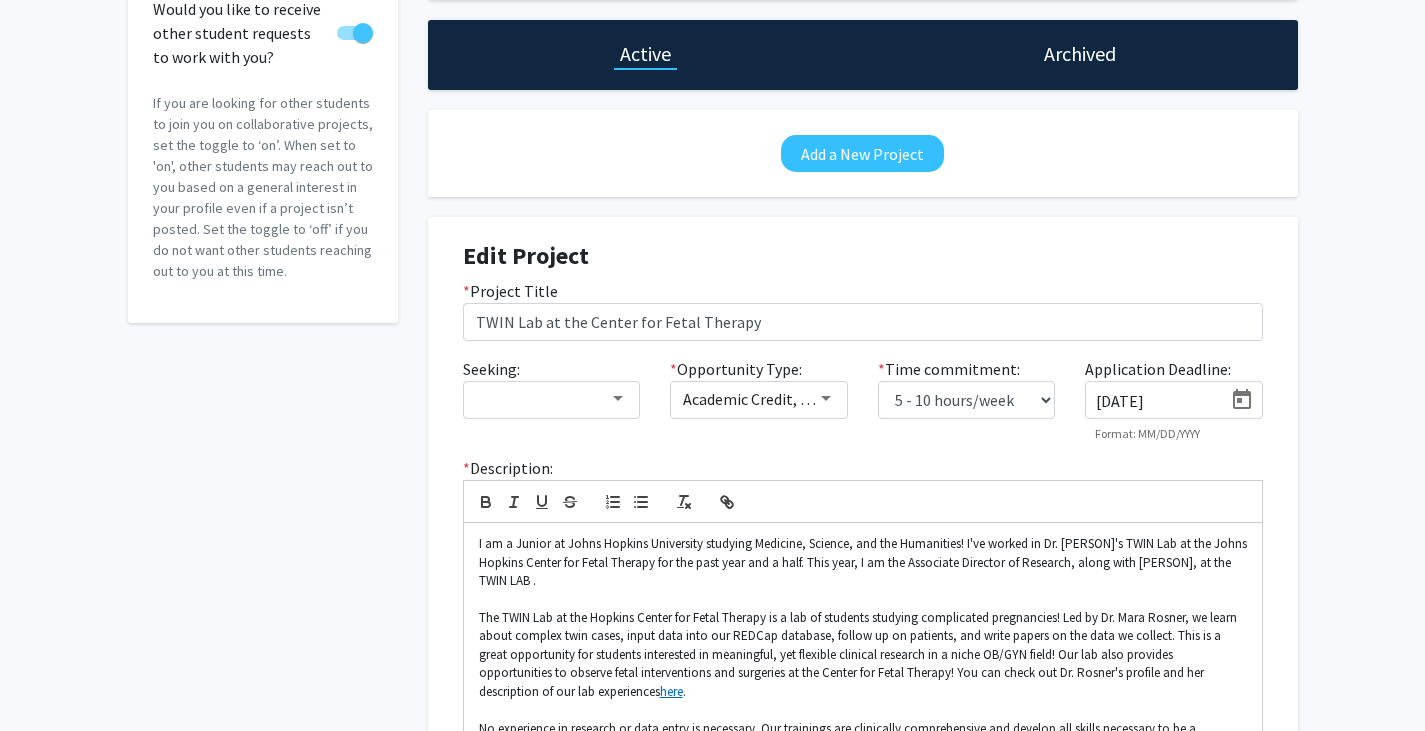 click 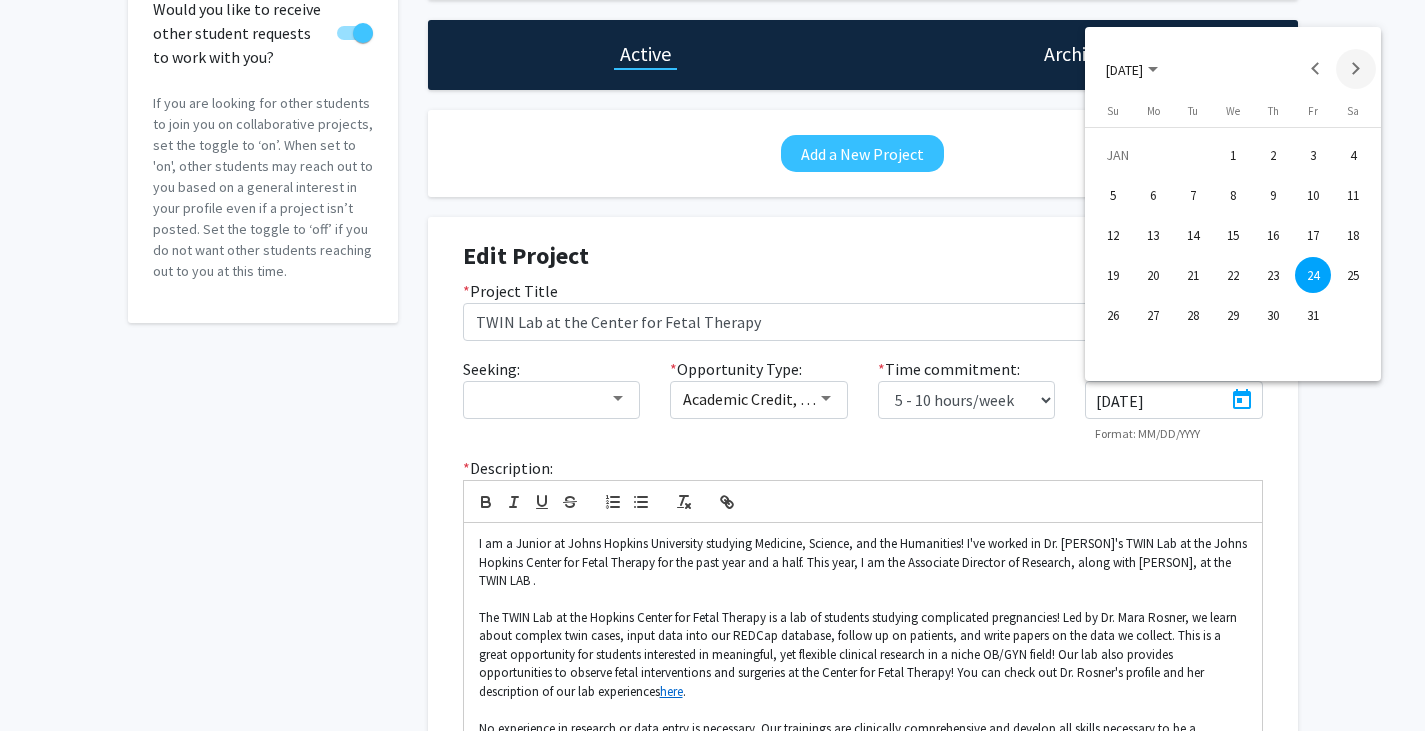 click at bounding box center [1356, 69] 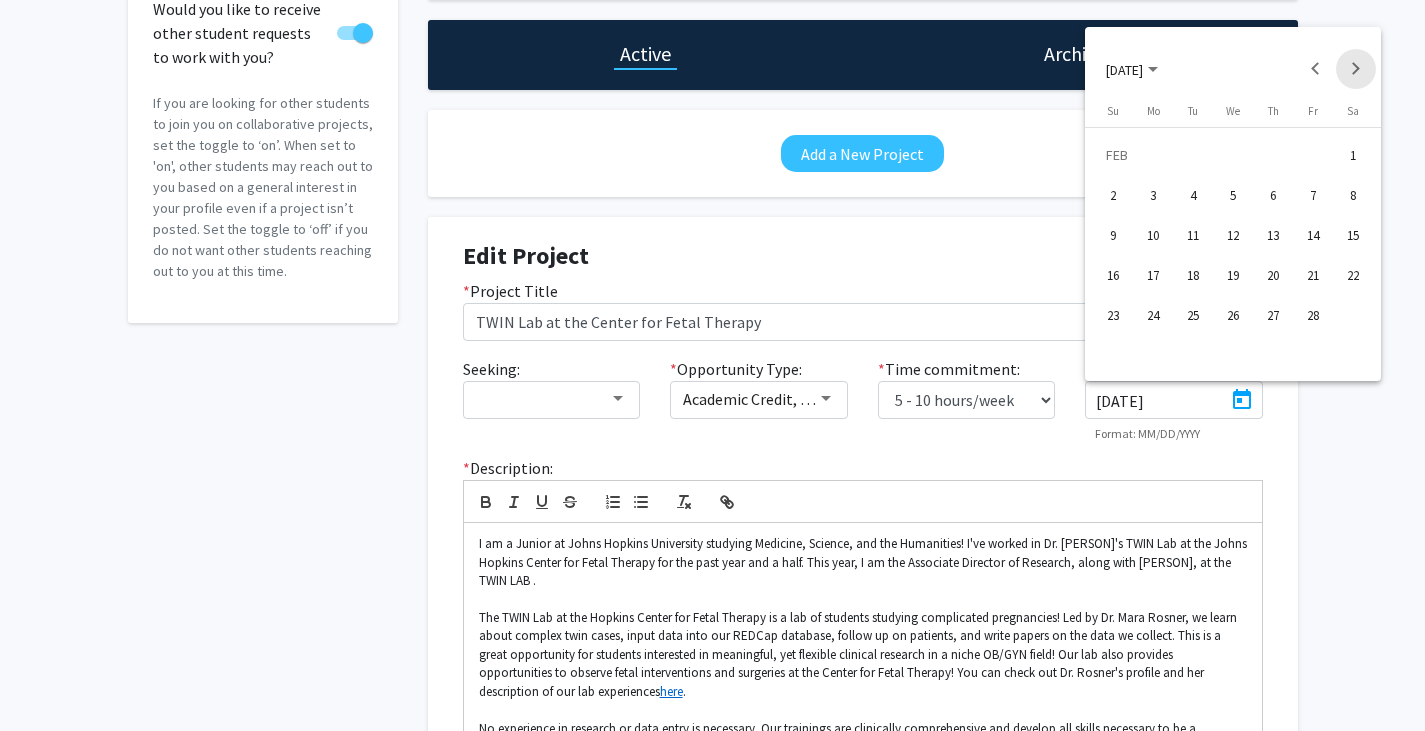 click at bounding box center [1356, 69] 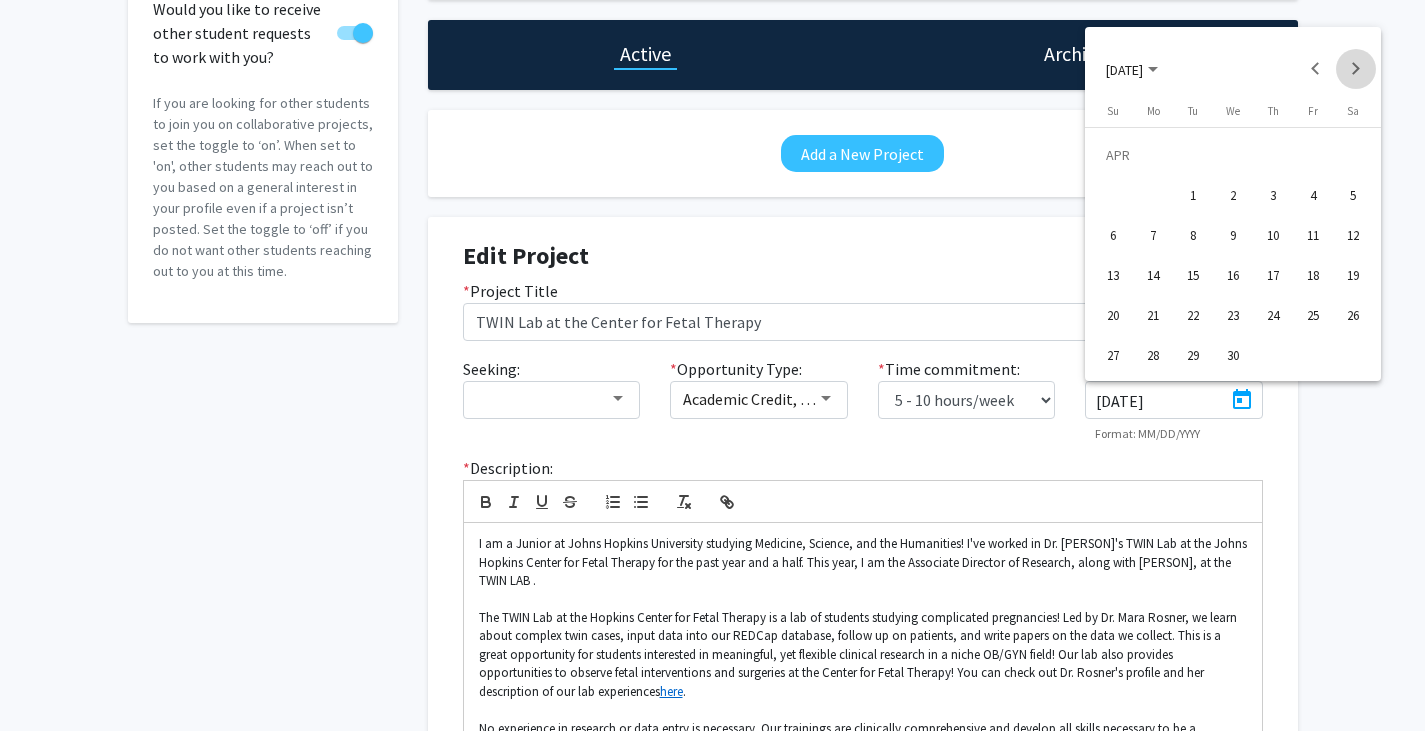 click at bounding box center (1356, 69) 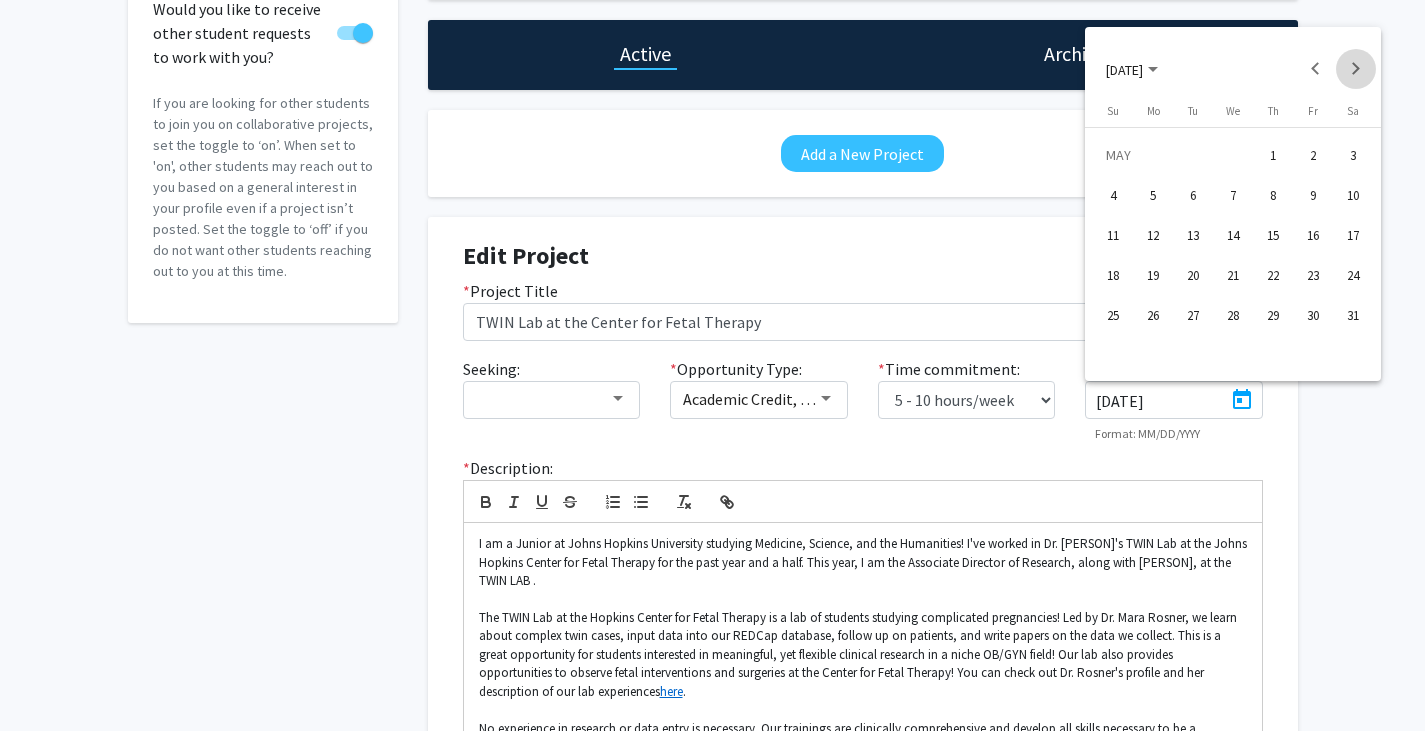 click at bounding box center [1356, 69] 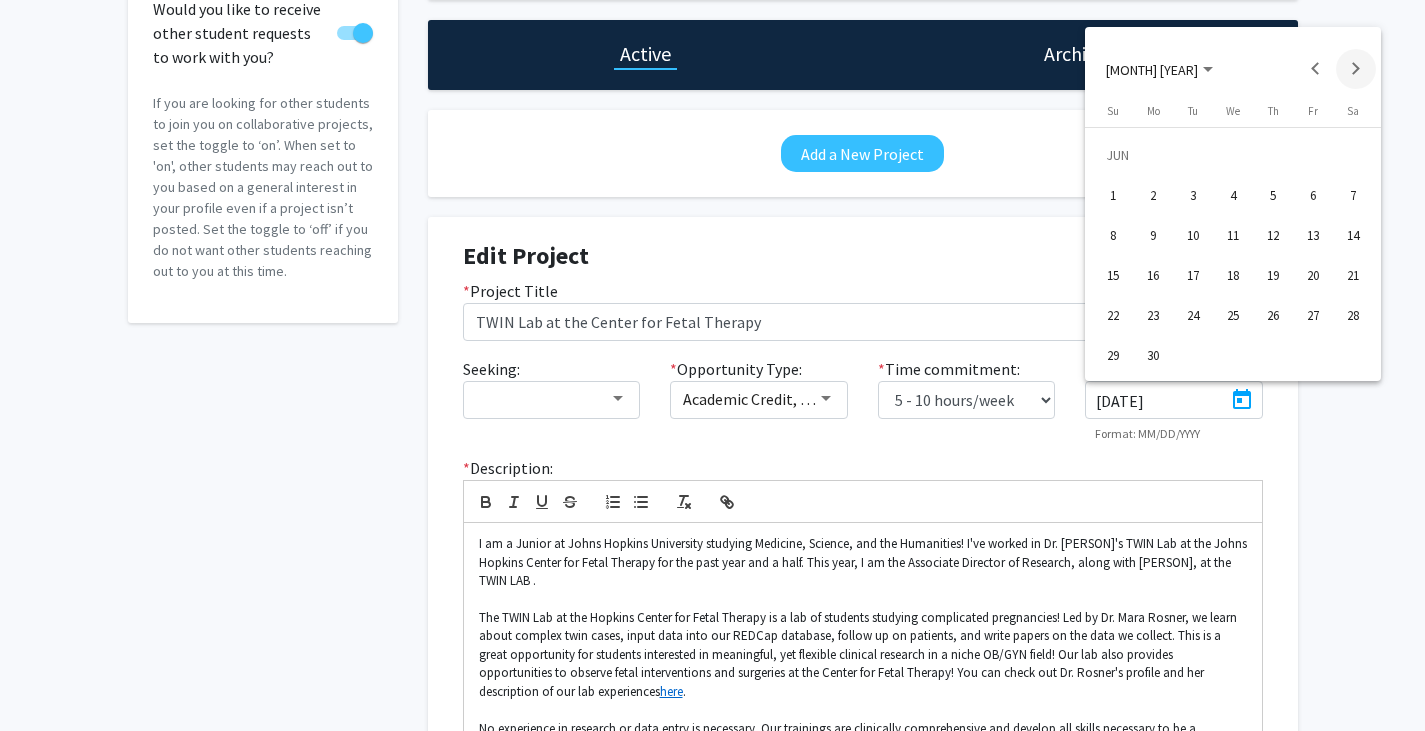 click at bounding box center (1356, 69) 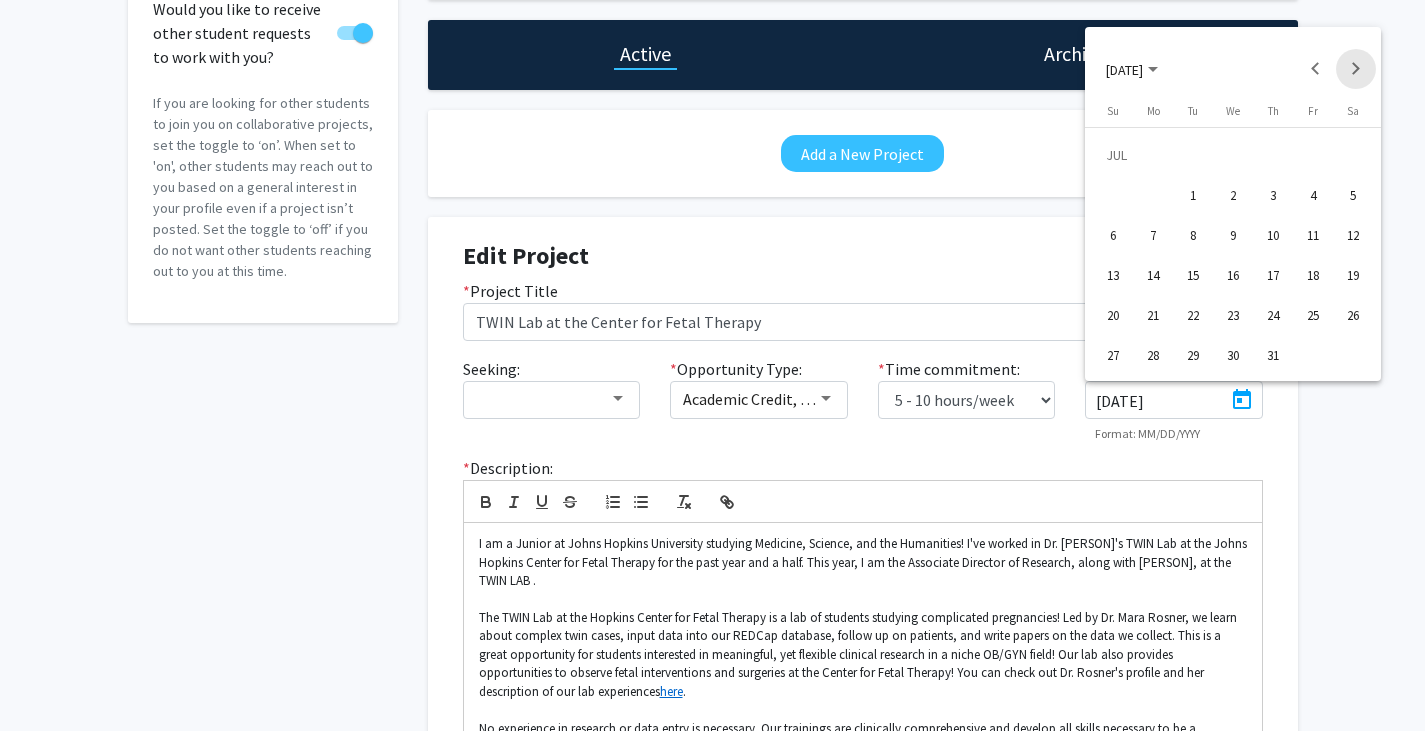 click at bounding box center (1356, 69) 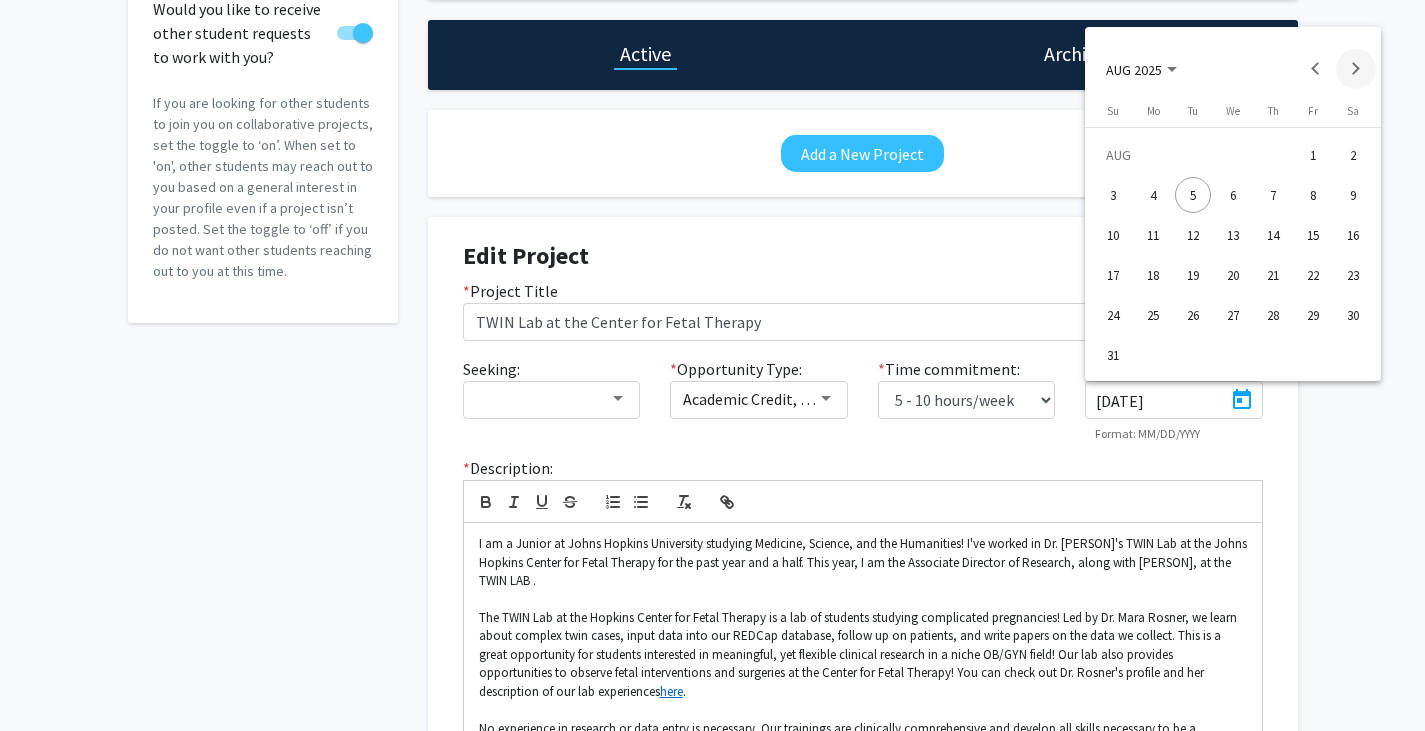 click at bounding box center [1356, 69] 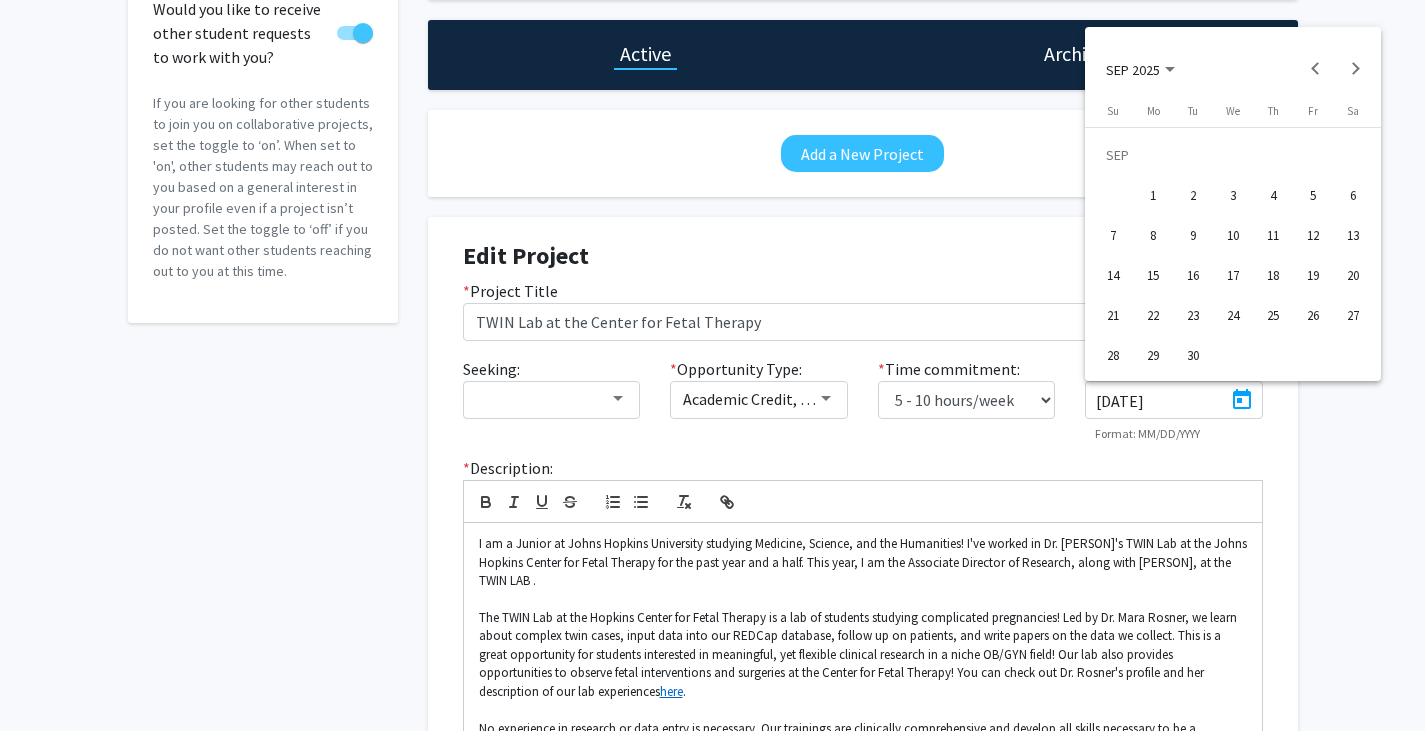 click on "5" at bounding box center (1313, 195) 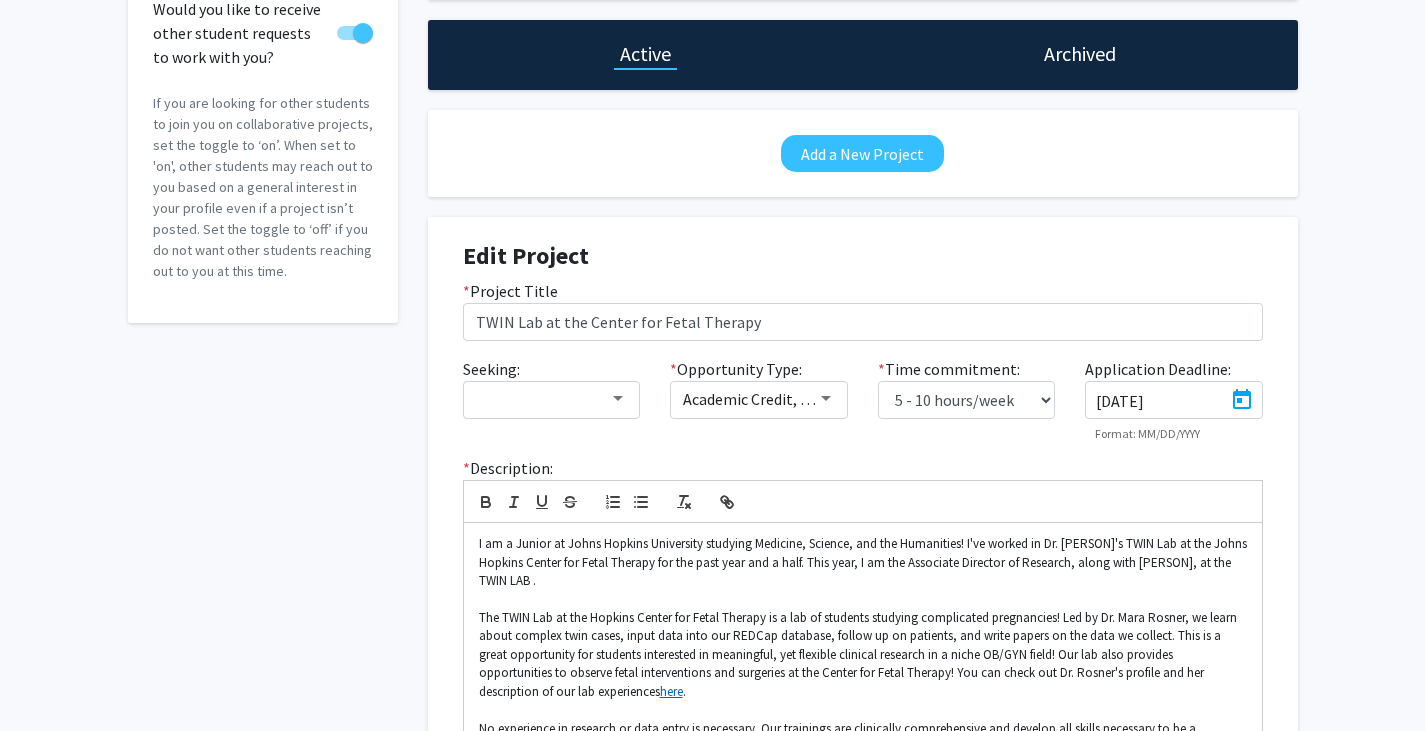 type on "[DATE]" 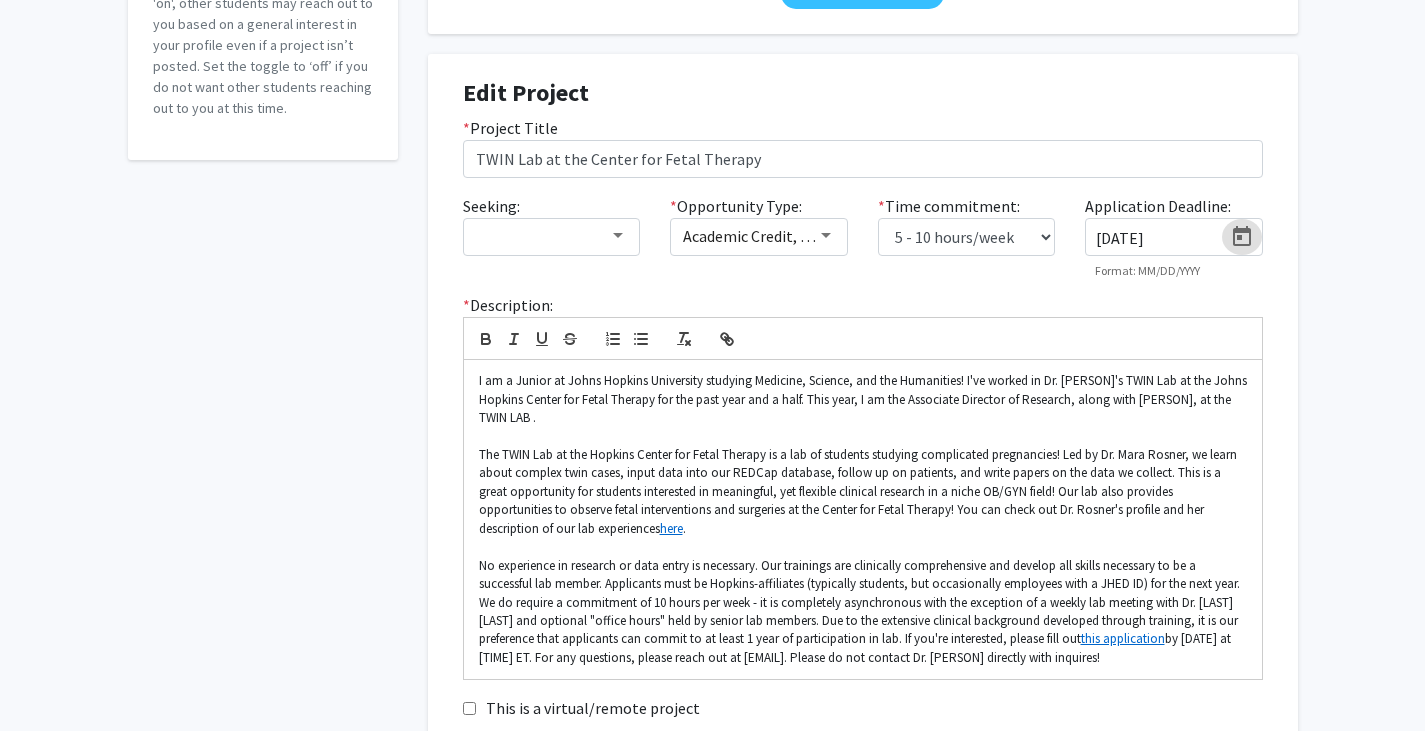 scroll, scrollTop: 346, scrollLeft: 0, axis: vertical 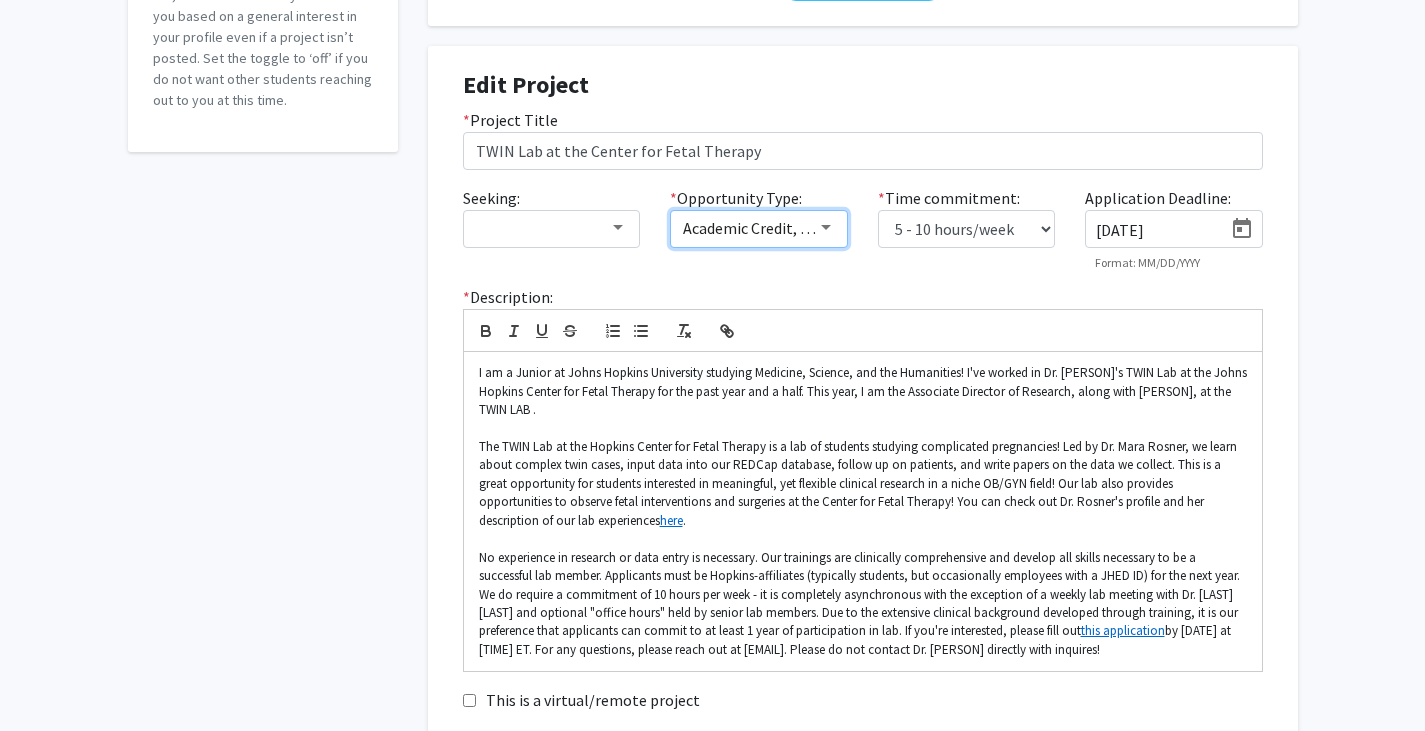click on "Academic Credit, Volunteer" at bounding box center (759, 229) 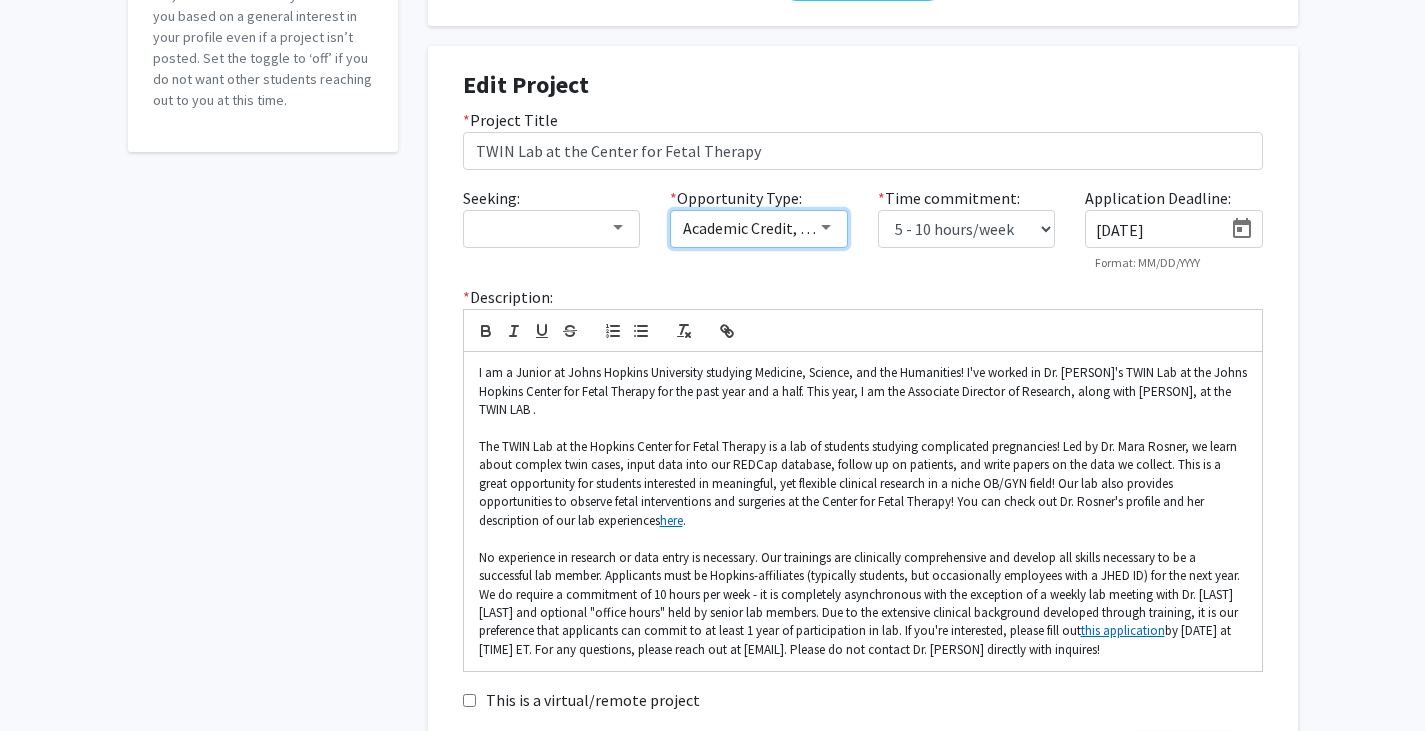 click on "Academic Credit, Volunteer" at bounding box center (759, 229) 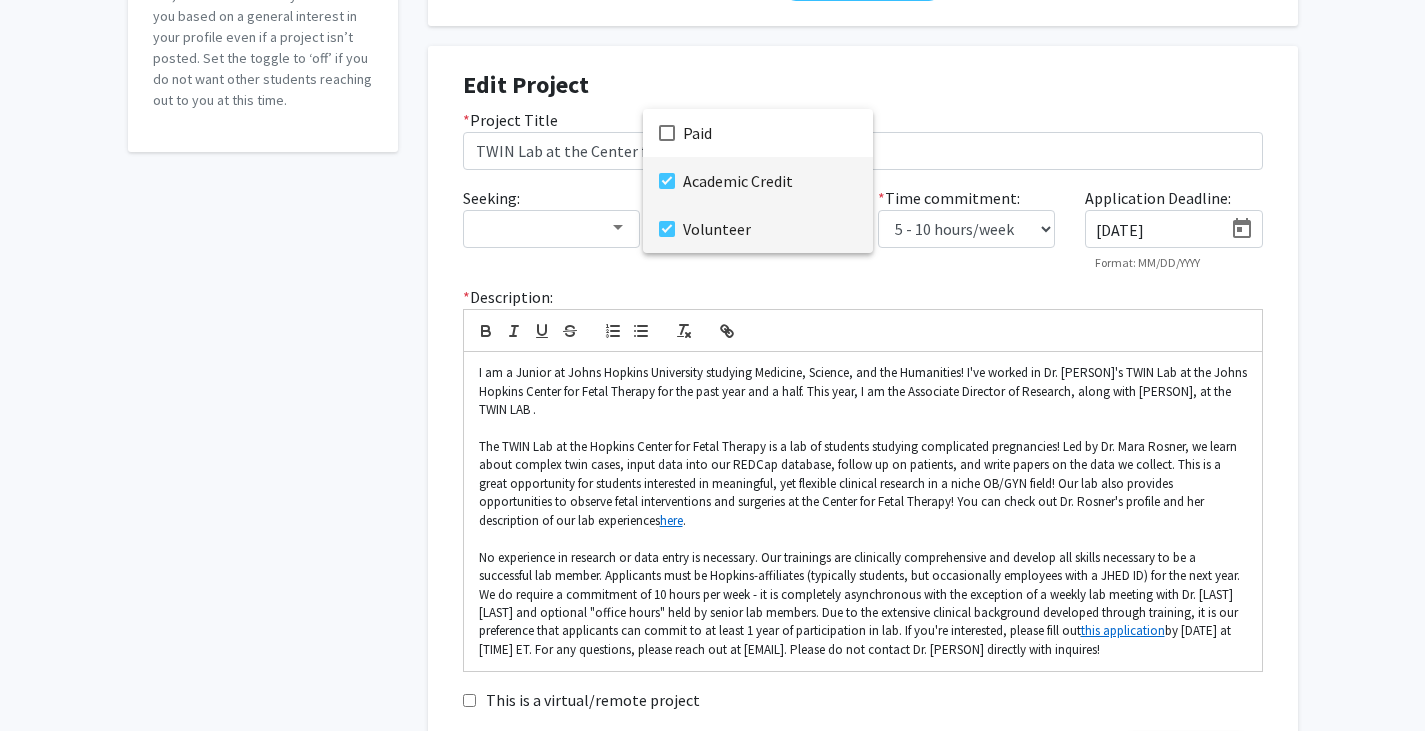 click on "Volunteer" at bounding box center [770, 229] 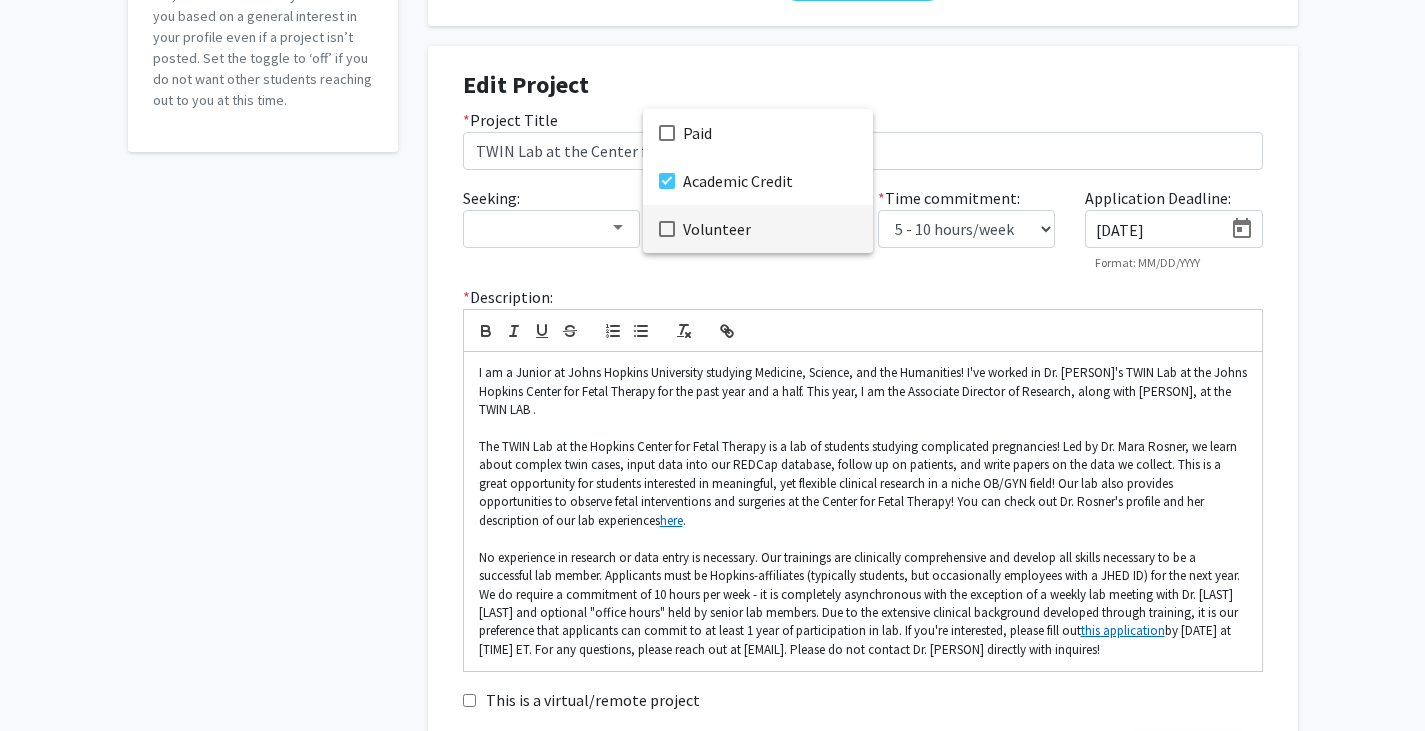 click on "Volunteer" at bounding box center [770, 229] 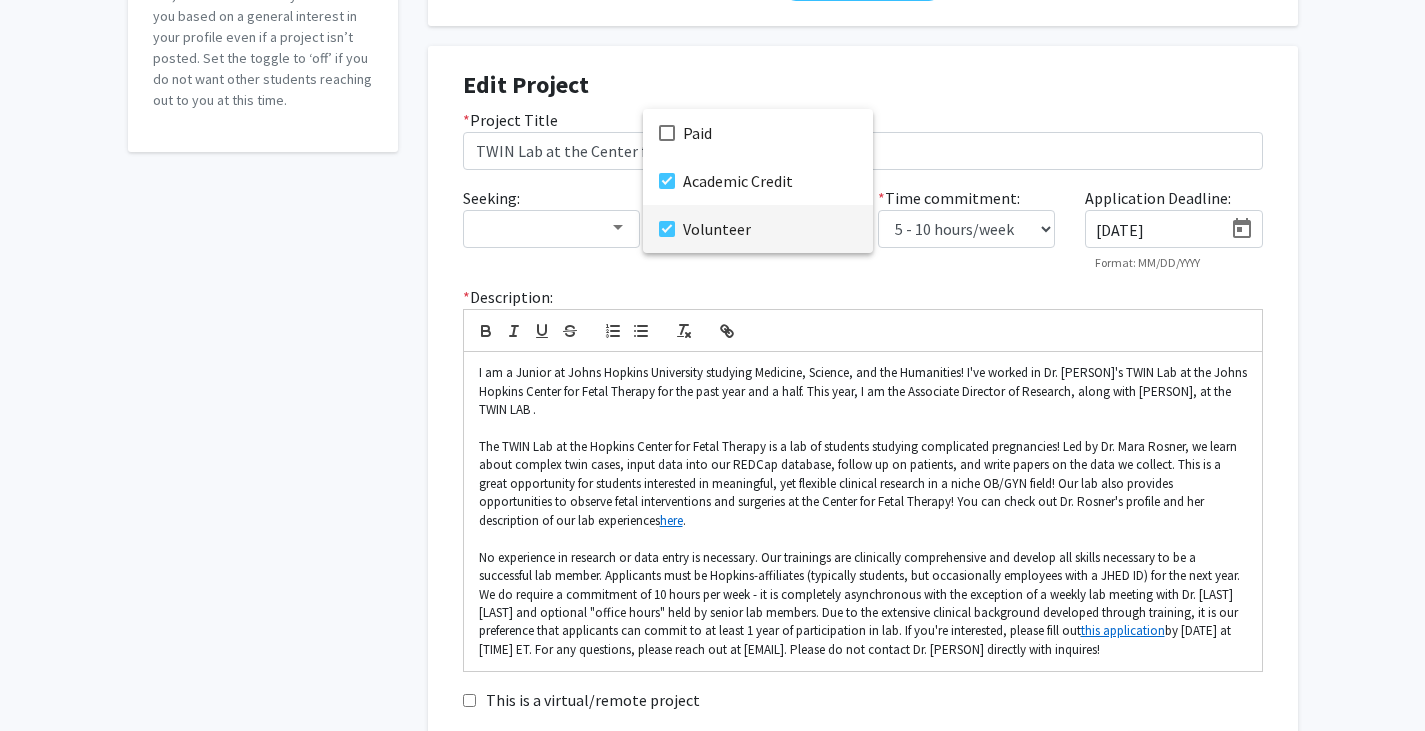 click at bounding box center (712, 365) 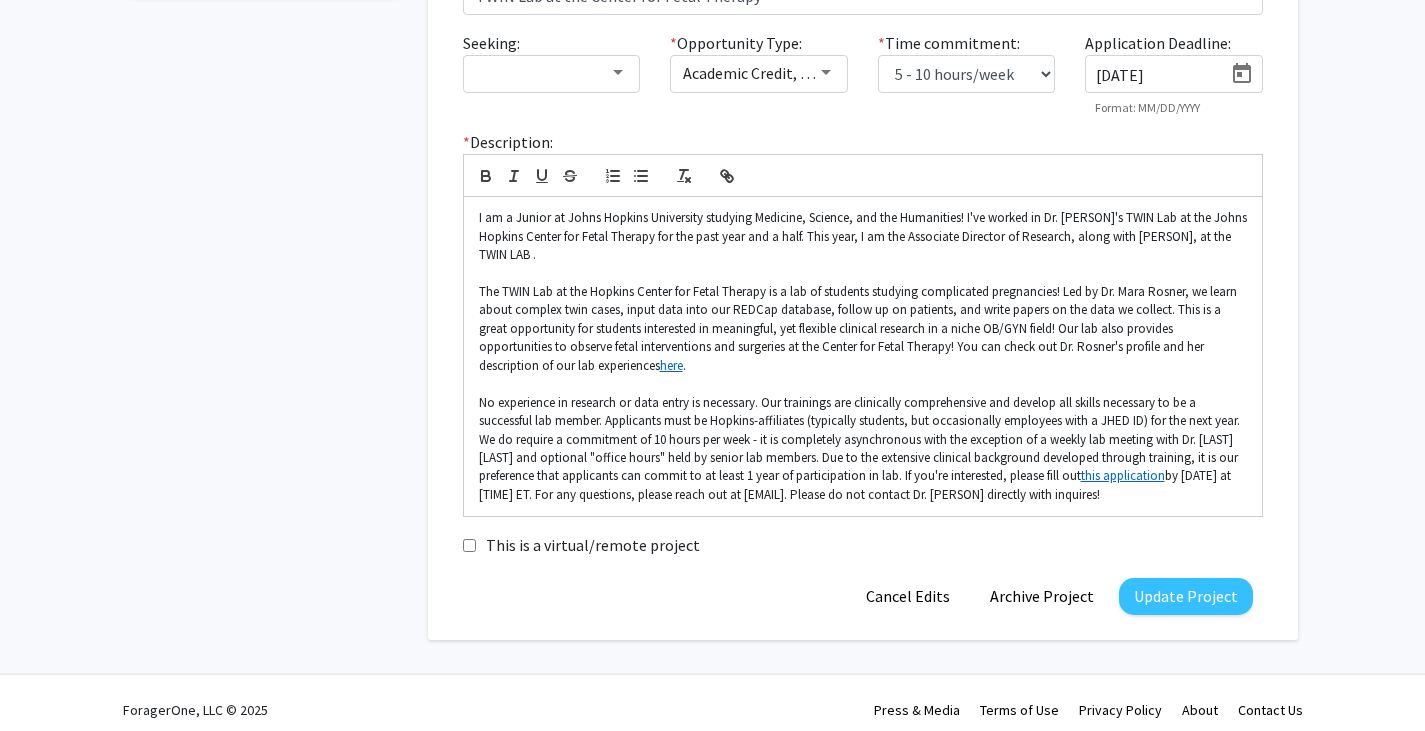 scroll, scrollTop: 516, scrollLeft: 0, axis: vertical 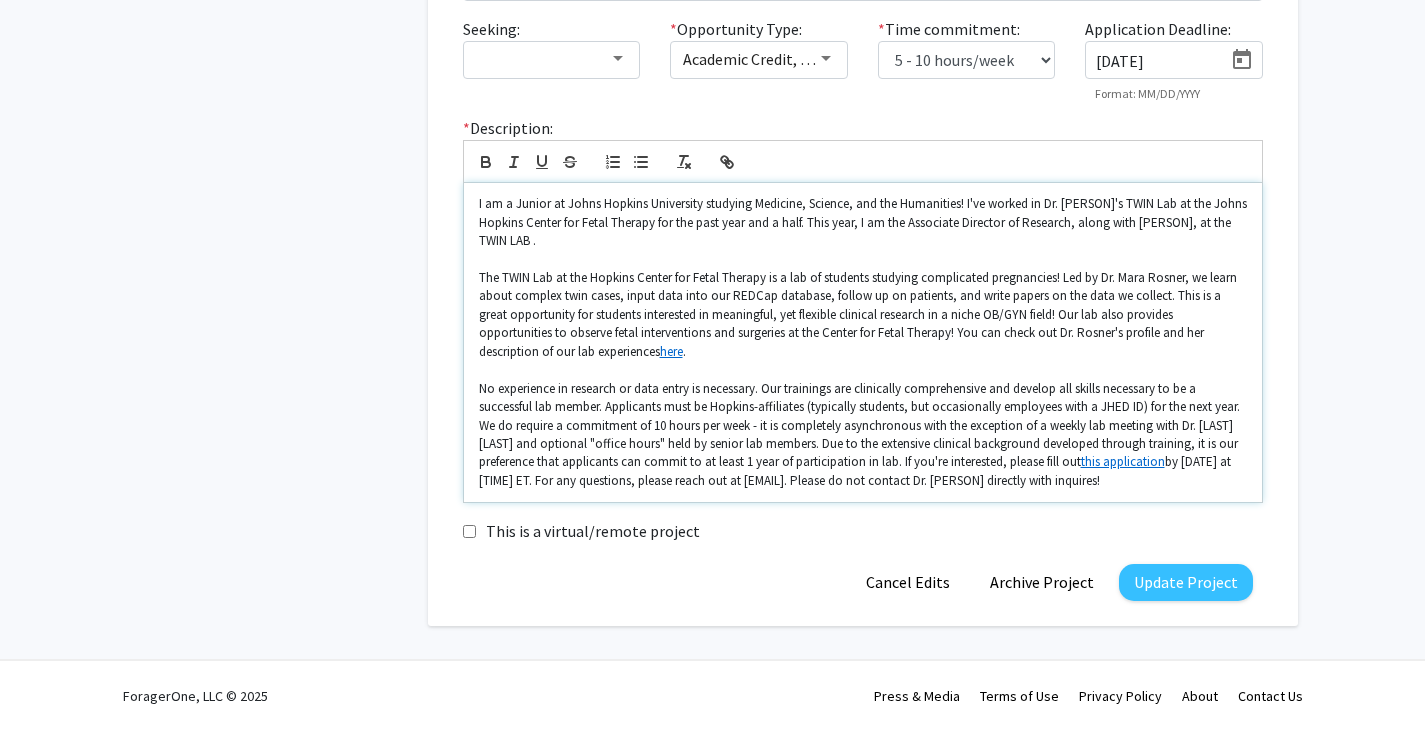 click on "I am a Junior at Johns Hopkins University studying Medicine, Science, and the Humanities! I've worked in Dr. [PERSON]'s TWIN Lab at the Johns Hopkins Center for Fetal Therapy for the past year and a half. This year, I am the Associate Director of Research, along with [PERSON], at the TWIN LAB ." at bounding box center [863, 222] 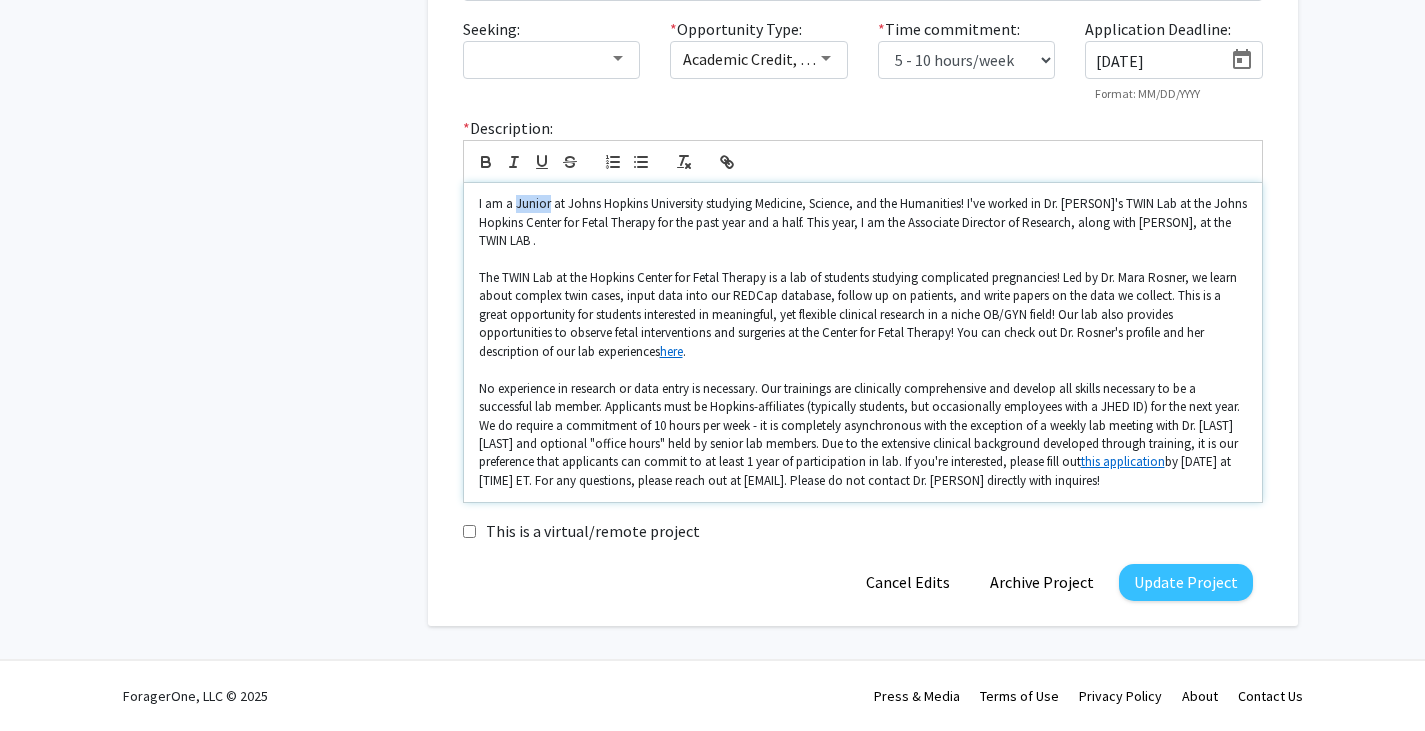 click on "I am a Junior at Johns Hopkins University studying Medicine, Science, and the Humanities! I've worked in Dr. [PERSON]'s TWIN Lab at the Johns Hopkins Center for Fetal Therapy for the past year and a half. This year, I am the Associate Director of Research, along with [PERSON], at the TWIN LAB ." at bounding box center [863, 222] 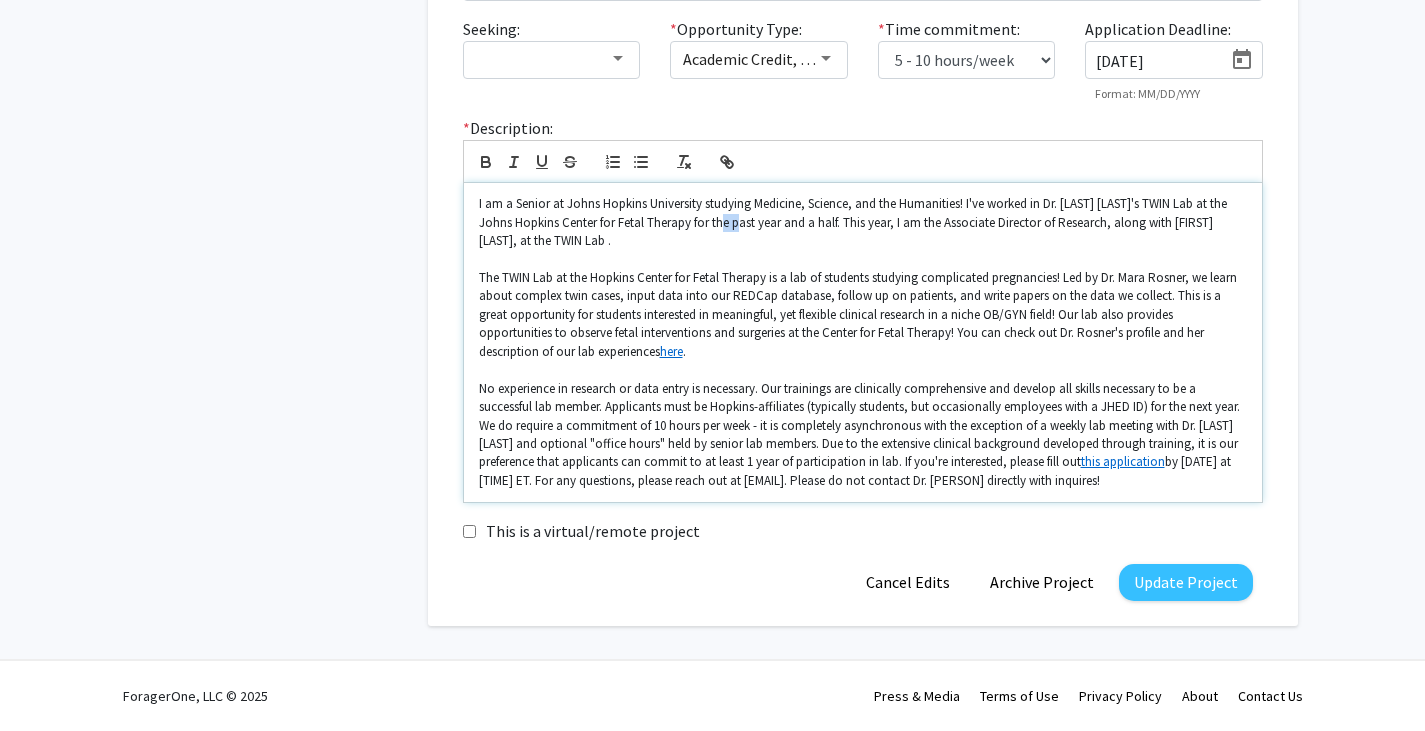 drag, startPoint x: 732, startPoint y: 223, endPoint x: 752, endPoint y: 218, distance: 20.615528 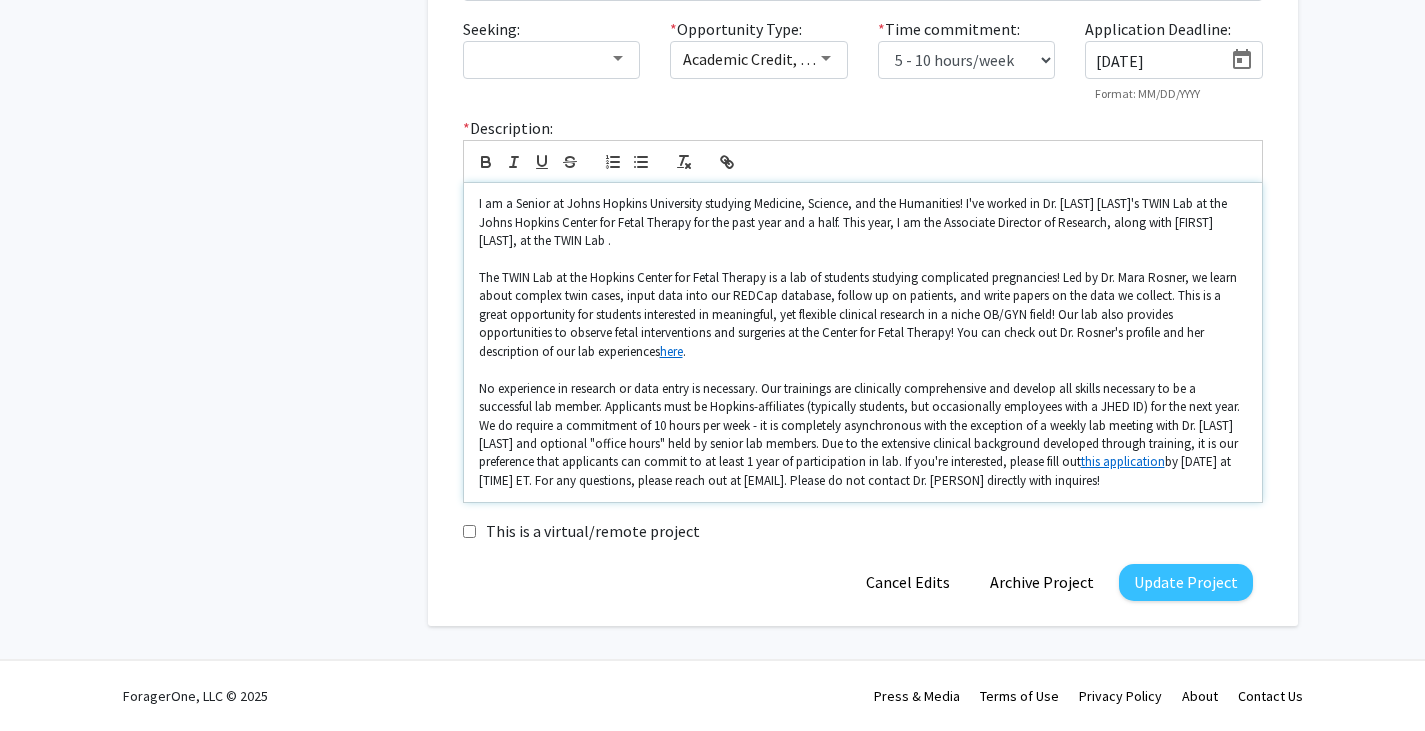 click on "I am a Senior at Johns Hopkins University studying Medicine, Science, and the Humanities! I've worked in Dr. [LAST] [LAST]'s TWIN Lab at the Johns Hopkins Center for Fetal Therapy for the past year and a half. This year, I am the Associate Director of Research, along with [FIRST] [LAST], at the TWIN Lab ." at bounding box center (863, 222) 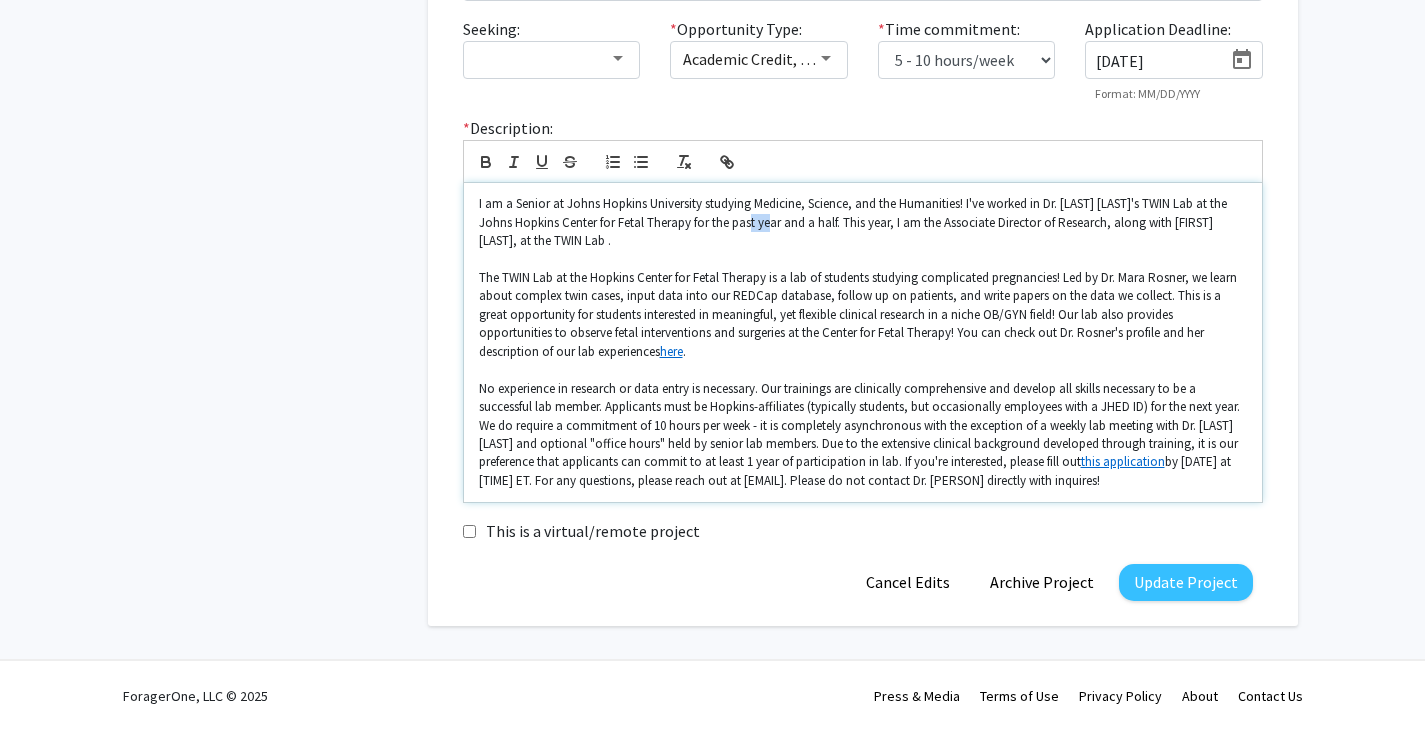 click on "I am a Senior at Johns Hopkins University studying Medicine, Science, and the Humanities! I've worked in Dr. [LAST] [LAST]'s TWIN Lab at the Johns Hopkins Center for Fetal Therapy for the past year and a half. This year, I am the Associate Director of Research, along with [FIRST] [LAST], at the TWIN Lab ." at bounding box center [863, 222] 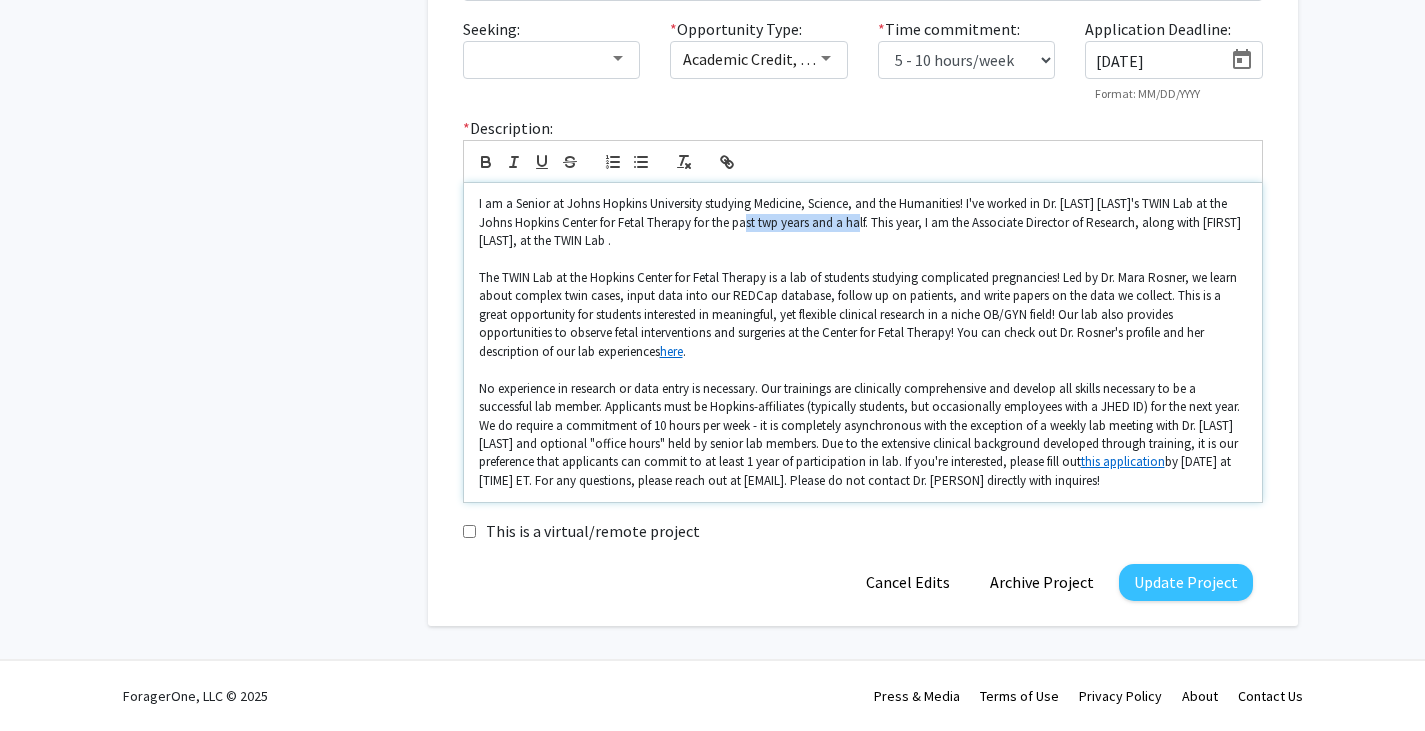 drag, startPoint x: 755, startPoint y: 223, endPoint x: 867, endPoint y: 221, distance: 112.01785 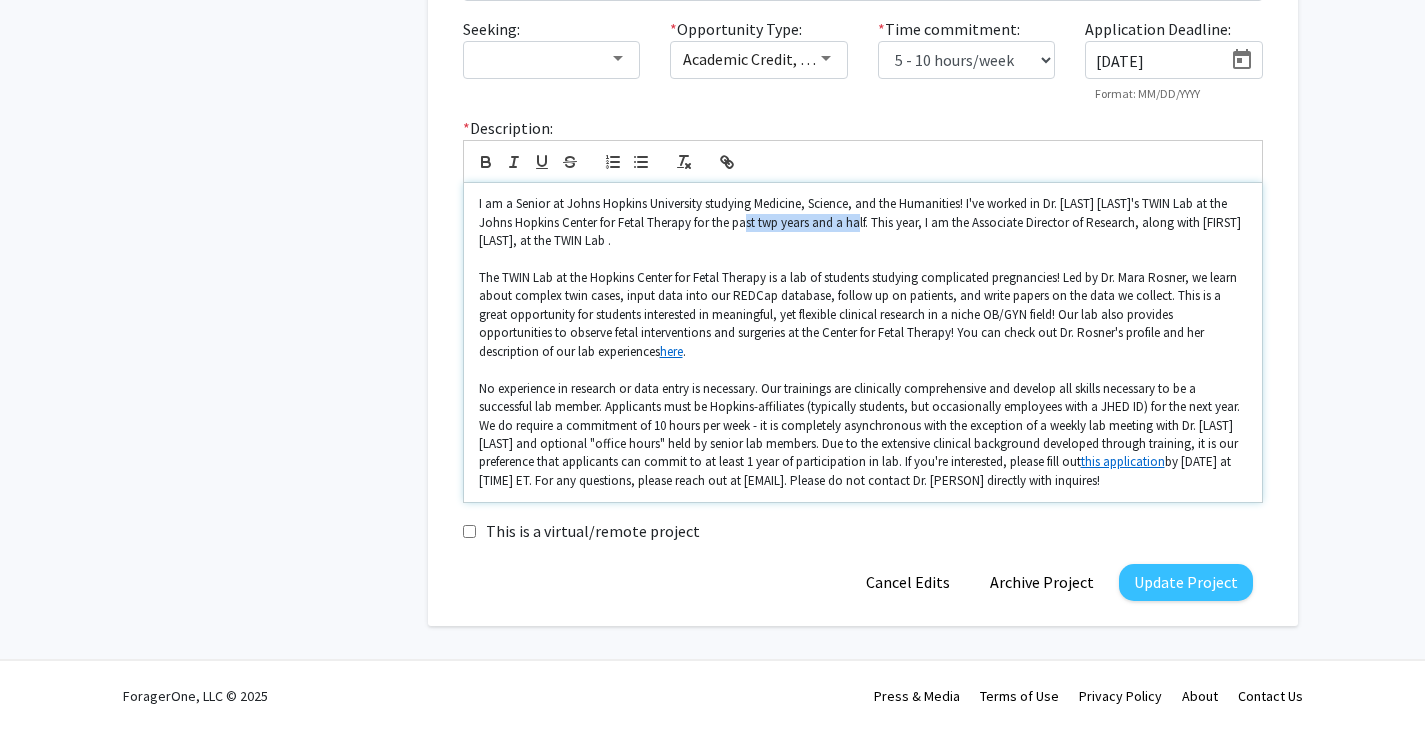 click on "I am a Senior at Johns Hopkins University studying Medicine, Science, and the Humanities! I've worked in Dr. [LAST] [LAST]'s TWIN Lab at the Johns Hopkins Center for Fetal Therapy for the past twp years and a half. This year, I am the Associate Director of Research, along with [FIRST] [LAST], at the TWIN Lab ." at bounding box center [863, 222] 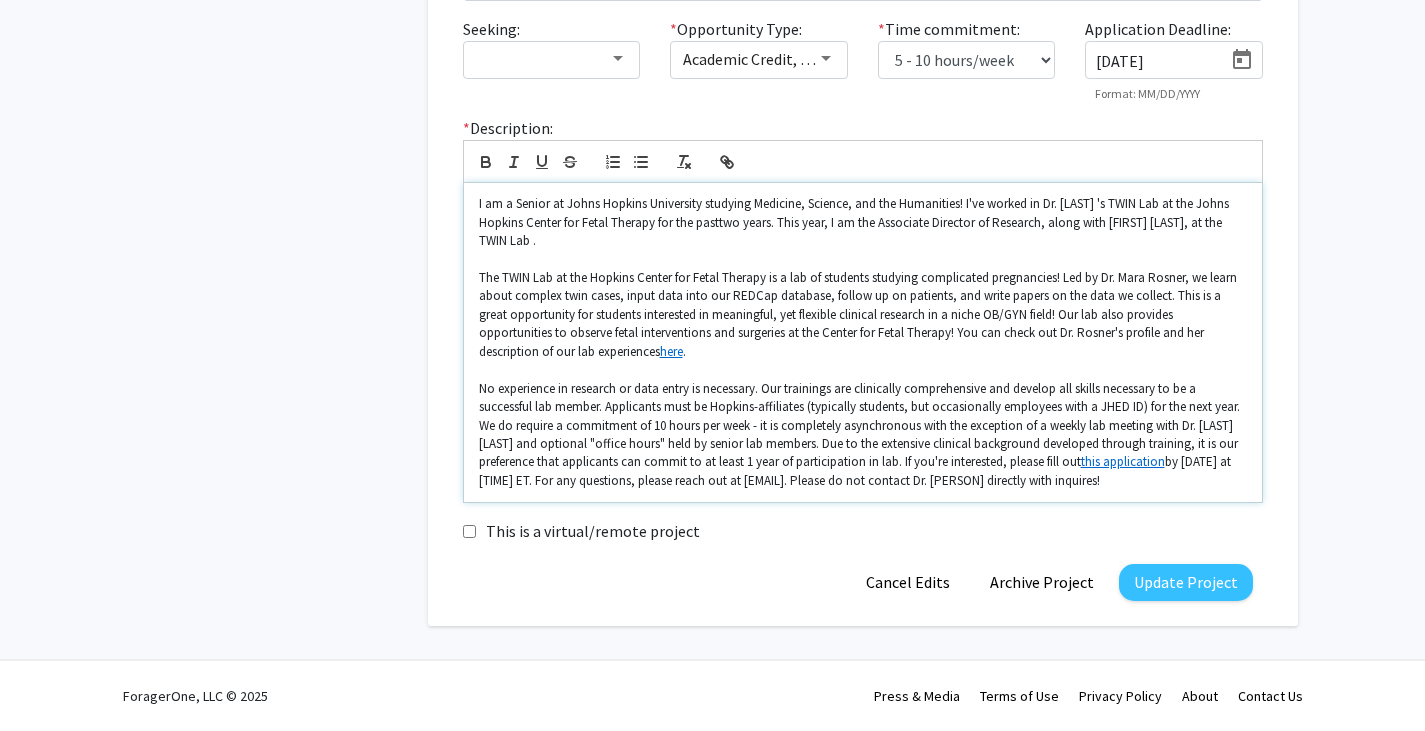 click on "I am a Senior at Johns Hopkins University studying Medicine, Science, and the Humanities! I've worked in Dr. [LAST] 's TWIN Lab at the Johns Hopkins Center for Fetal Therapy for the pasttwo years. This year, I am the Associate Director of Research, along with [FIRST] [LAST], at the TWIN Lab ." at bounding box center (863, 222) 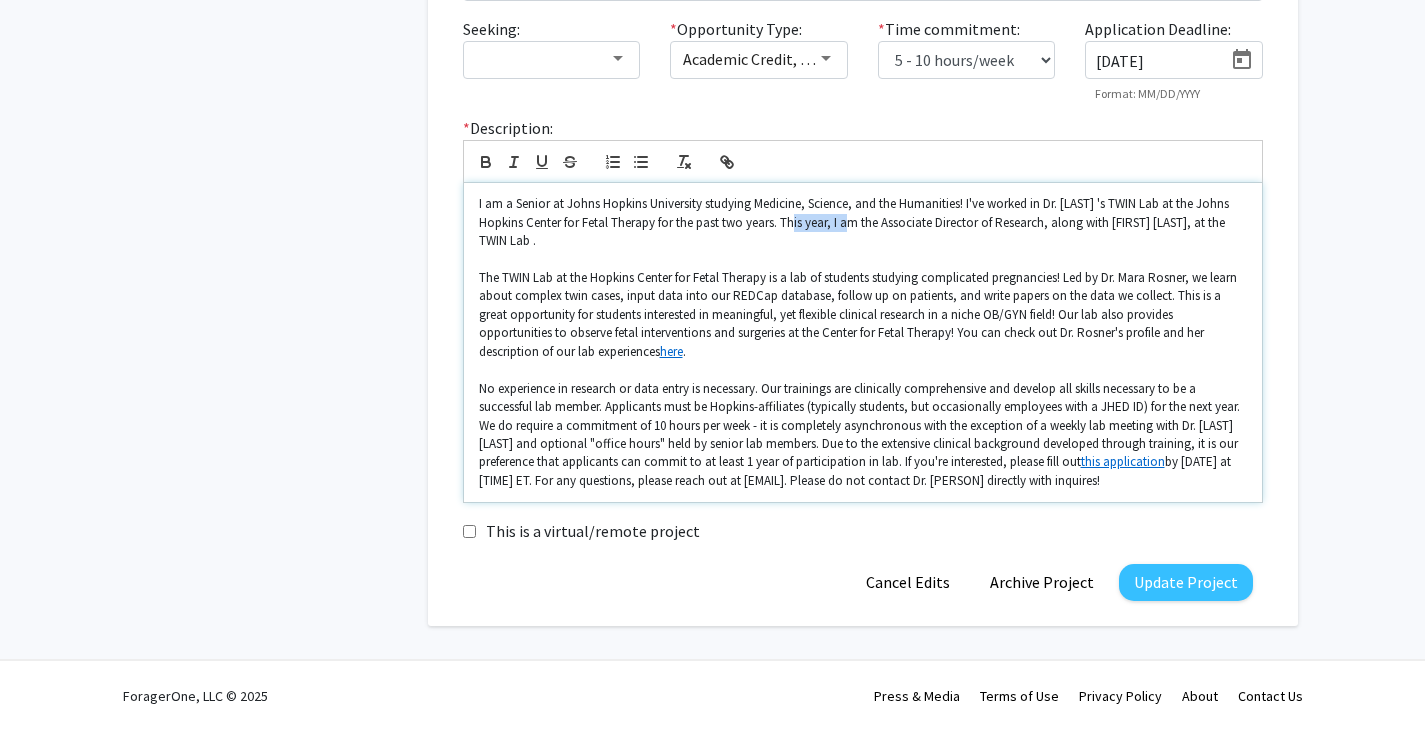 drag, startPoint x: 868, startPoint y: 223, endPoint x: 810, endPoint y: 223, distance: 58 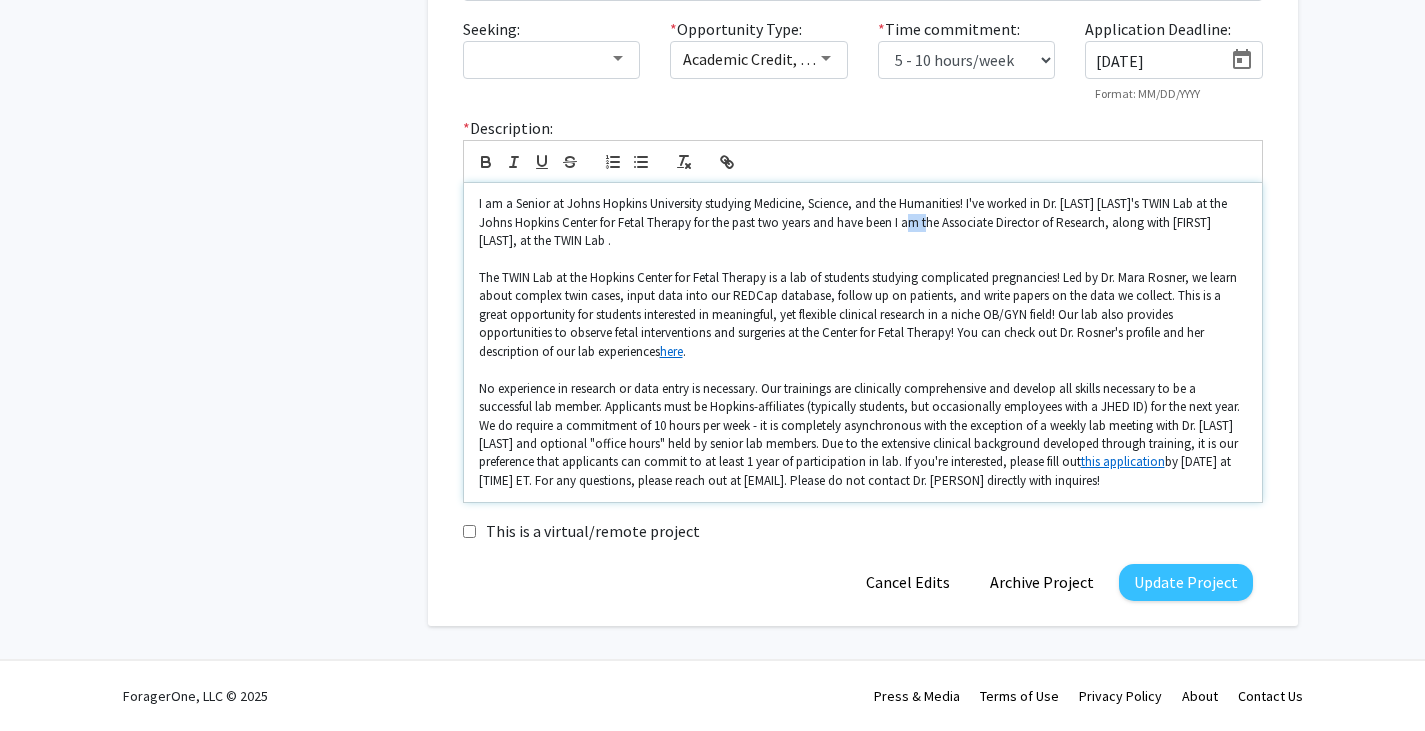 drag, startPoint x: 940, startPoint y: 220, endPoint x: 920, endPoint y: 217, distance: 20.22375 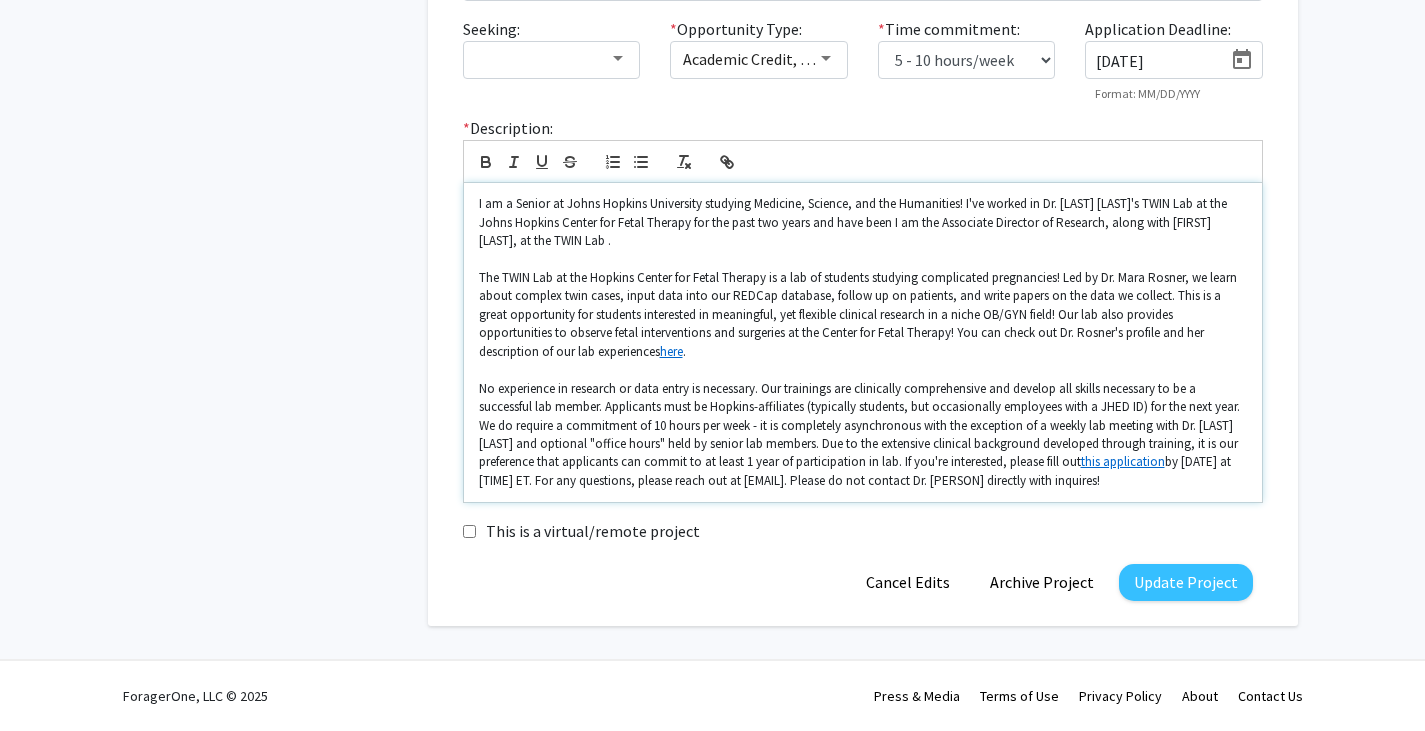 click on "I am a Senior at Johns Hopkins University studying Medicine, Science, and the Humanities! I've worked in Dr. [LAST] [LAST]'s TWIN Lab at the Johns Hopkins Center for Fetal Therapy for the past two years and have been I am the Associate Director of Research, along with [FIRST] [LAST], at the TWIN Lab ." at bounding box center [863, 222] 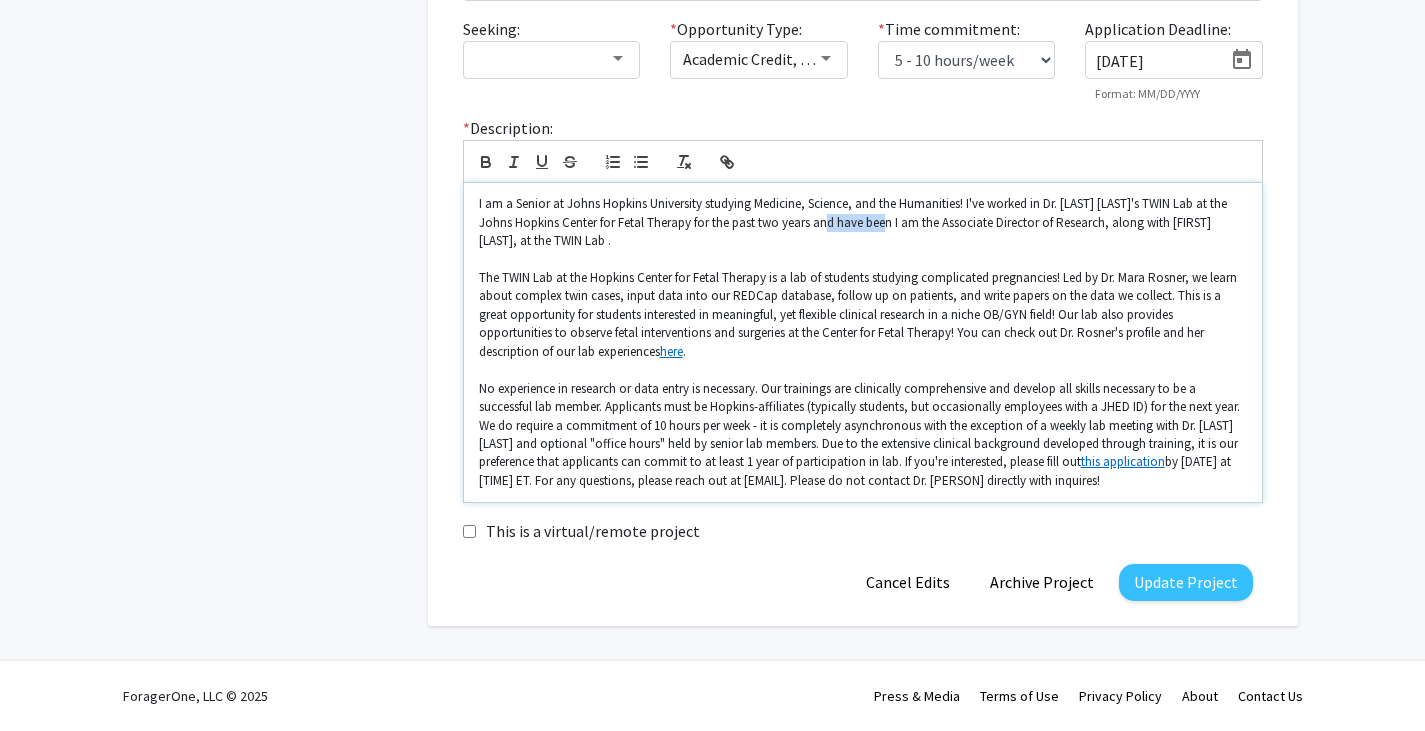 drag, startPoint x: 836, startPoint y: 220, endPoint x: 894, endPoint y: 221, distance: 58.00862 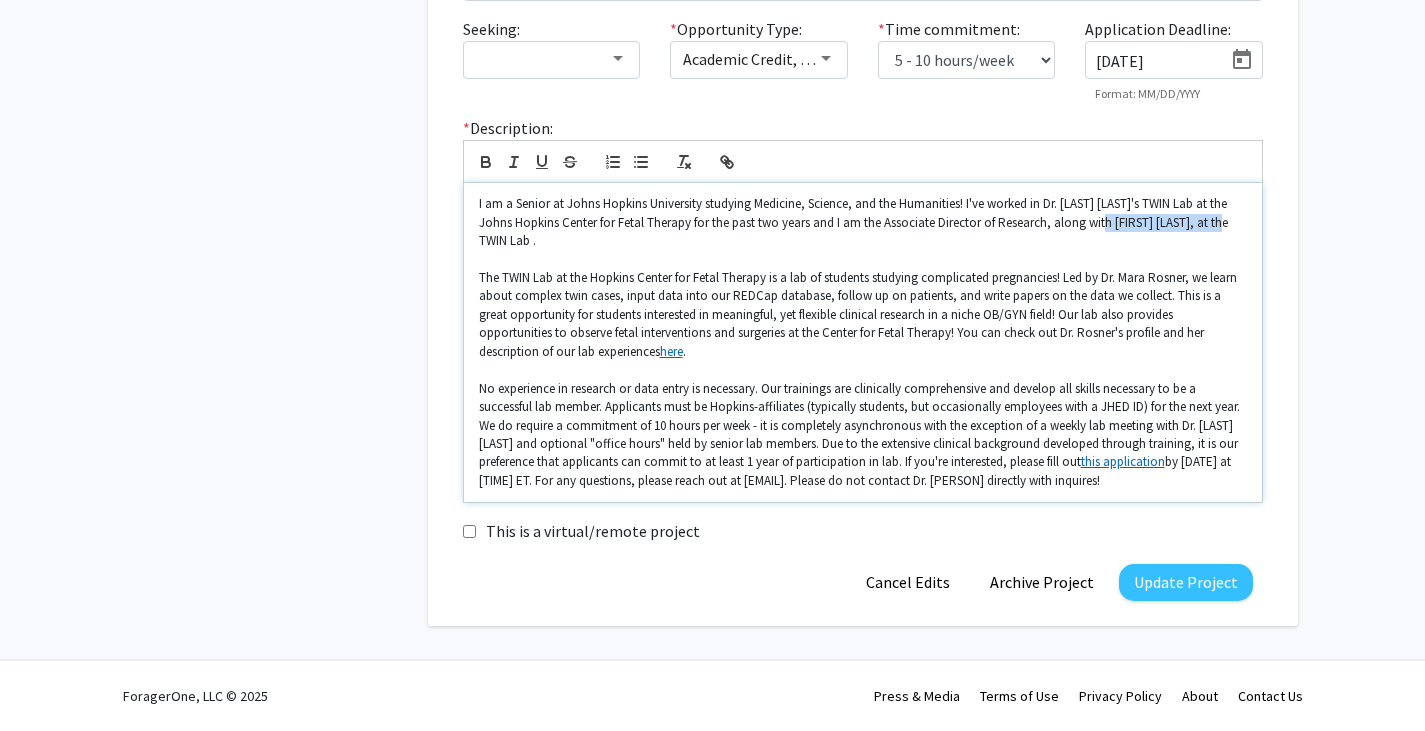 drag, startPoint x: 1113, startPoint y: 222, endPoint x: 514, endPoint y: 244, distance: 599.4039 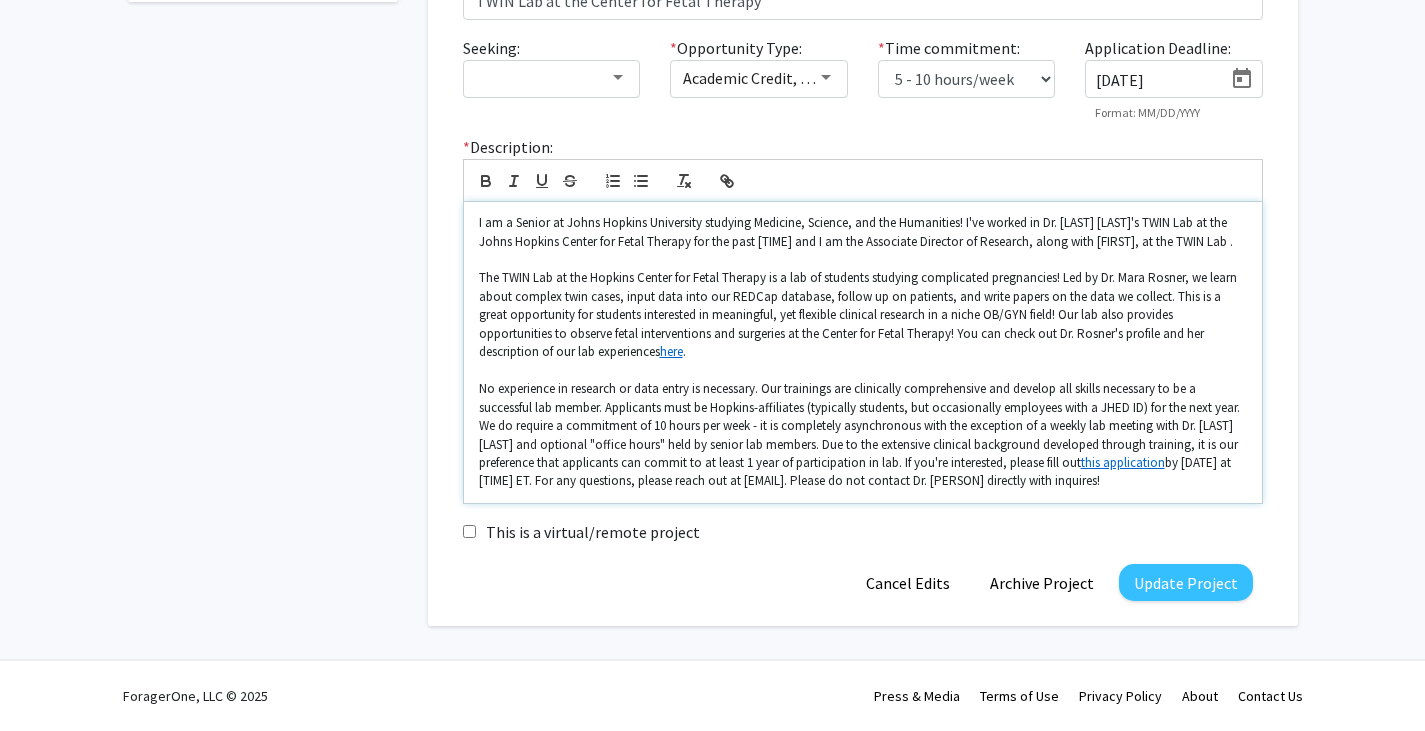 scroll, scrollTop: 516, scrollLeft: 0, axis: vertical 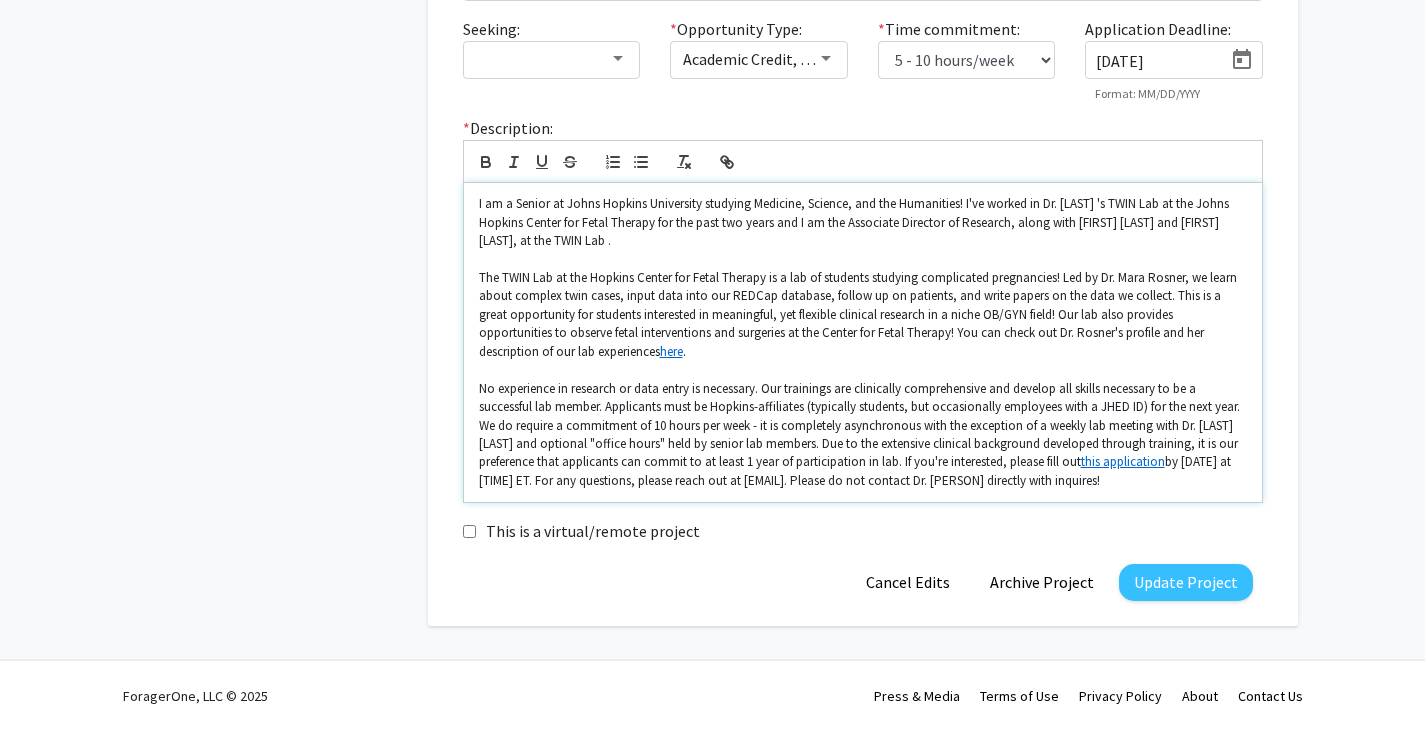 drag, startPoint x: 724, startPoint y: 244, endPoint x: 609, endPoint y: 250, distance: 115.15642 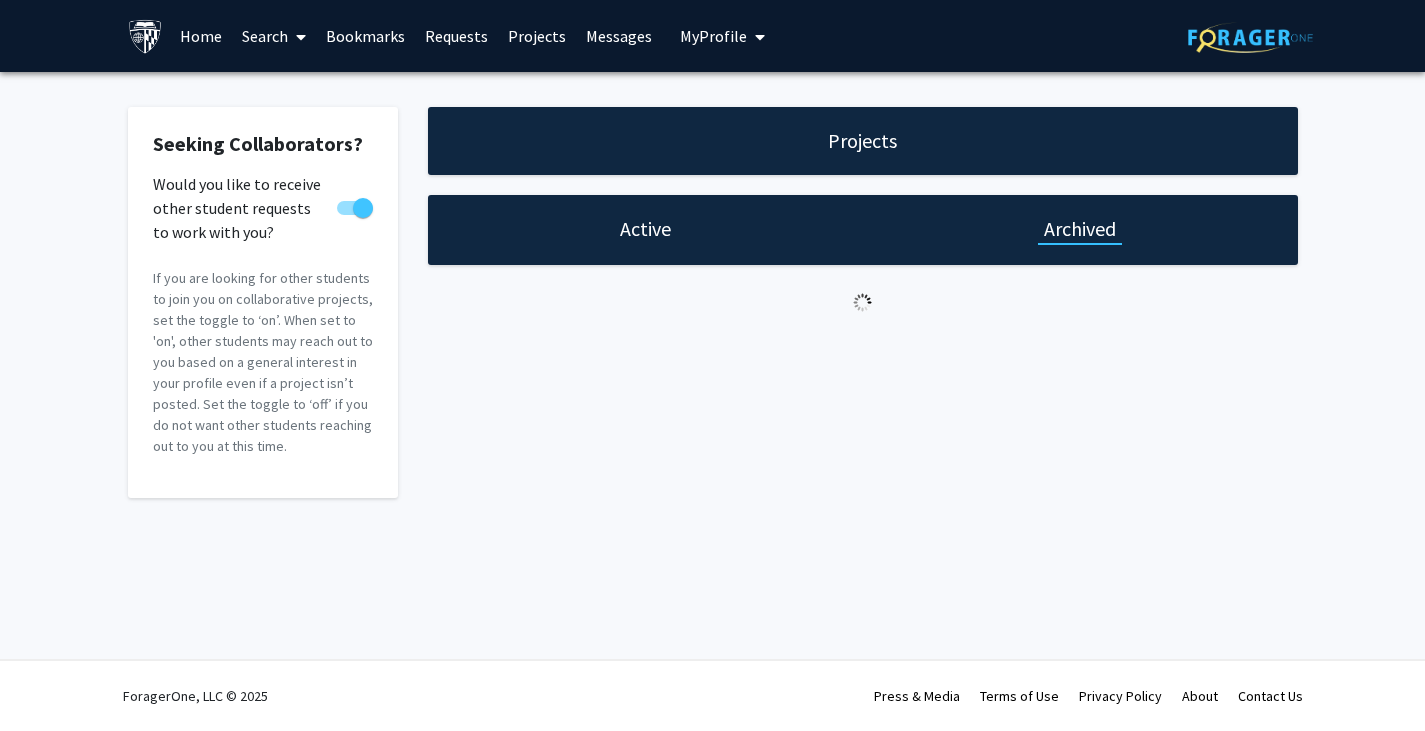 scroll, scrollTop: 0, scrollLeft: 0, axis: both 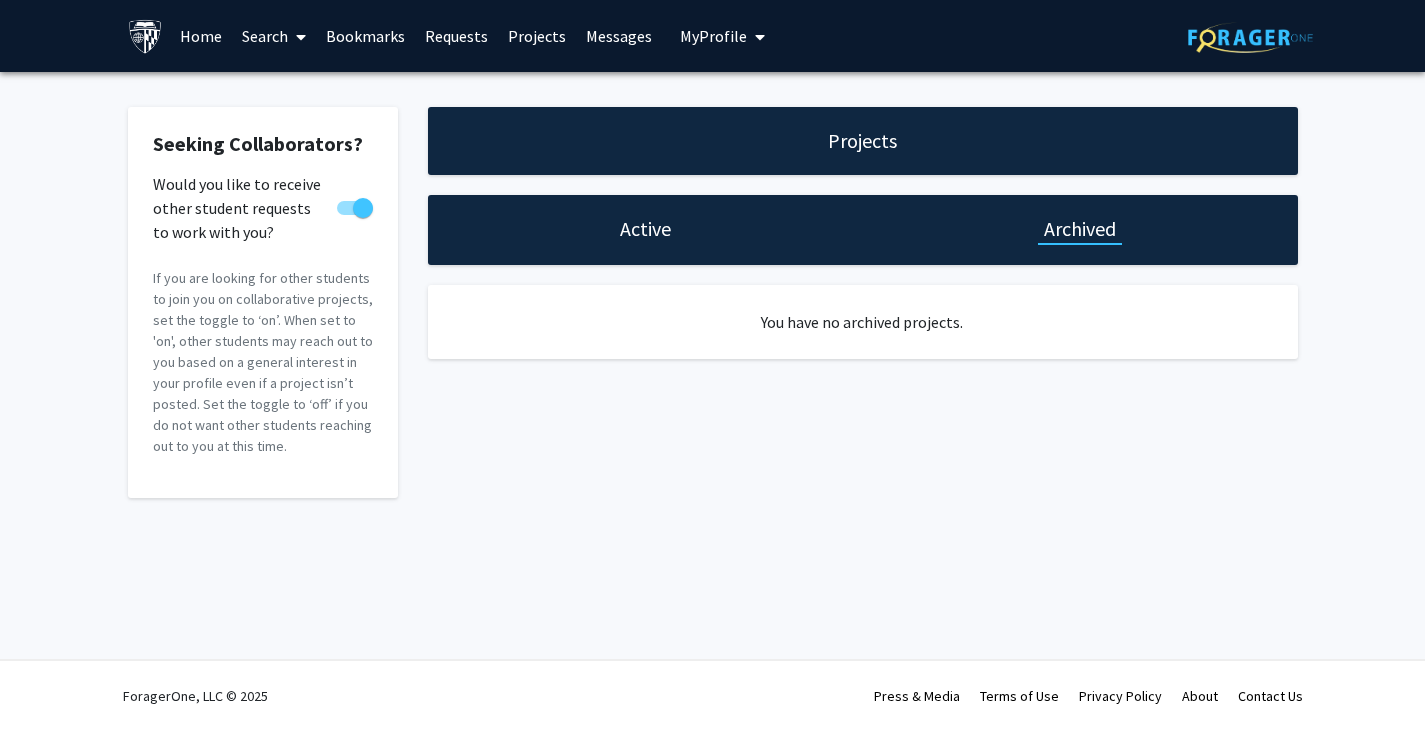 click on "Active" 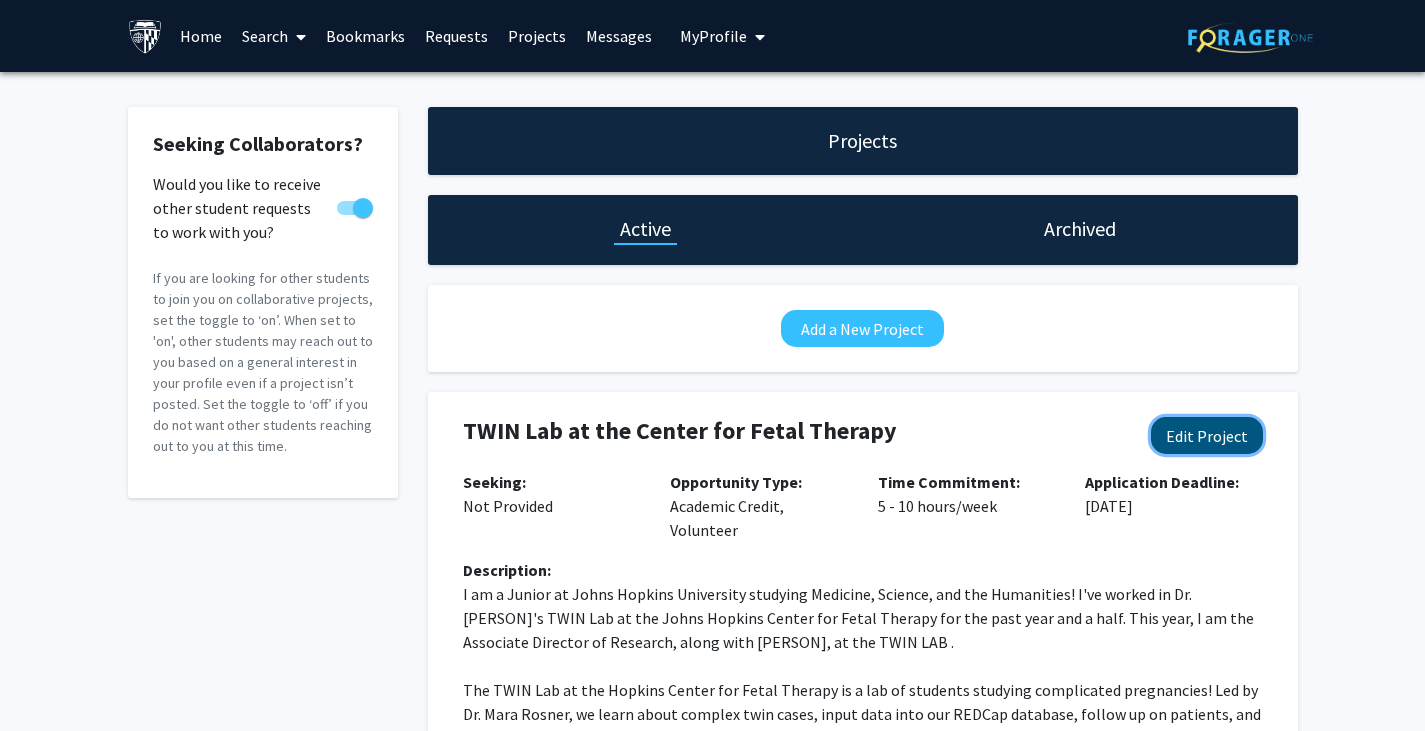 click on "Edit Project" 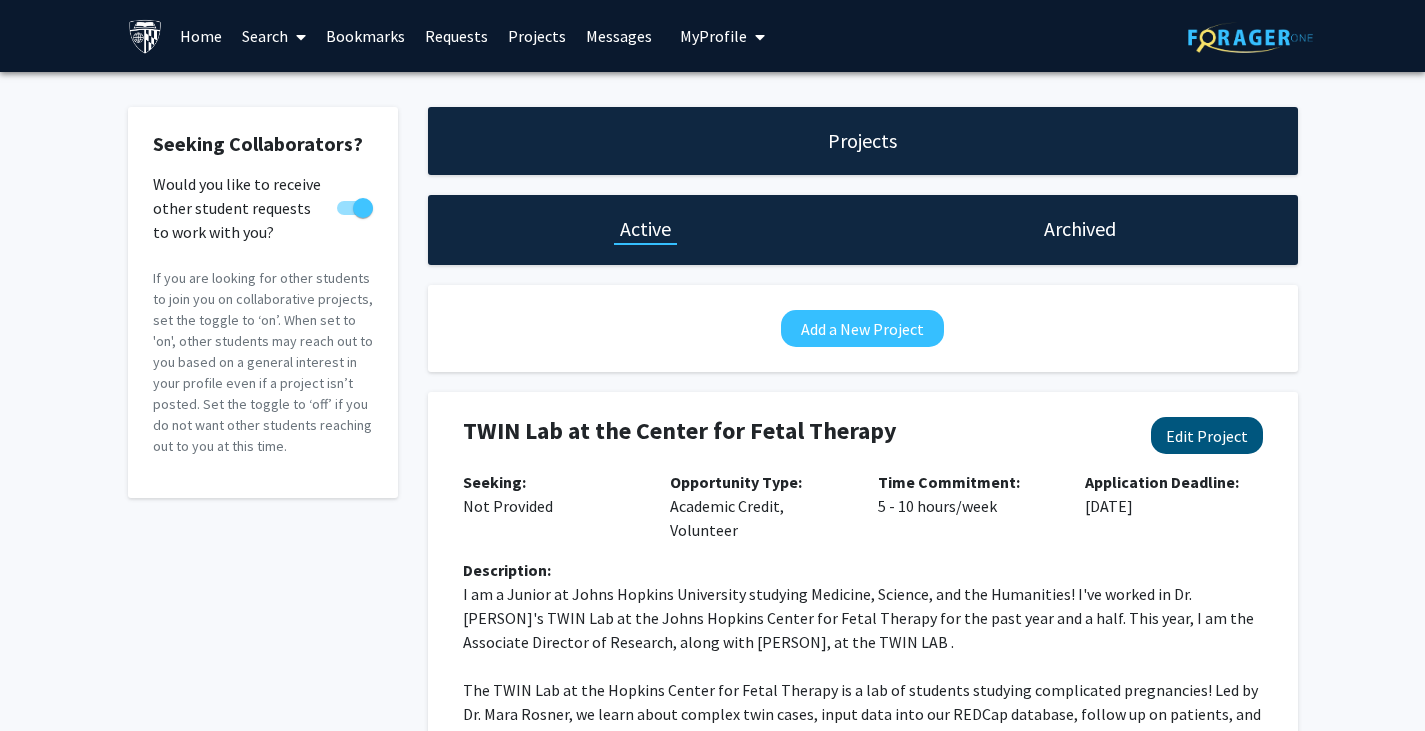 select on "5 - 10" 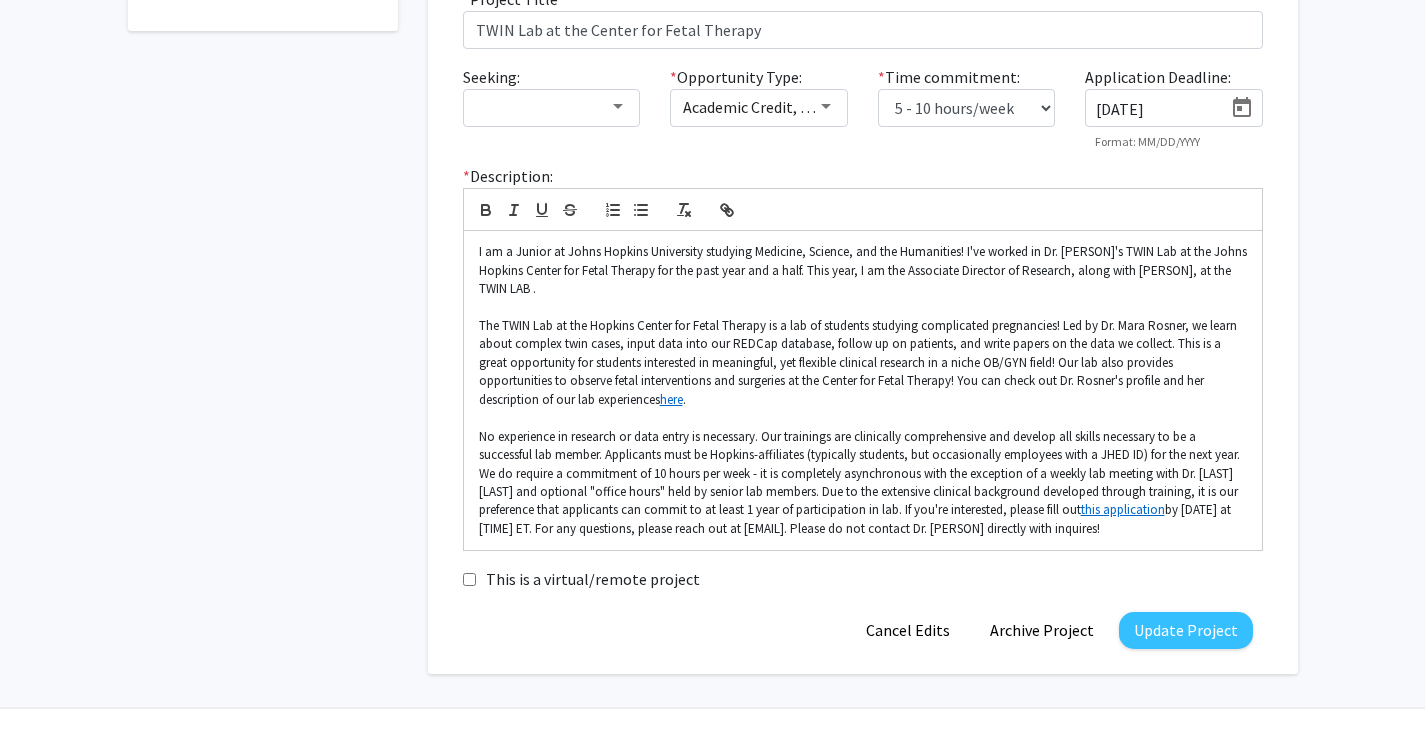 scroll, scrollTop: 402, scrollLeft: 0, axis: vertical 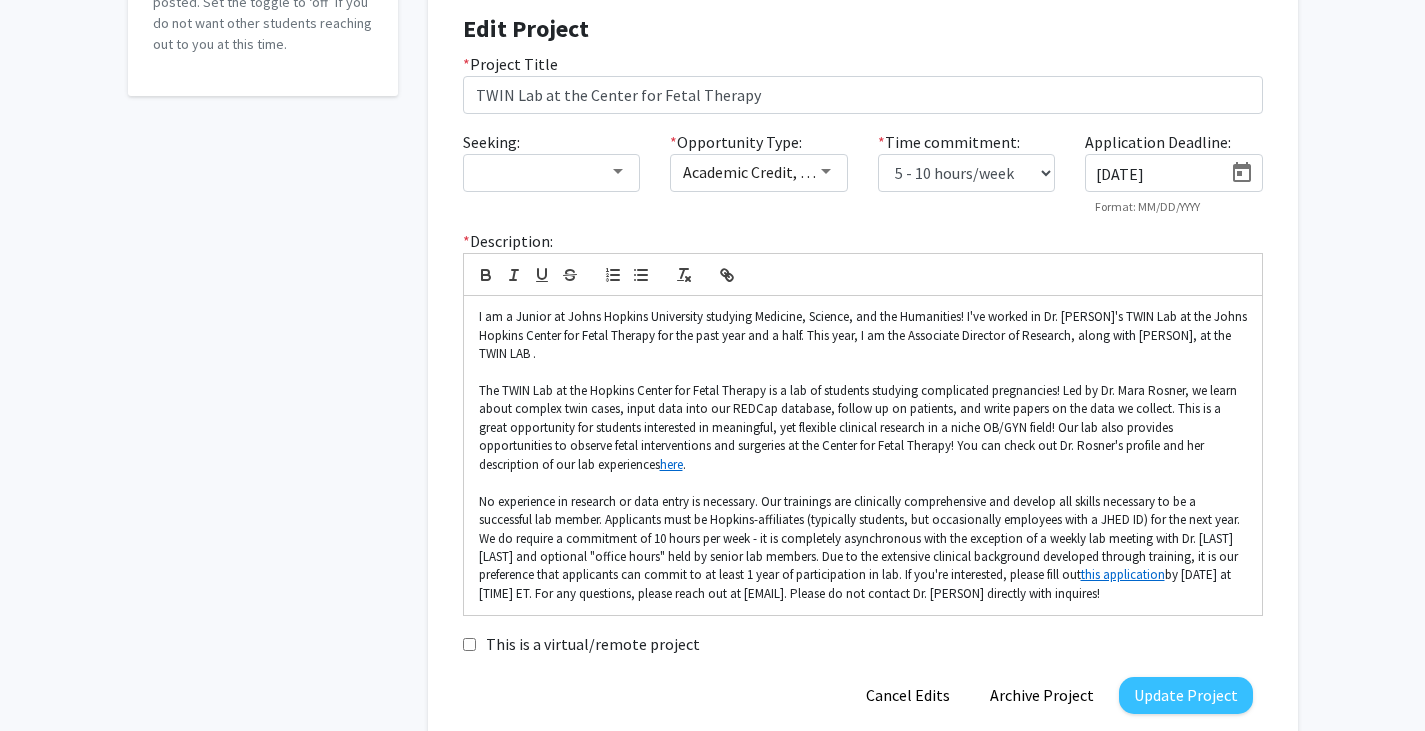 click at bounding box center (1242, 173) 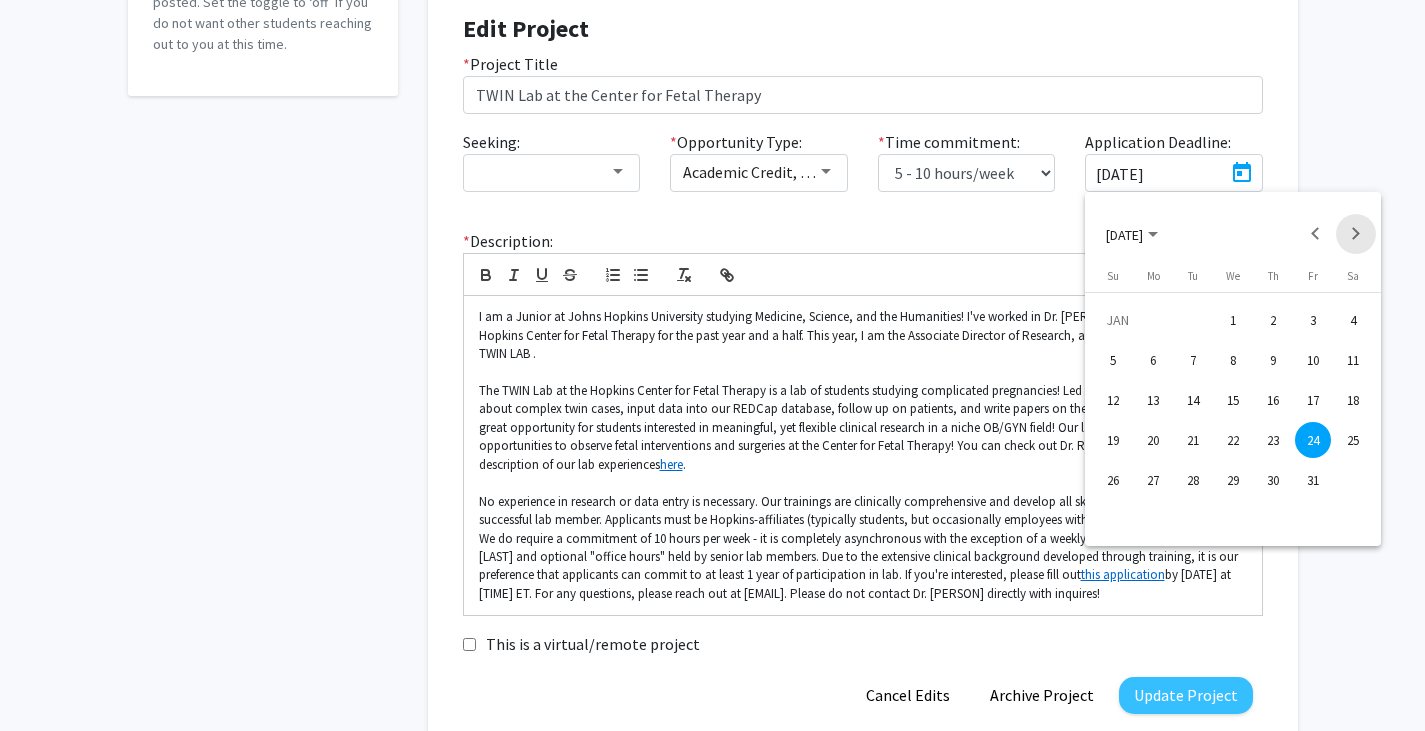click at bounding box center (1356, 234) 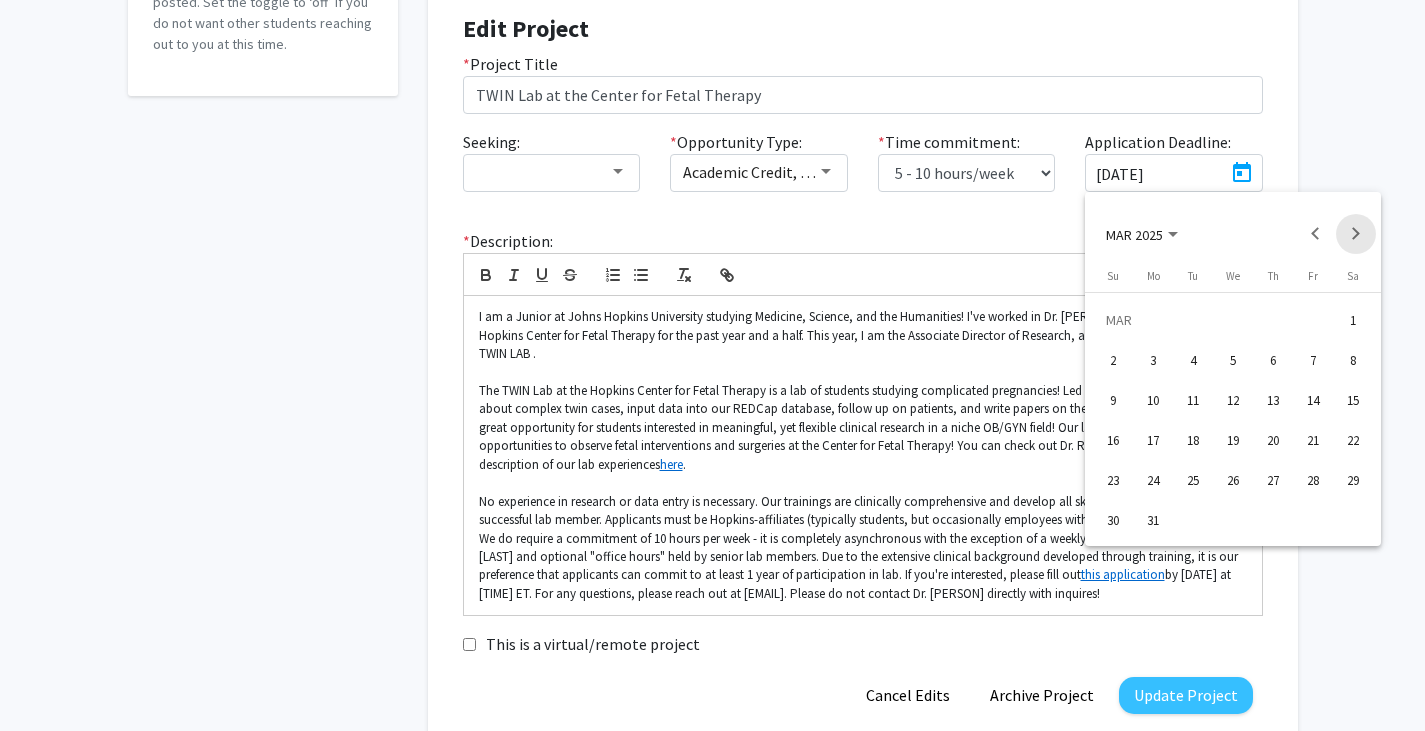 click at bounding box center [1356, 234] 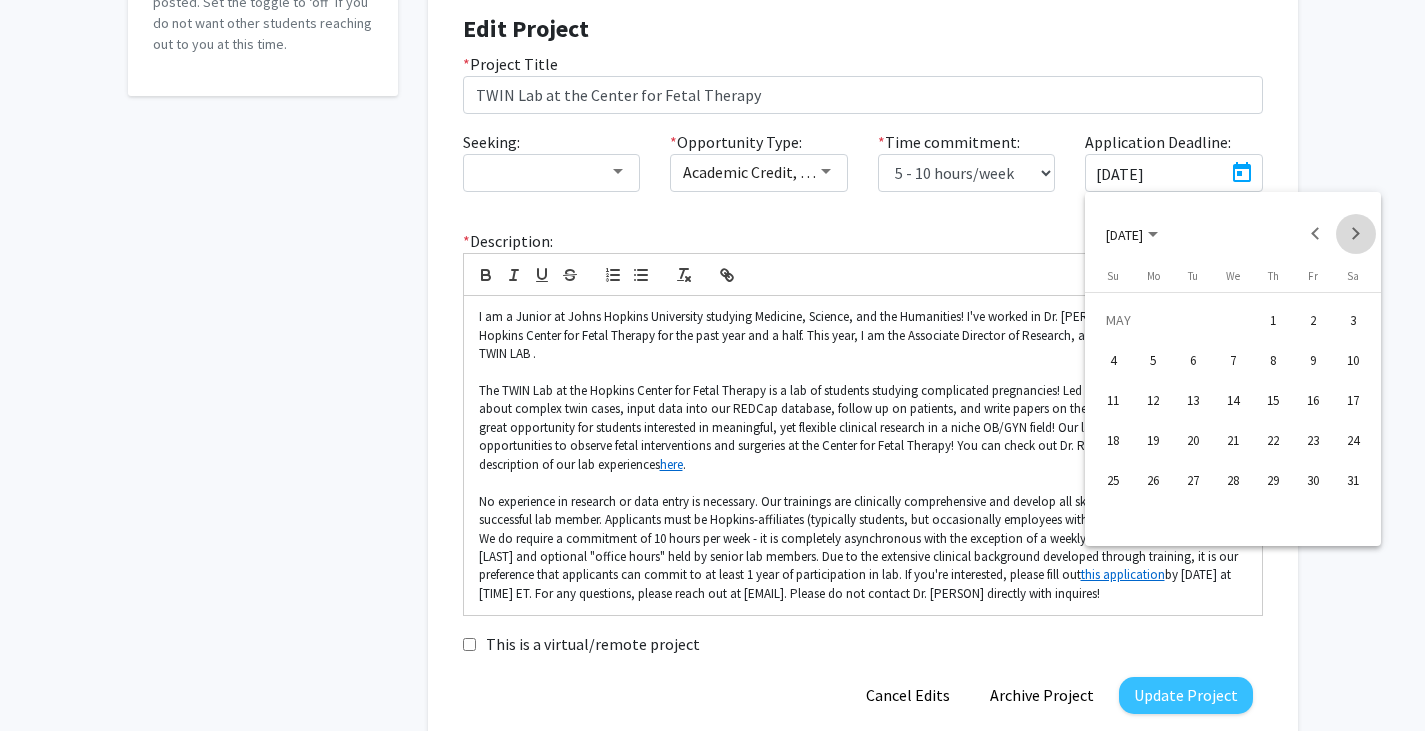 click at bounding box center [1356, 234] 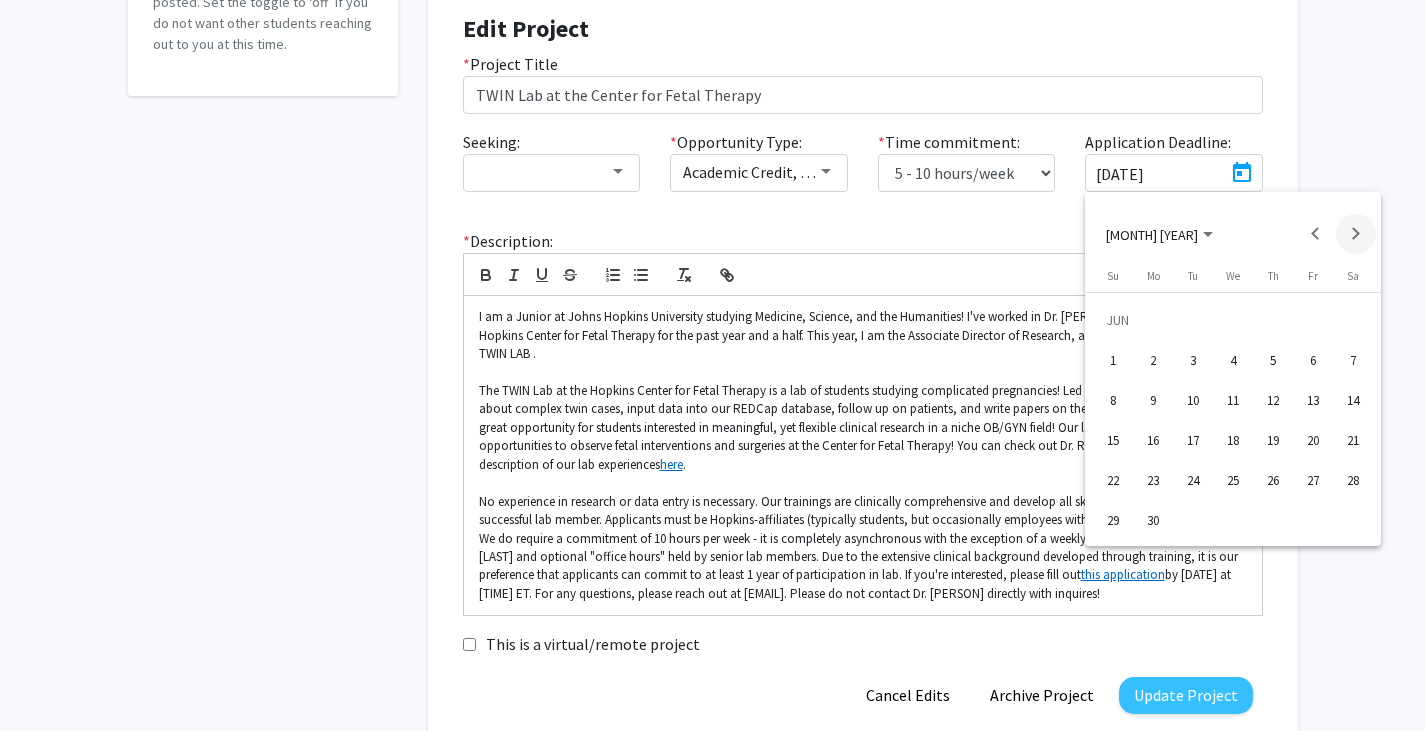 click at bounding box center (1356, 234) 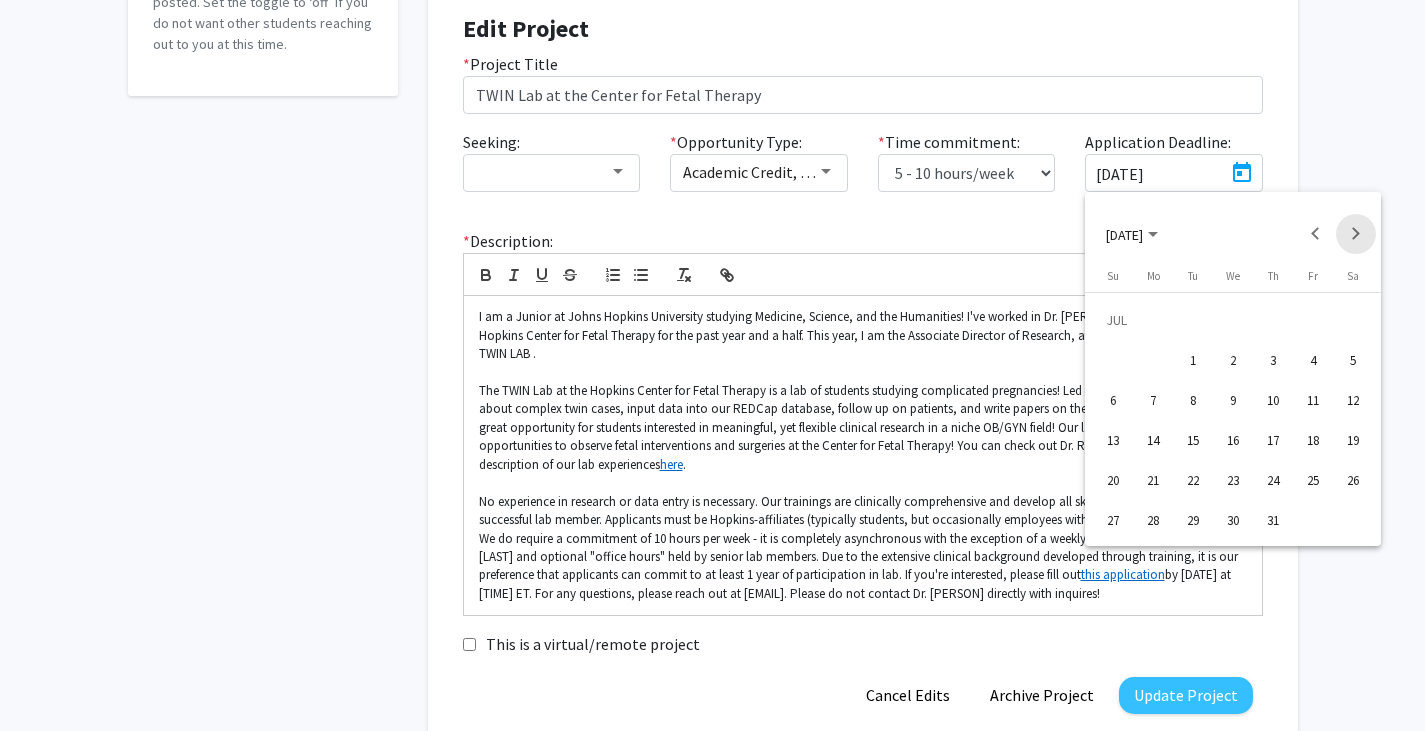click at bounding box center (1356, 234) 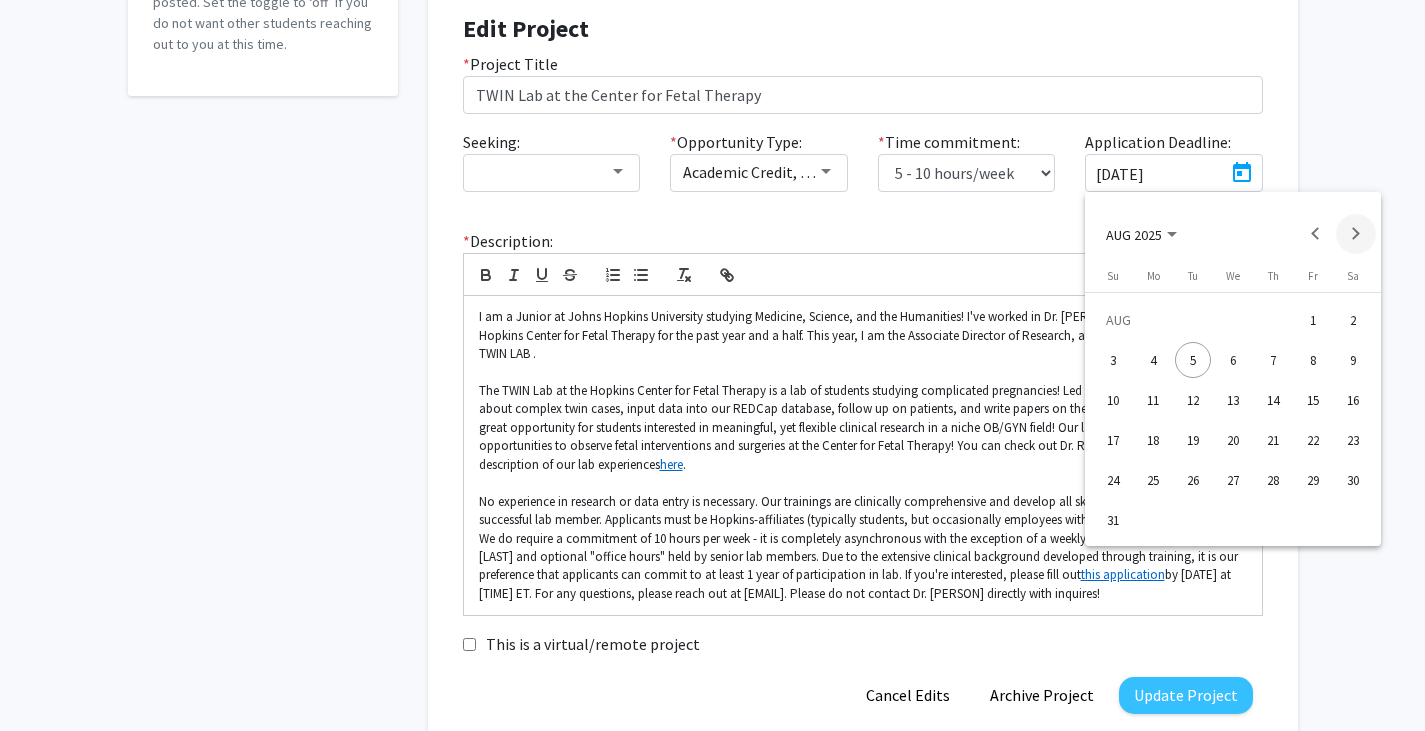 click at bounding box center (1356, 234) 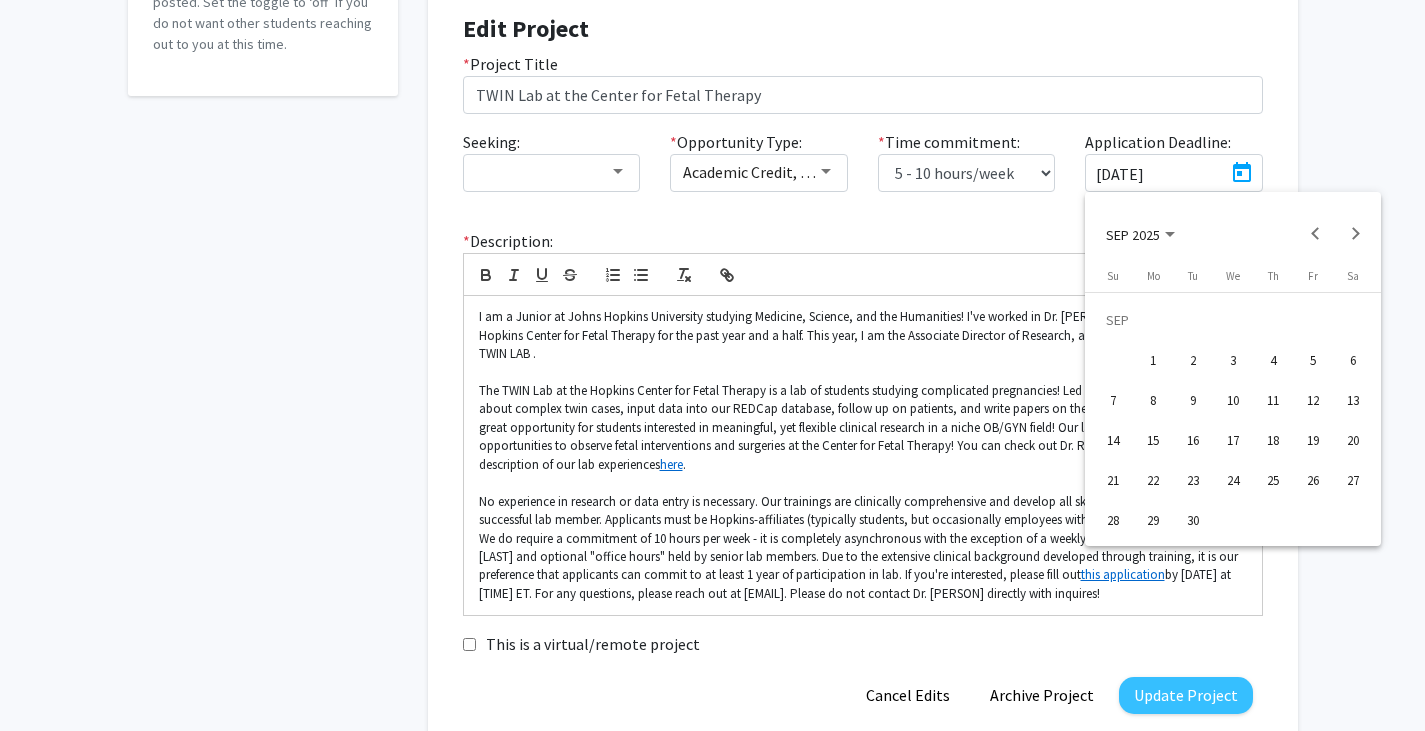 click on "9" at bounding box center (1193, 400) 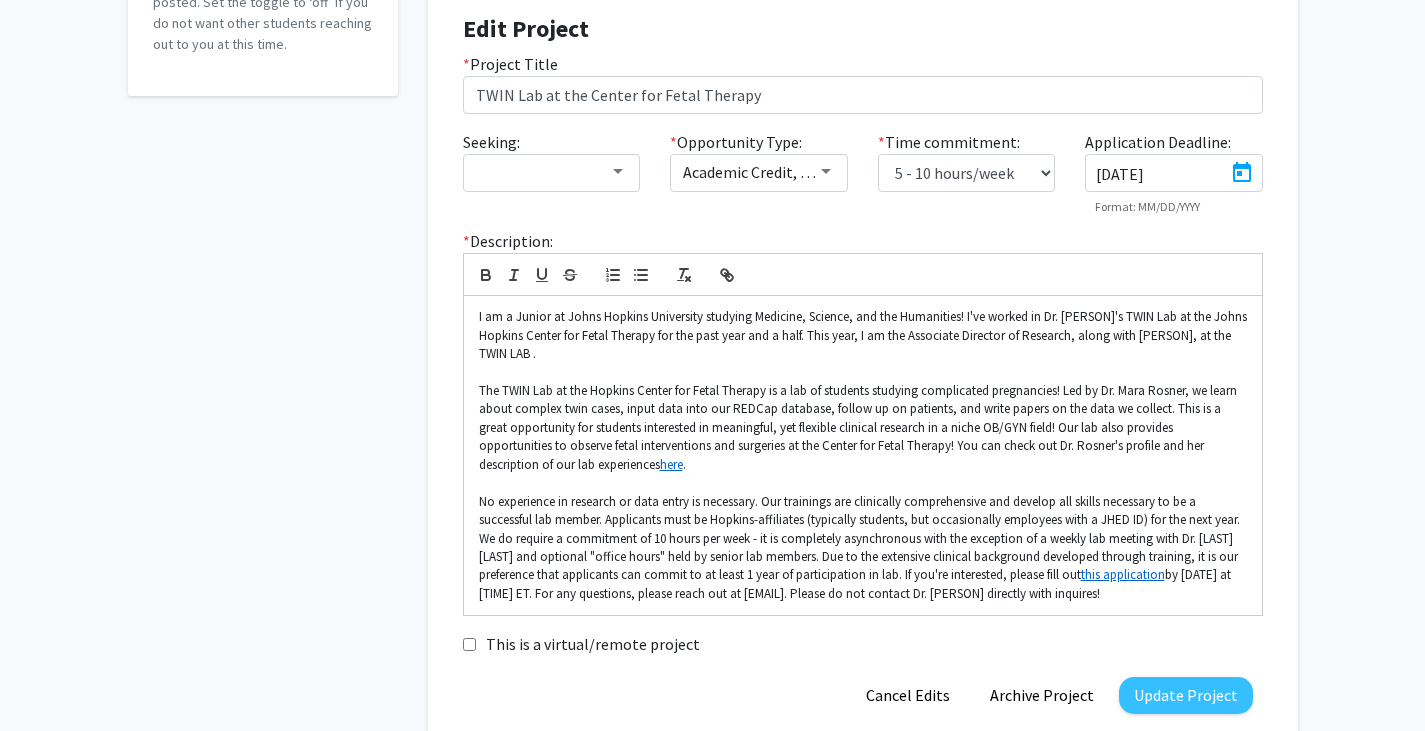 type on "[DATE]" 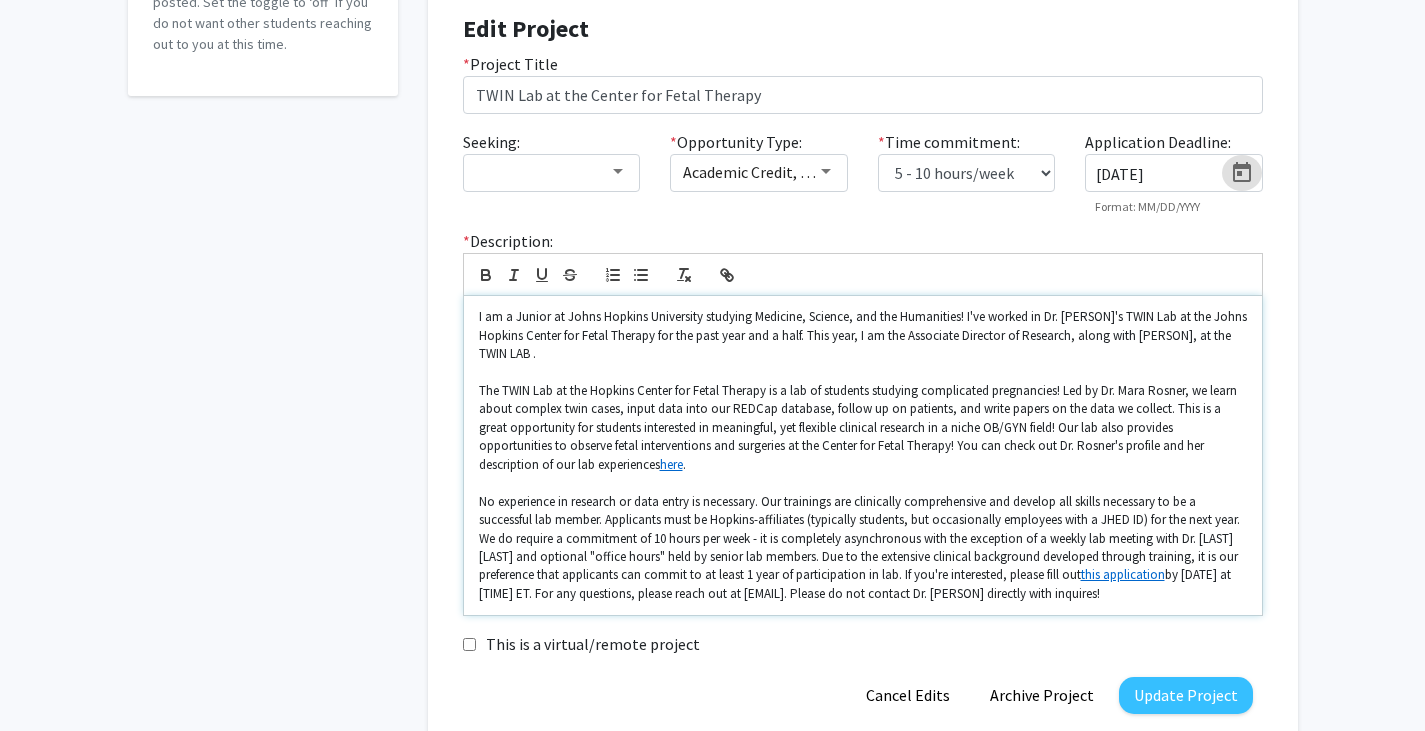 click on "I am a Junior at Johns Hopkins University studying Medicine, Science, and the Humanities! I've worked in Dr. [PERSON]'s TWIN Lab at the Johns Hopkins Center for Fetal Therapy for the past year and a half. This year, I am the Associate Director of Research, along with [PERSON], at the TWIN LAB ." at bounding box center (863, 335) 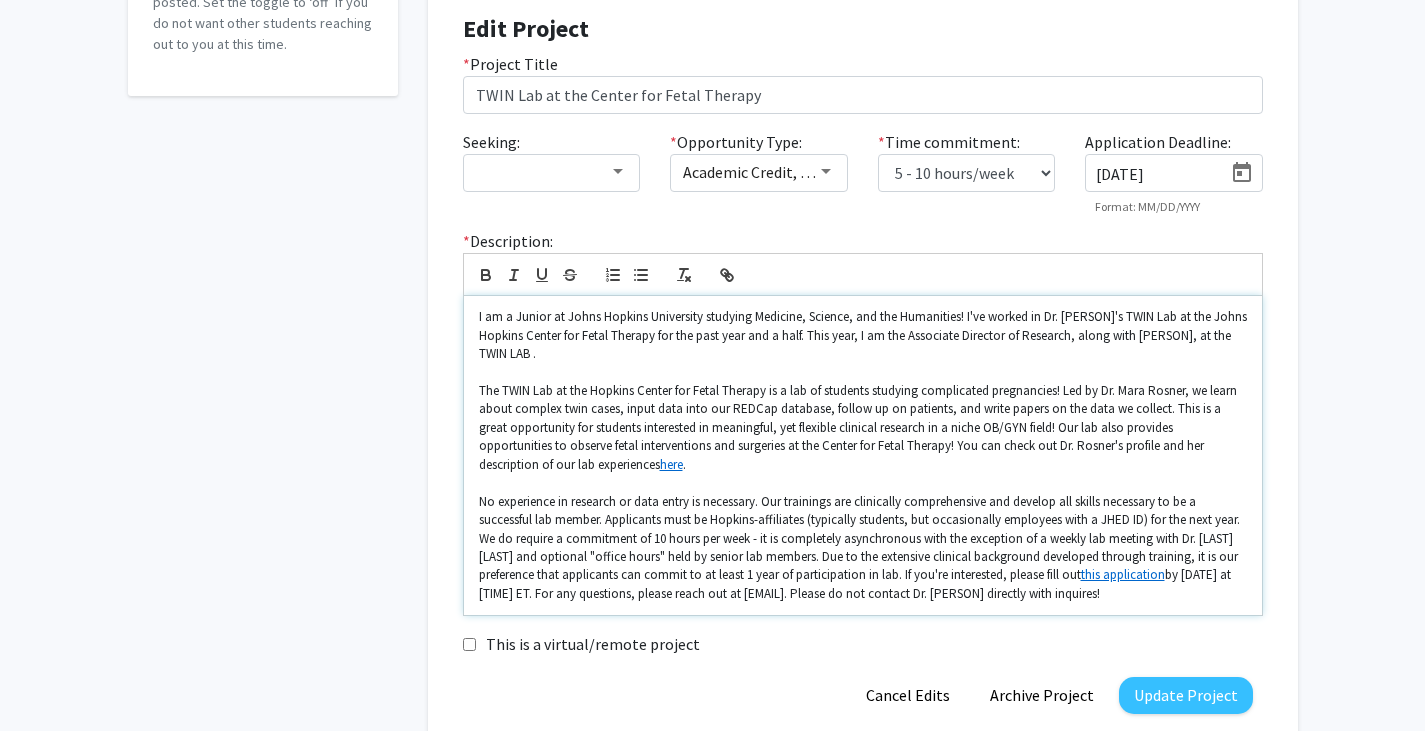 click on "I am a Junior at Johns Hopkins University studying Medicine, Science, and the Humanities! I've worked in Dr. [PERSON]'s TWIN Lab at the Johns Hopkins Center for Fetal Therapy for the past year and a half. This year, I am the Associate Director of Research, along with [PERSON], at the TWIN LAB ." at bounding box center [863, 335] 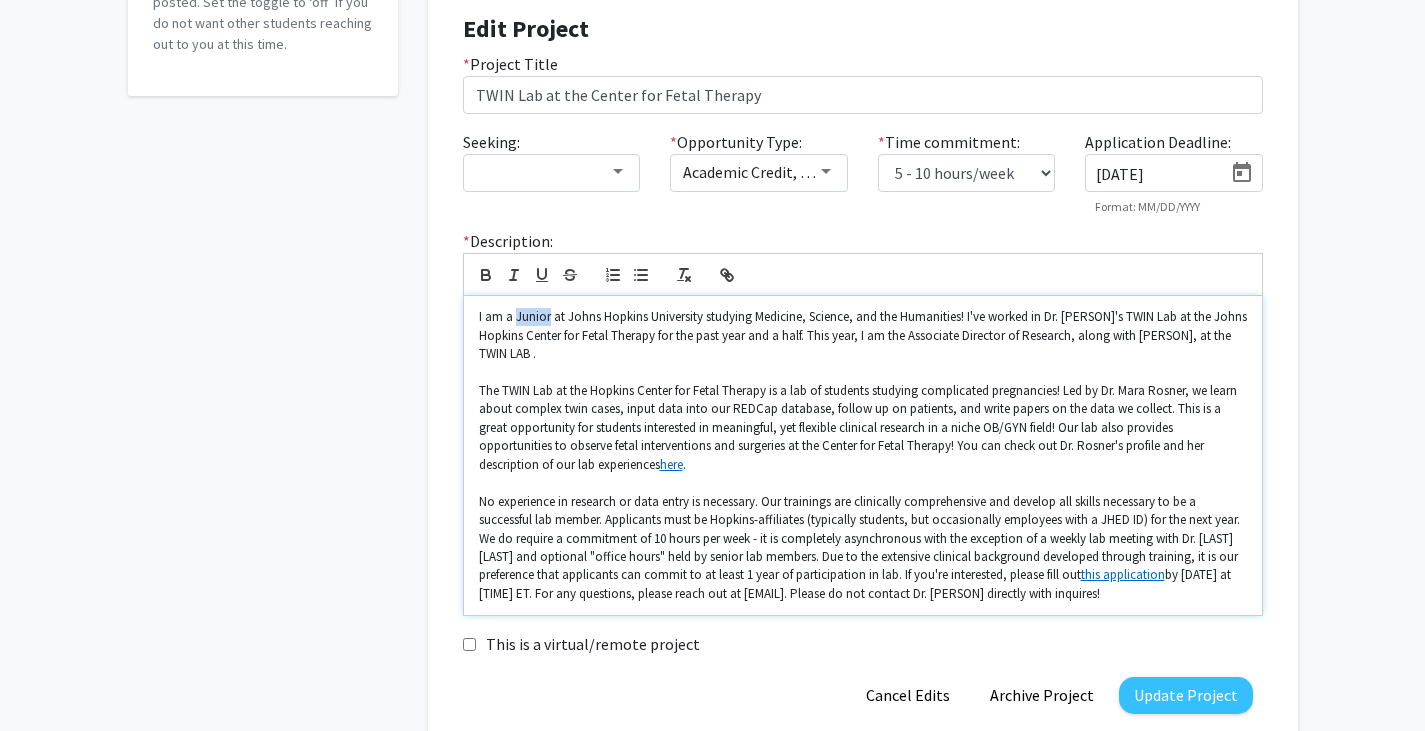 click on "I am a Junior at Johns Hopkins University studying Medicine, Science, and the Humanities! I've worked in Dr. [PERSON]'s TWIN Lab at the Johns Hopkins Center for Fetal Therapy for the past year and a half. This year, I am the Associate Director of Research, along with [PERSON], at the TWIN LAB ." at bounding box center [863, 335] 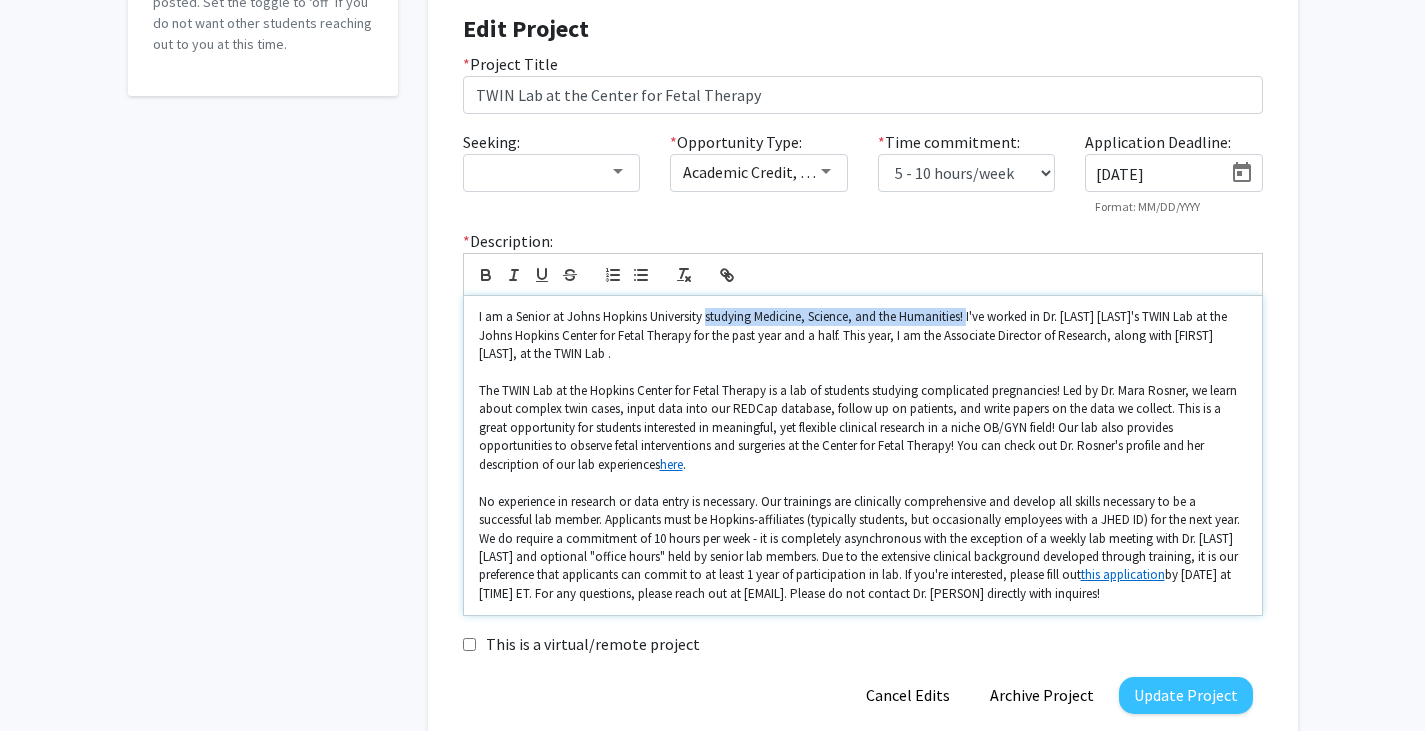 drag, startPoint x: 706, startPoint y: 317, endPoint x: 970, endPoint y: 313, distance: 264.0303 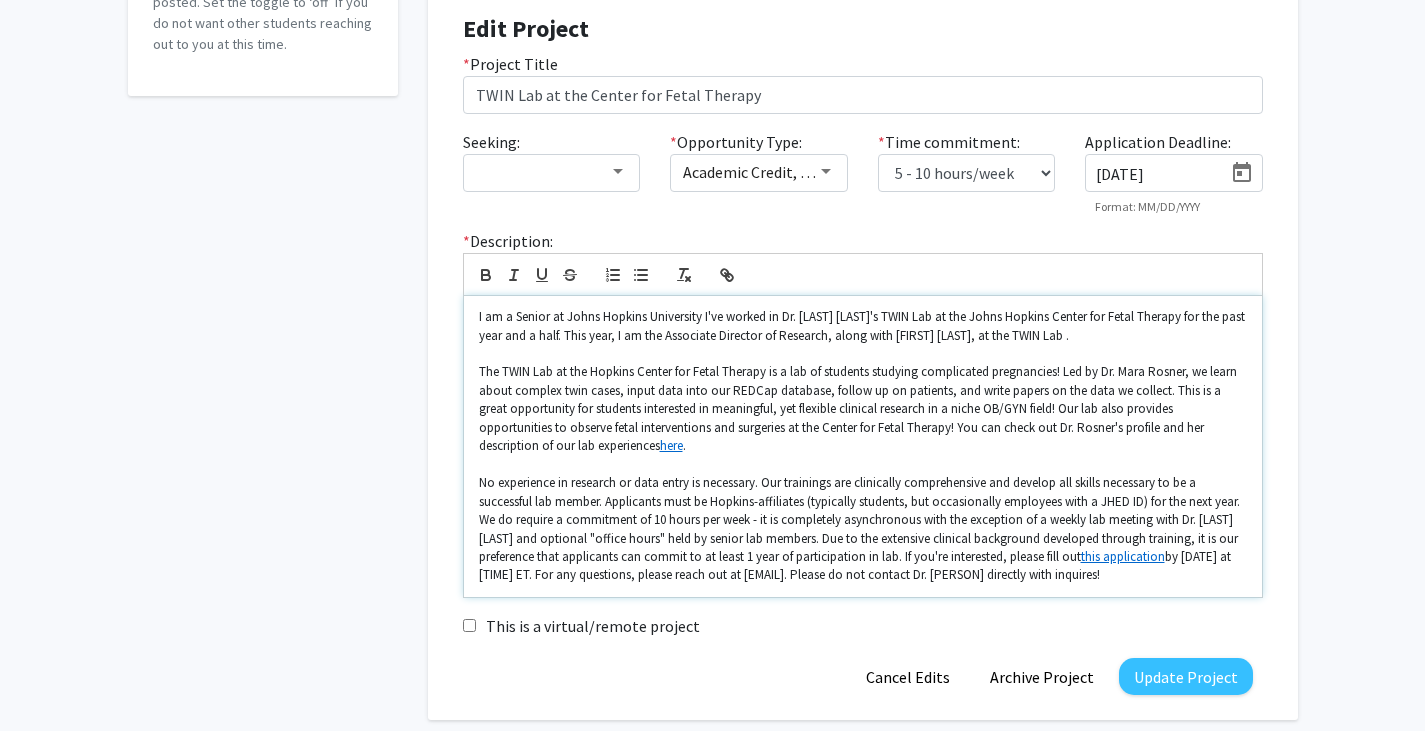 click on "I am a Senior at Johns Hopkins University I've worked in Dr. [LAST] [LAST]'s TWIN Lab at the Johns Hopkins Center for Fetal Therapy for the past year and a half. This year, I am the Associate Director of Research, along with [FIRST] [LAST], at the TWIN Lab ." at bounding box center [863, 326] 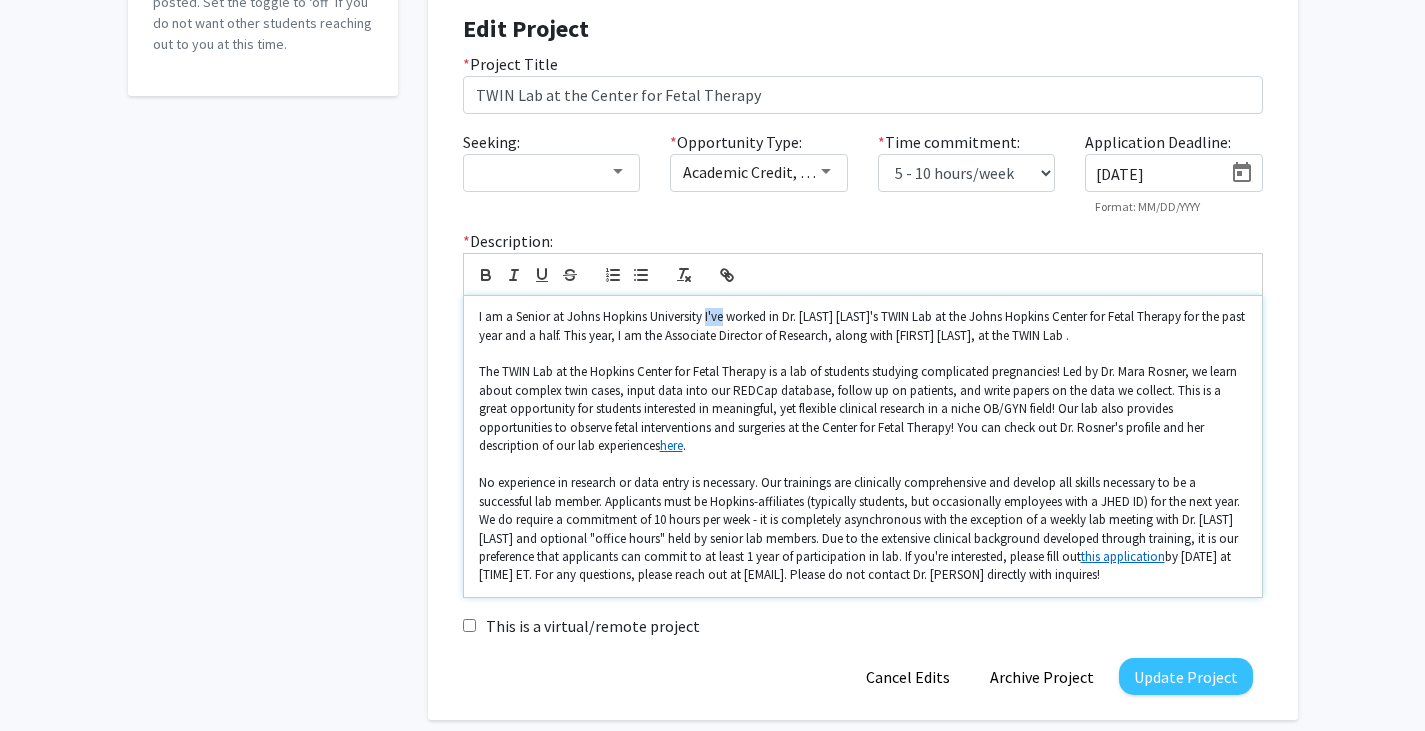 click on "I am a Senior at Johns Hopkins University I've worked in Dr. [LAST] [LAST]'s TWIN Lab at the Johns Hopkins Center for Fetal Therapy for the past year and a half. This year, I am the Associate Director of Research, along with [FIRST] [LAST], at the TWIN Lab ." at bounding box center (863, 326) 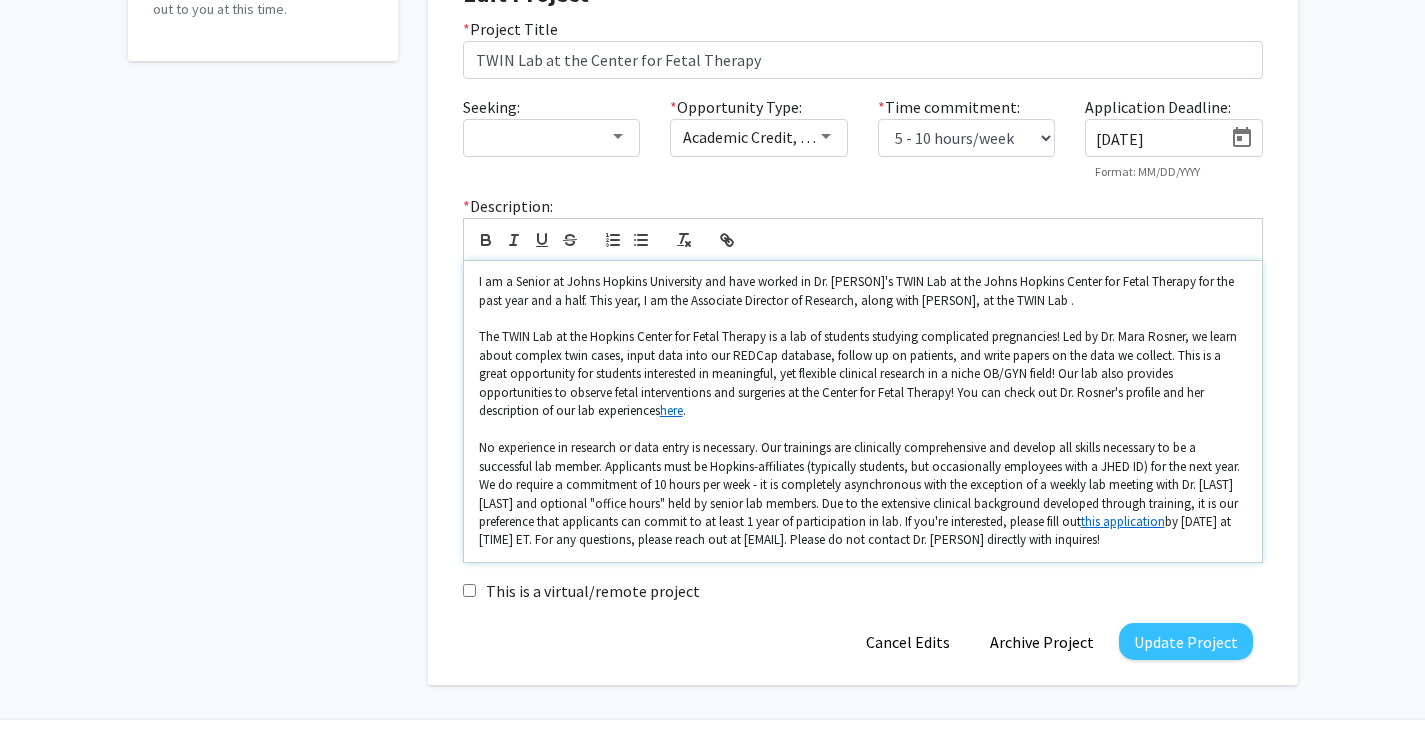 scroll, scrollTop: 441, scrollLeft: 0, axis: vertical 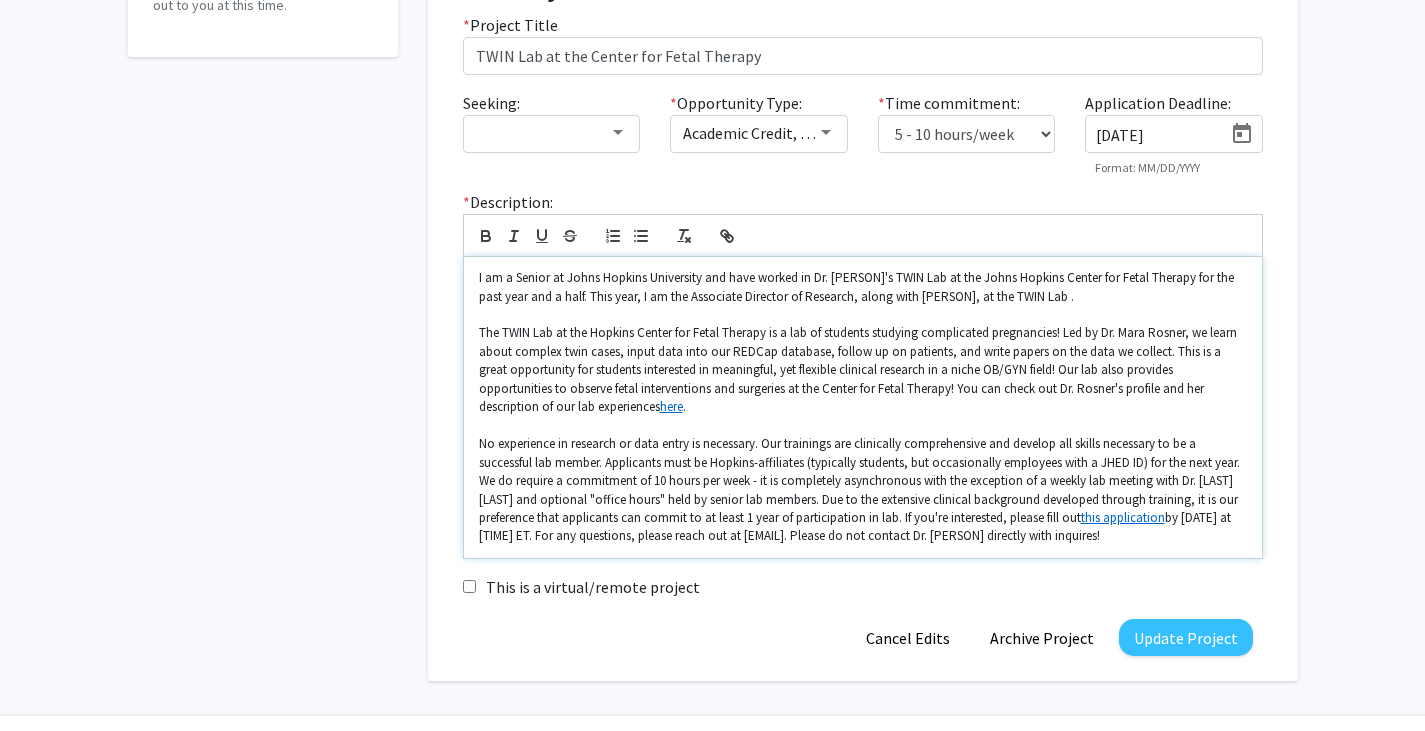 click on "I am a Senior at Johns Hopkins University and have worked in Dr. [PERSON]'s TWIN Lab at the Johns Hopkins Center for Fetal Therapy for the past year and a half. This year, I am the Associate Director of Research, along with [PERSON], at the TWIN Lab ." at bounding box center (863, 287) 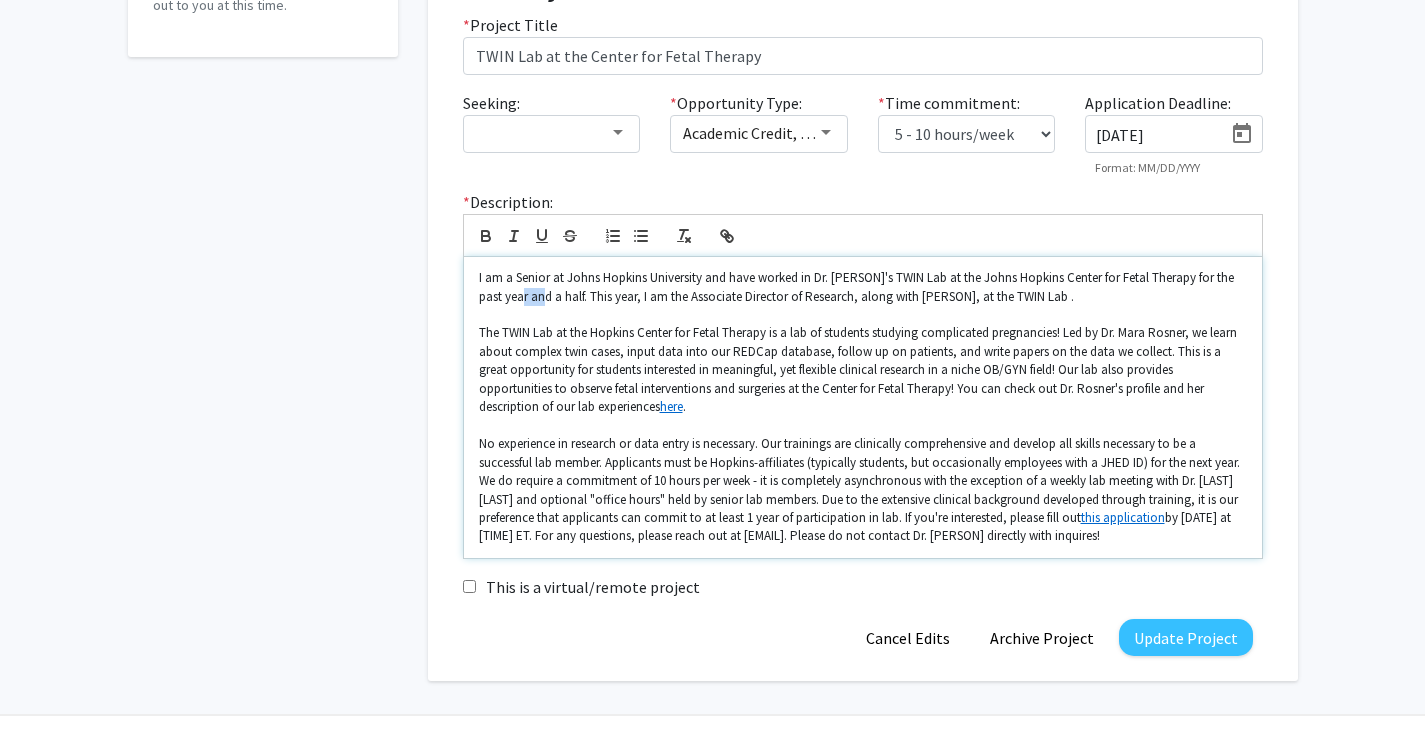 click on "I am a Senior at Johns Hopkins University and have worked in Dr. [PERSON]'s TWIN Lab at the Johns Hopkins Center for Fetal Therapy for the past year and a half. This year, I am the Associate Director of Research, along with [PERSON], at the TWIN Lab ." at bounding box center (863, 287) 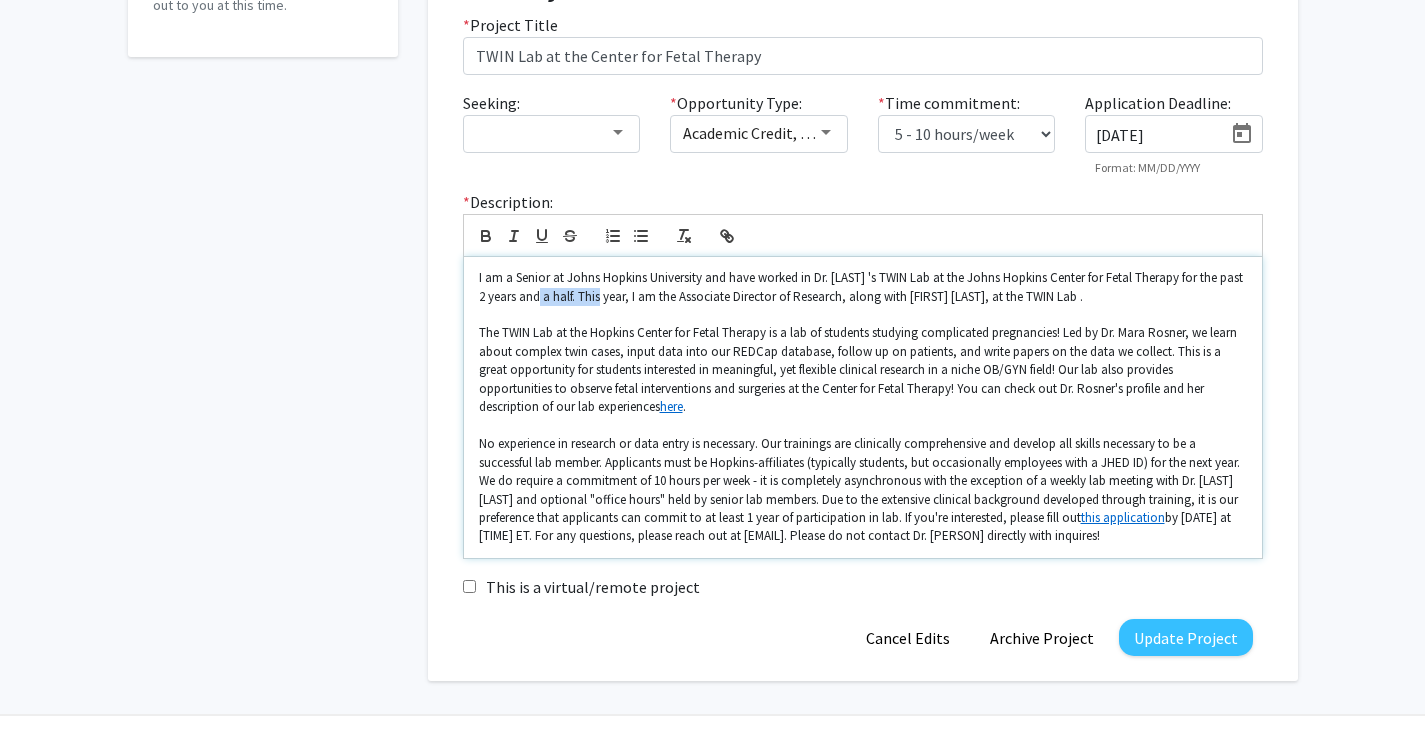 drag, startPoint x: 624, startPoint y: 298, endPoint x: 560, endPoint y: 297, distance: 64.00781 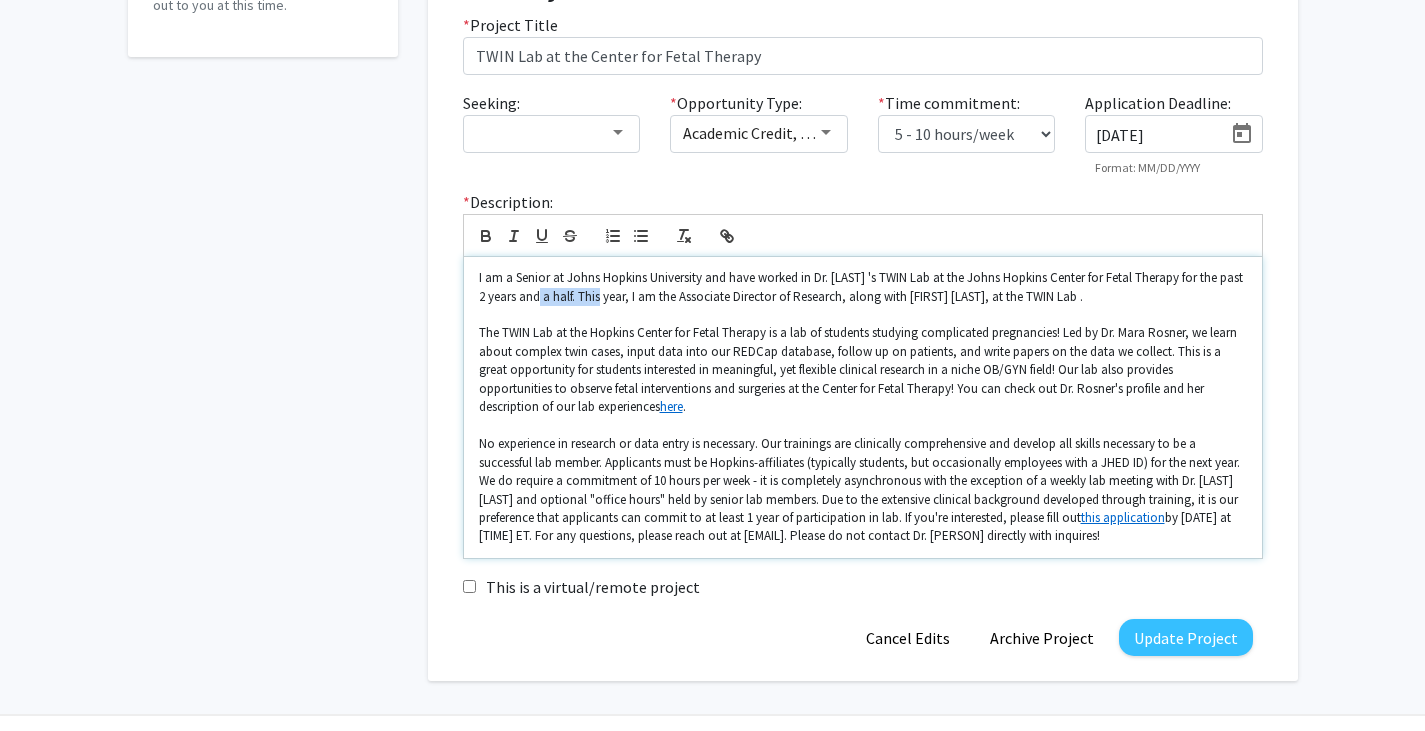 click on "I am a Senior at Johns Hopkins University and have worked in Dr. [LAST] 's TWIN Lab at the Johns Hopkins Center for Fetal Therapy for the past 2 years and a half. This year, I am the Associate Director of Research, along with [FIRST] [LAST], at the TWIN Lab ." at bounding box center [863, 287] 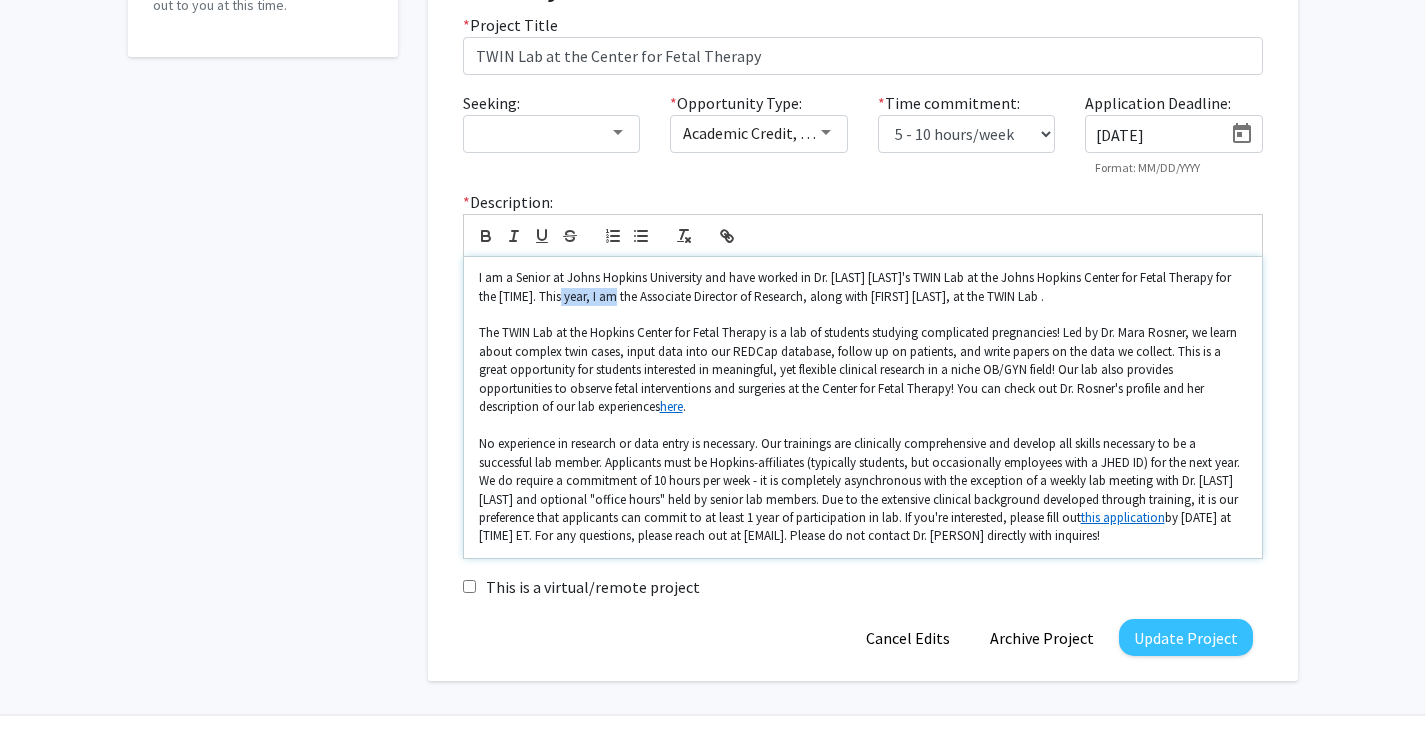 drag, startPoint x: 569, startPoint y: 293, endPoint x: 621, endPoint y: 295, distance: 52.03845 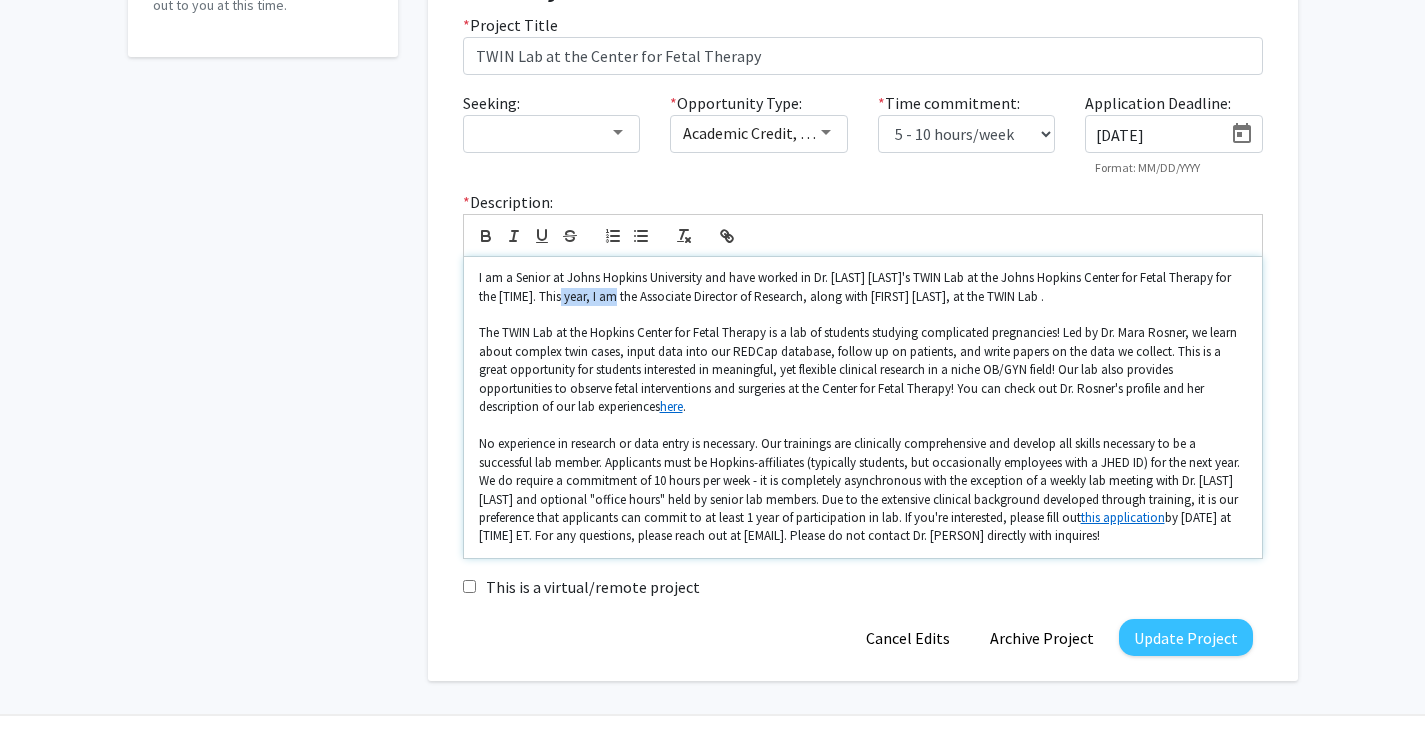click on "I am a Senior at Johns Hopkins University and have worked in Dr. [LAST] [LAST]'s TWIN Lab at the Johns Hopkins Center for Fetal Therapy for the [TIME]. This year, I am the Associate Director of Research, along with [FIRST] [LAST], at the TWIN Lab ." at bounding box center [863, 287] 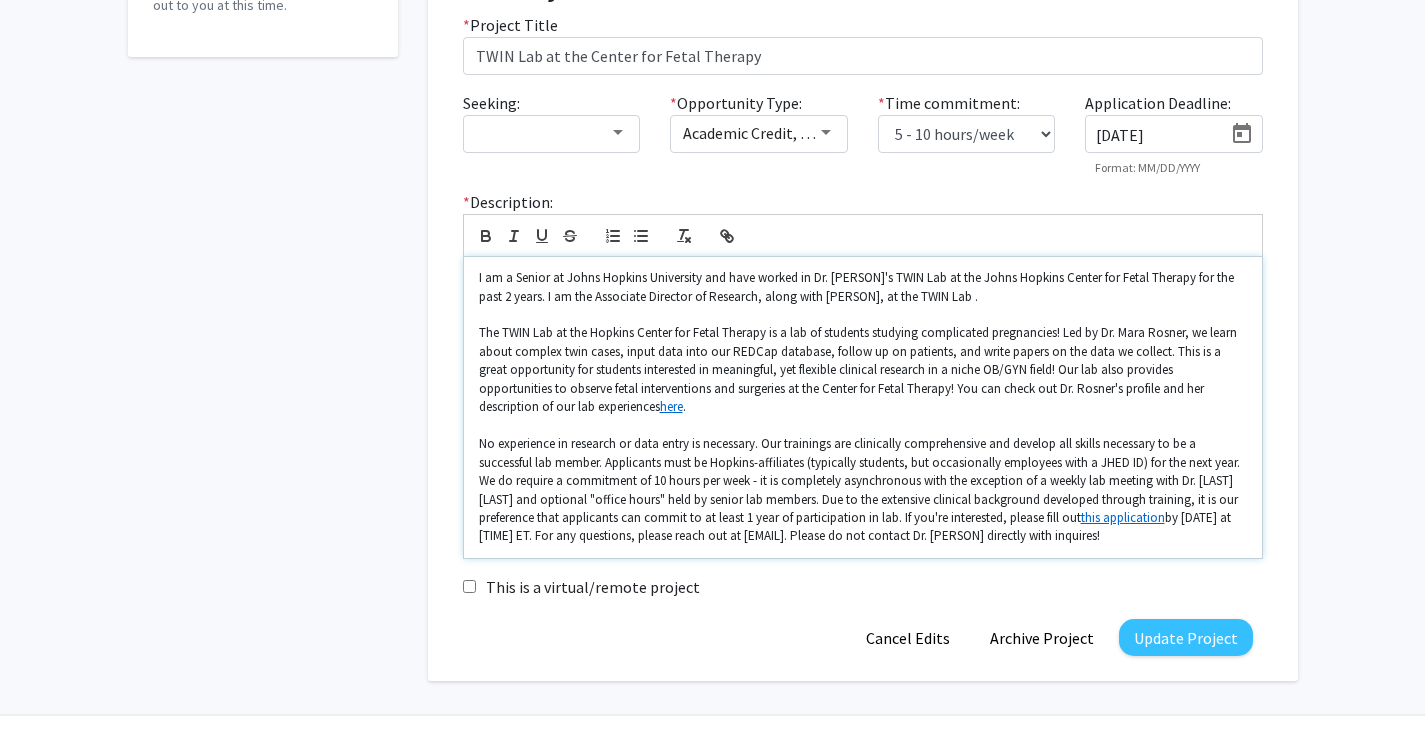 click on "I am a Senior at Johns Hopkins University and have worked in Dr. [PERSON]'s TWIN Lab at the Johns Hopkins Center for Fetal Therapy for the past 2 years. I am the Associate Director of Research, along with [PERSON], at the TWIN Lab ." at bounding box center (863, 287) 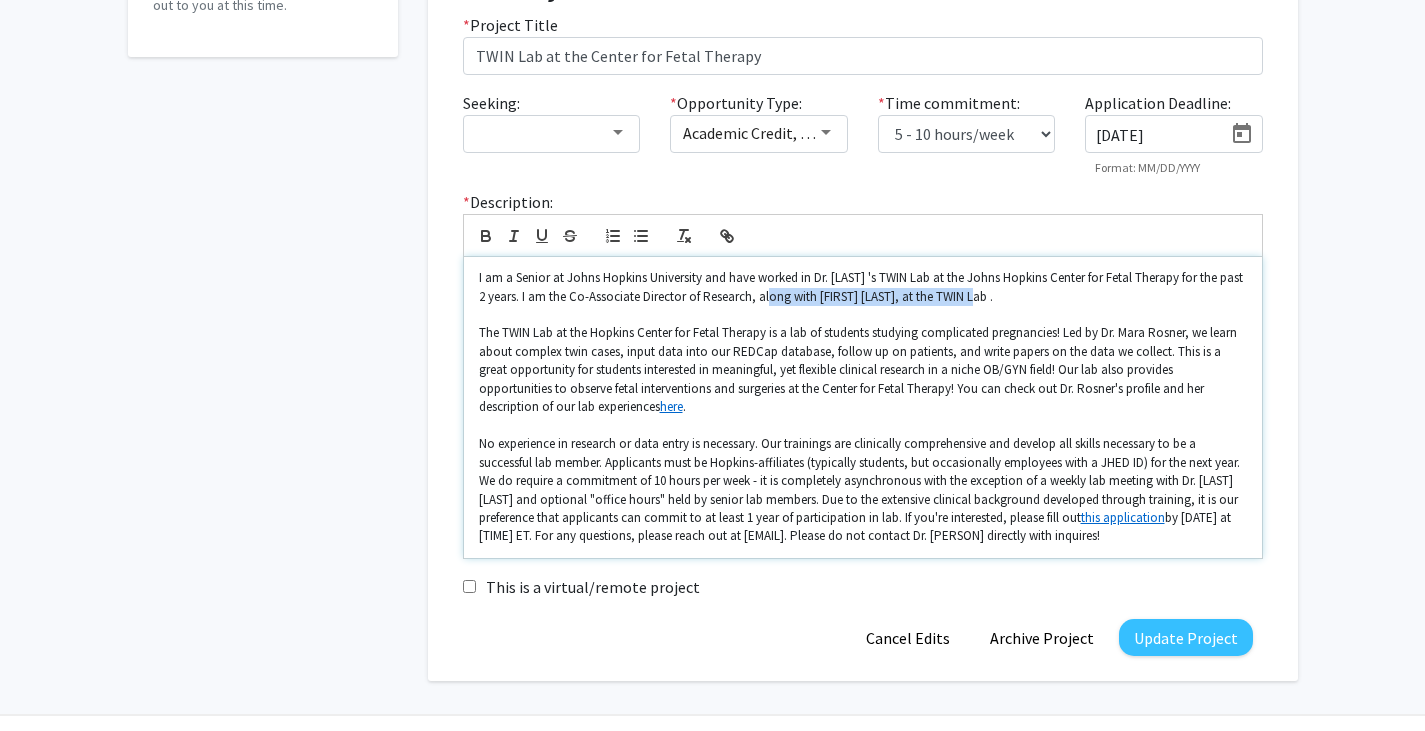 drag, startPoint x: 796, startPoint y: 297, endPoint x: 1003, endPoint y: 293, distance: 207.03865 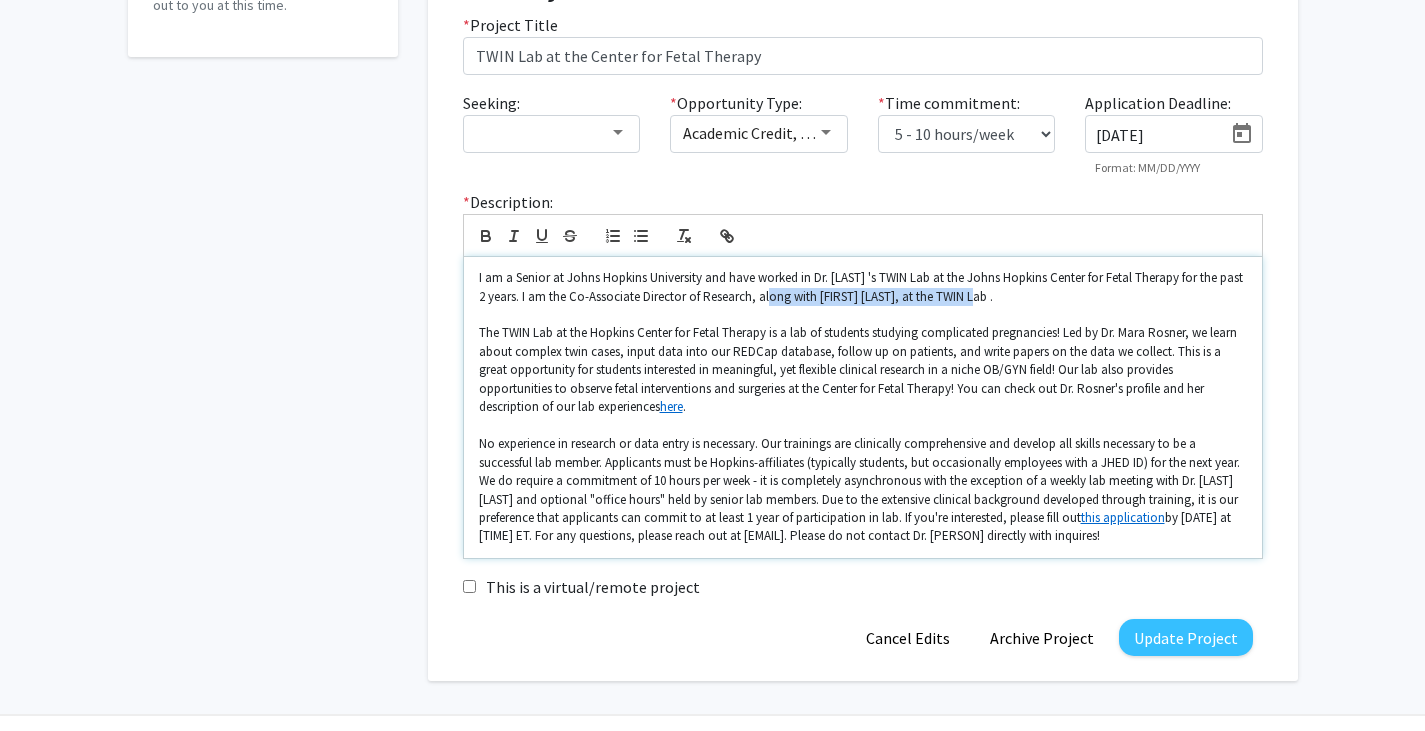click on "I am a Senior at Johns Hopkins University and have worked in Dr. [LAST] 's TWIN Lab at the Johns Hopkins Center for Fetal Therapy for the past 2 years. I am the Co-Associate Director of Research, along with [FIRST] [LAST], at the TWIN Lab ." at bounding box center [863, 287] 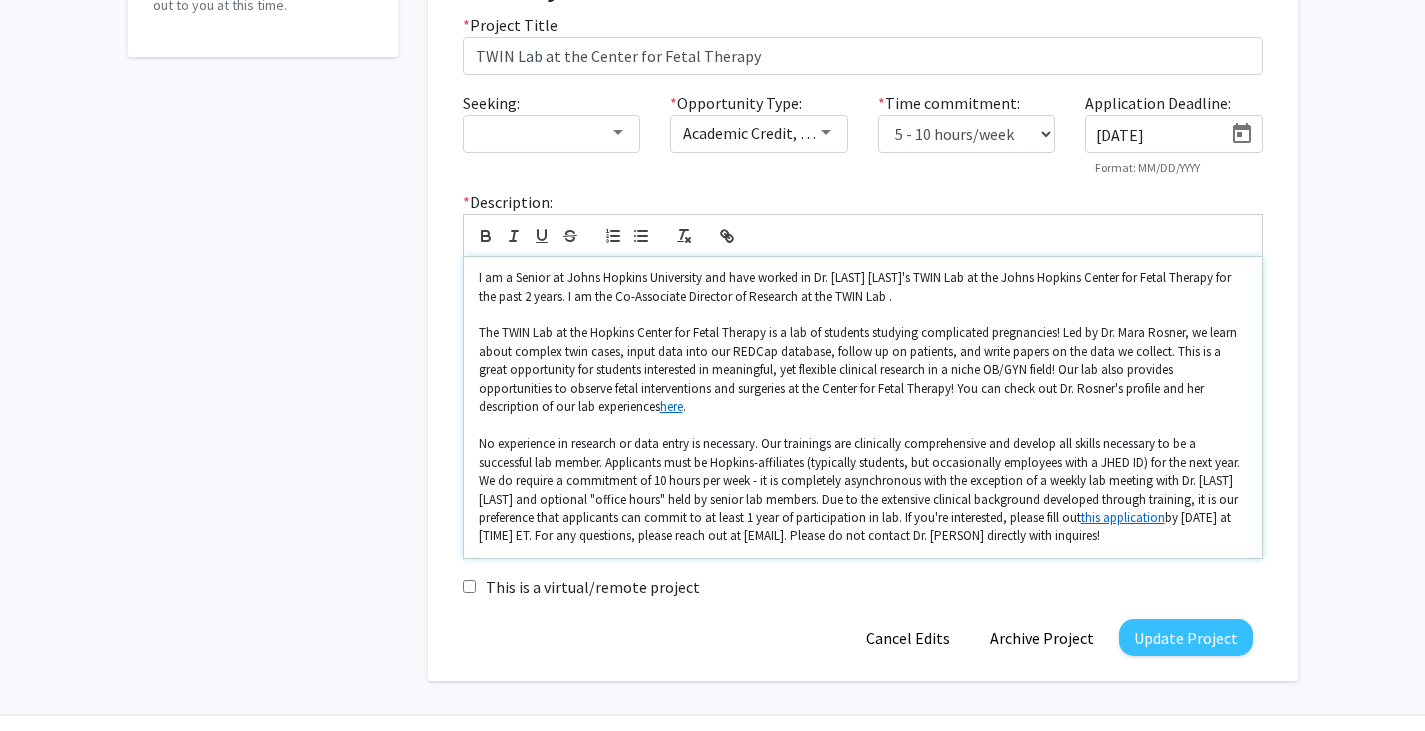 click on "I am a Senior at Johns Hopkins University and have worked in Dr. [LAST] [LAST]'s TWIN Lab at the Johns Hopkins Center for Fetal Therapy for the past 2 years. I am the Co-Associate Director of Research at the TWIN Lab ." at bounding box center [863, 287] 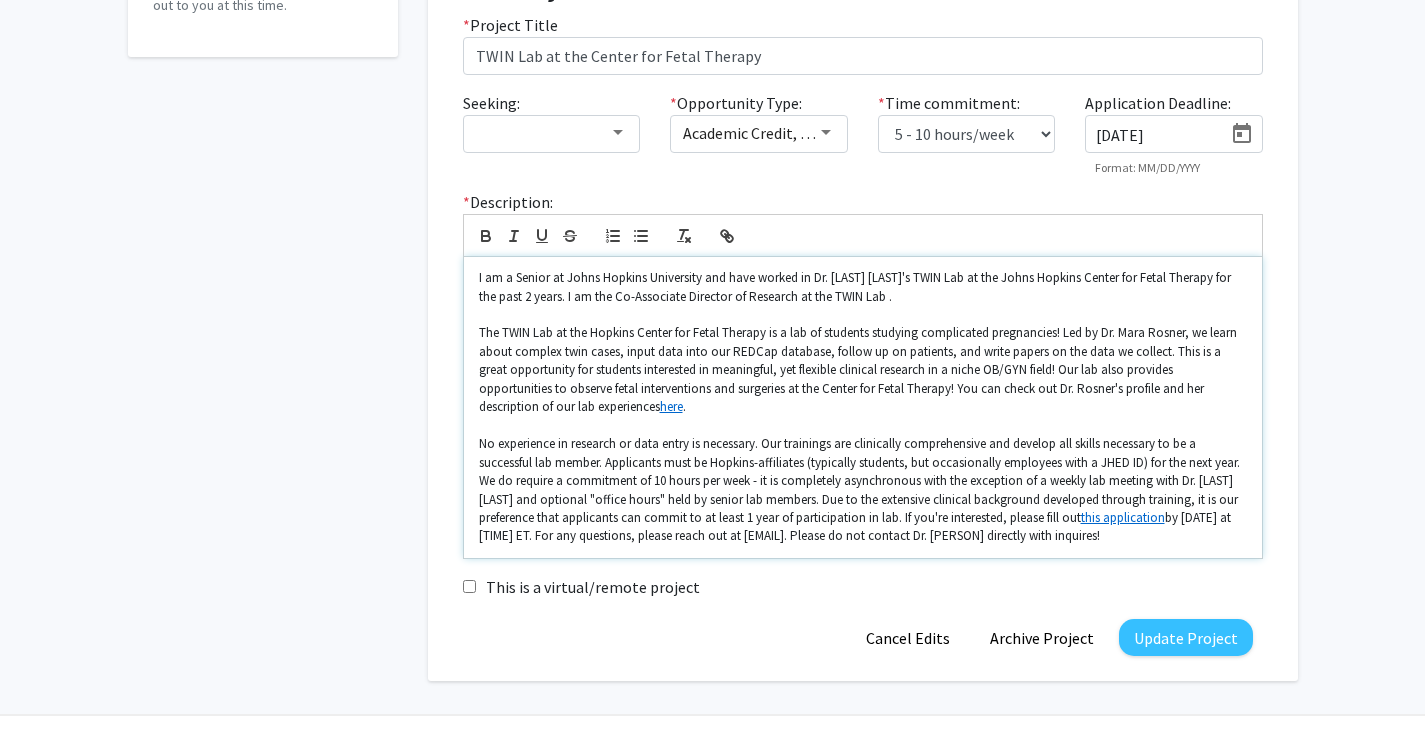 scroll, scrollTop: 0, scrollLeft: 0, axis: both 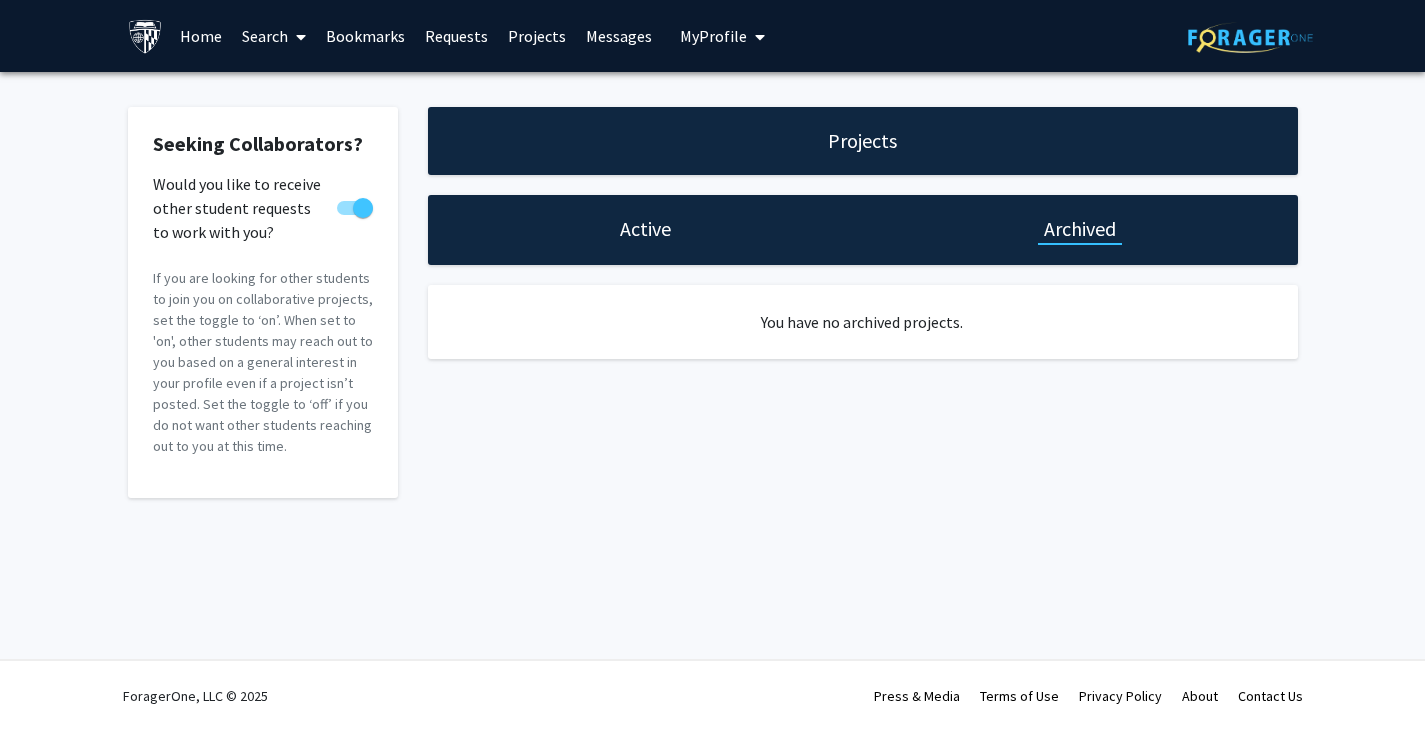 click on "Active" 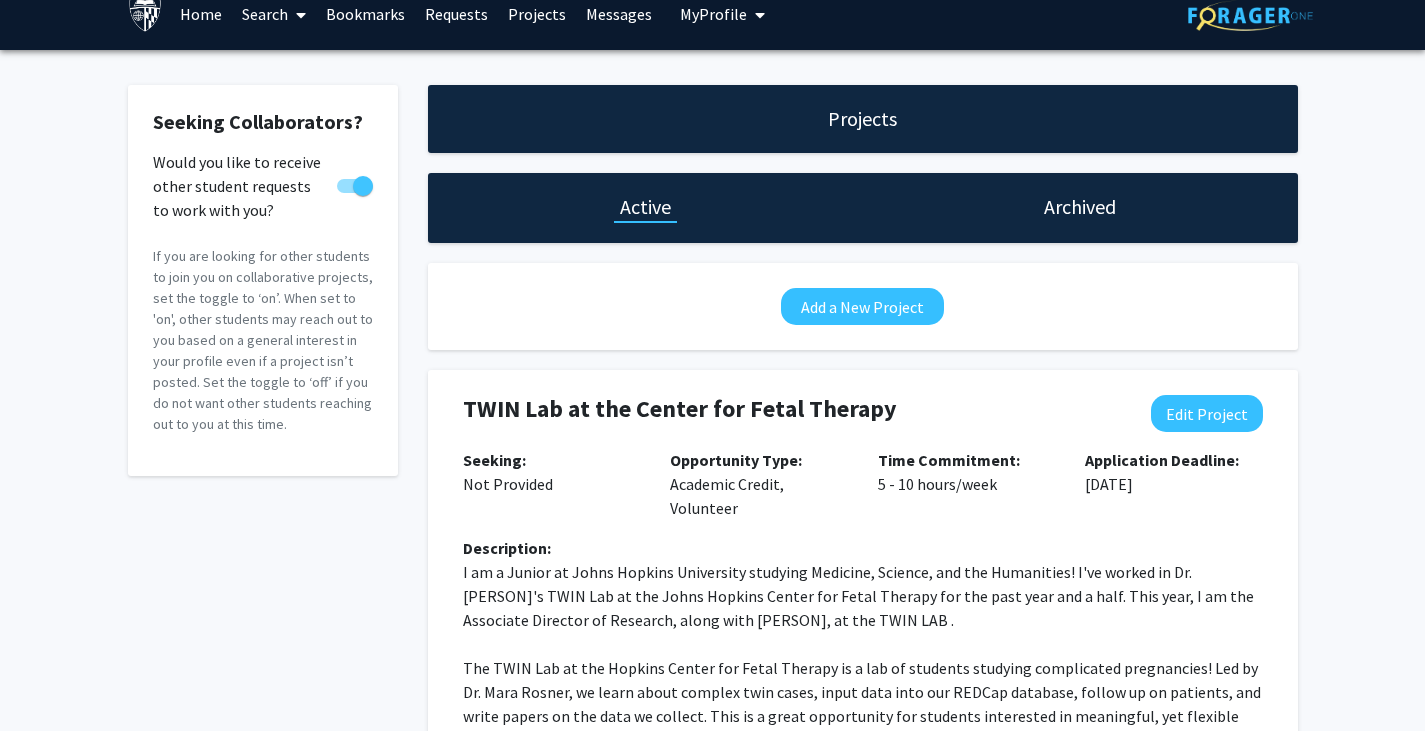 scroll, scrollTop: 26, scrollLeft: 0, axis: vertical 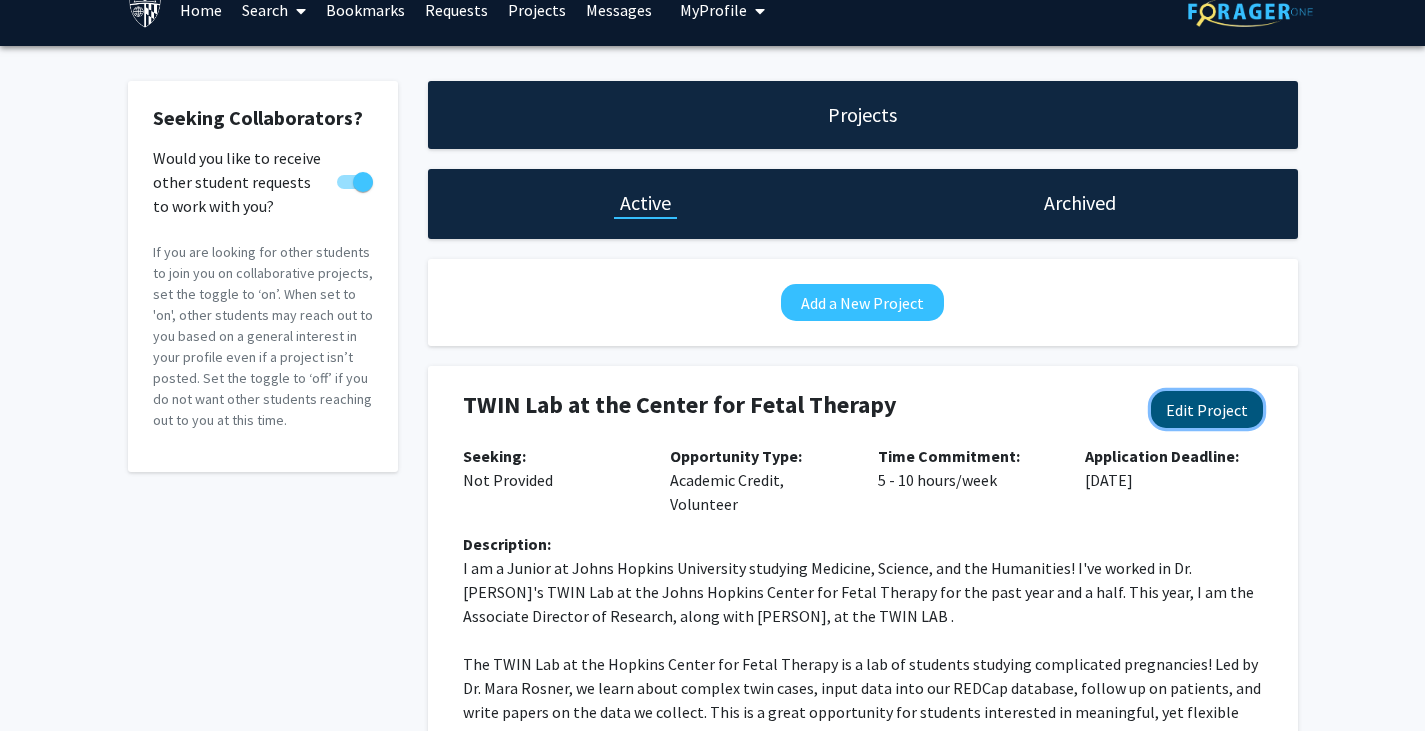 click on "Edit Project" 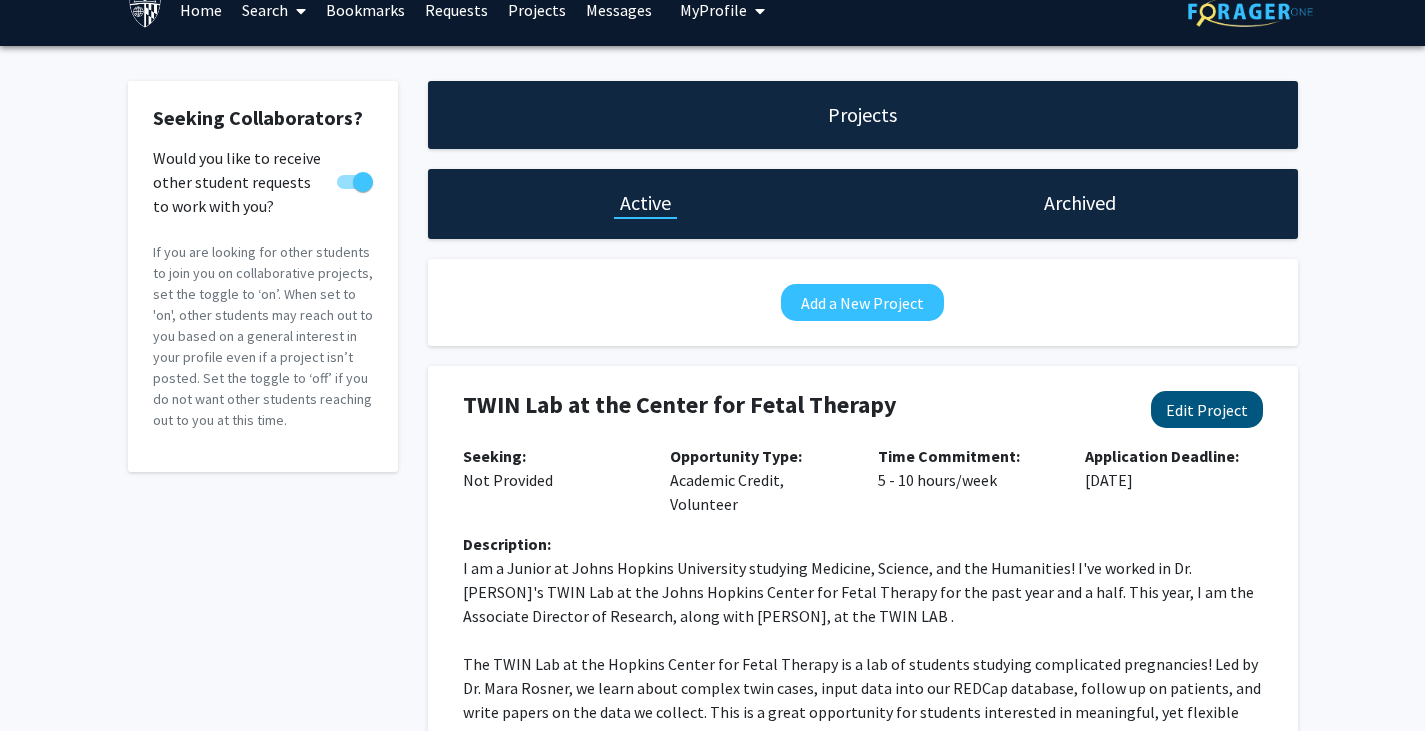 select on "5 - 10" 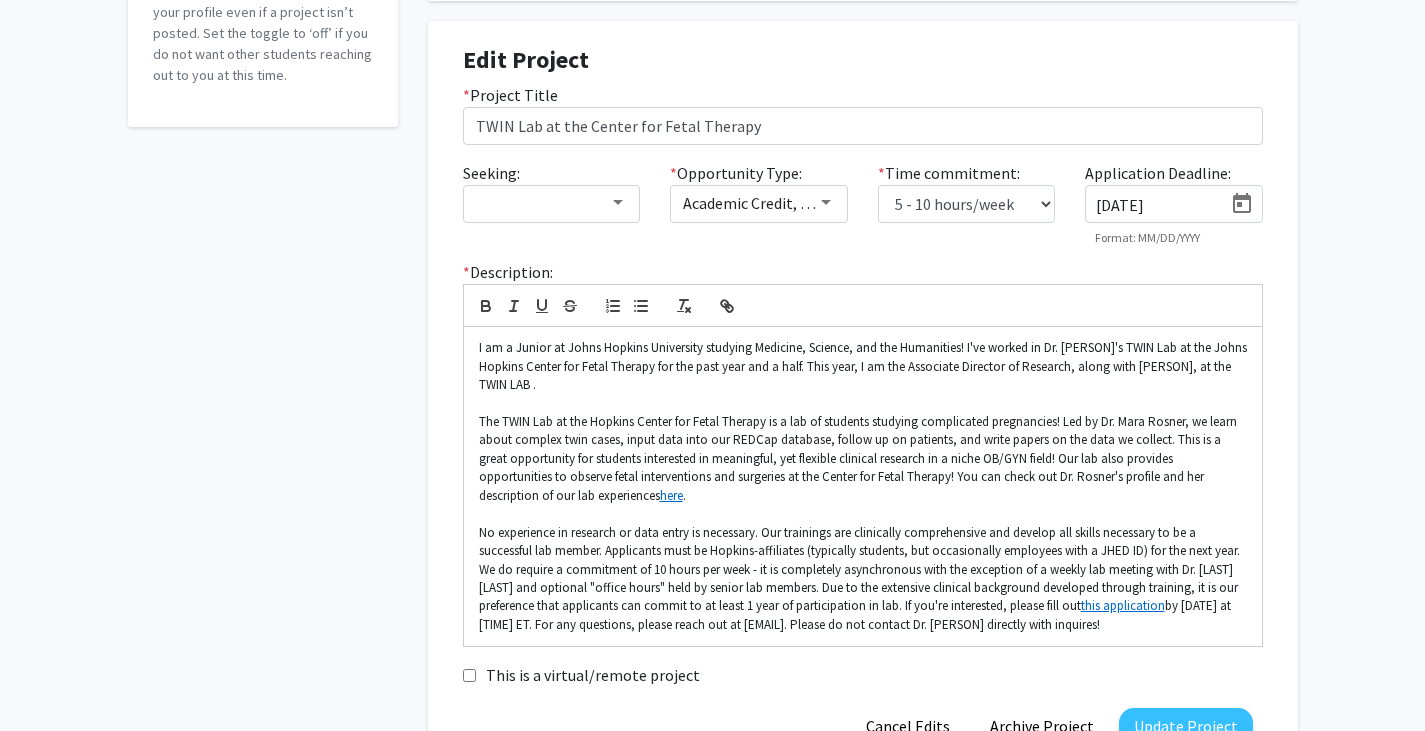scroll, scrollTop: 376, scrollLeft: 0, axis: vertical 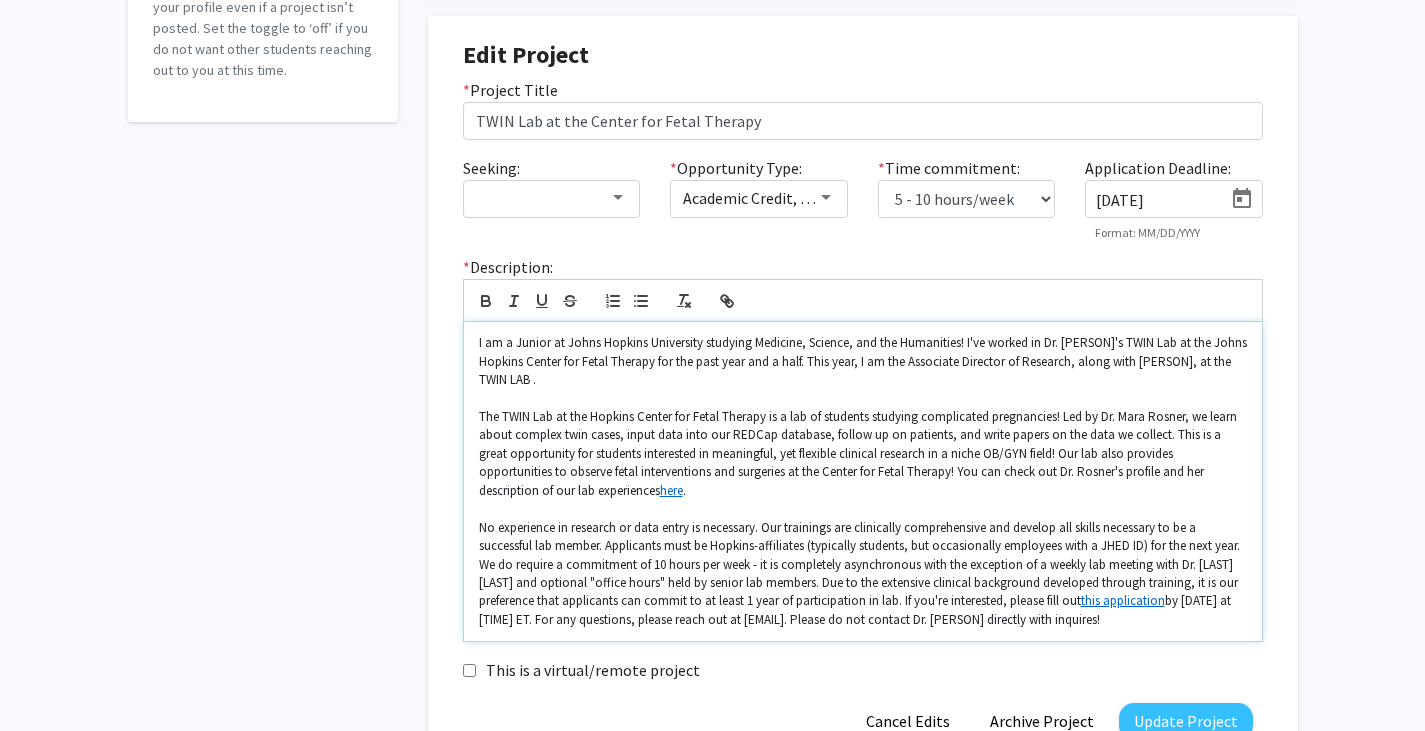 click on "I am a Junior at Johns Hopkins University studying Medicine, Science, and the Humanities! I've worked in Dr. [PERSON]'s TWIN Lab at the Johns Hopkins Center for Fetal Therapy for the past year and a half. This year, I am the Associate Director of Research, along with [PERSON], at the TWIN LAB ." at bounding box center (863, 361) 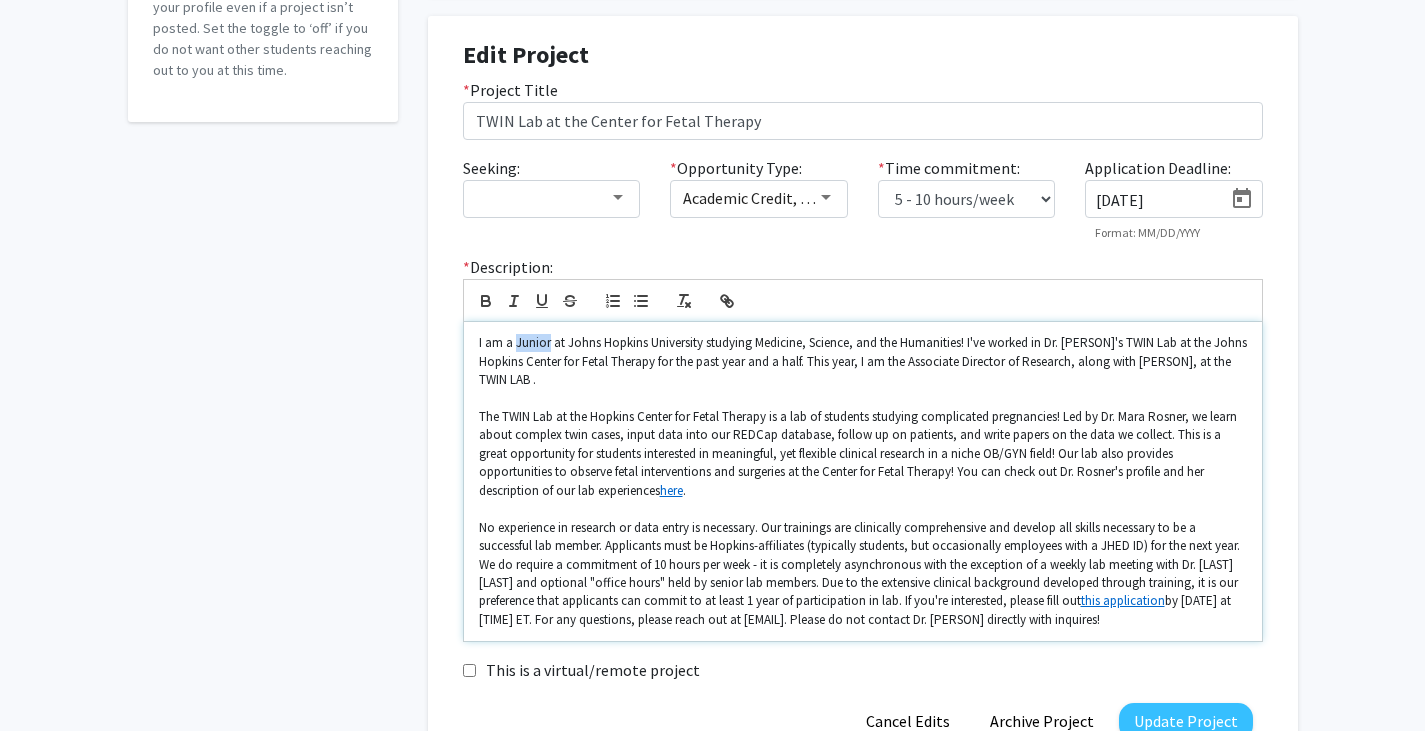 click on "I am a Junior at Johns Hopkins University studying Medicine, Science, and the Humanities! I've worked in Dr. [PERSON]'s TWIN Lab at the Johns Hopkins Center for Fetal Therapy for the past year and a half. This year, I am the Associate Director of Research, along with [PERSON], at the TWIN LAB ." at bounding box center (863, 361) 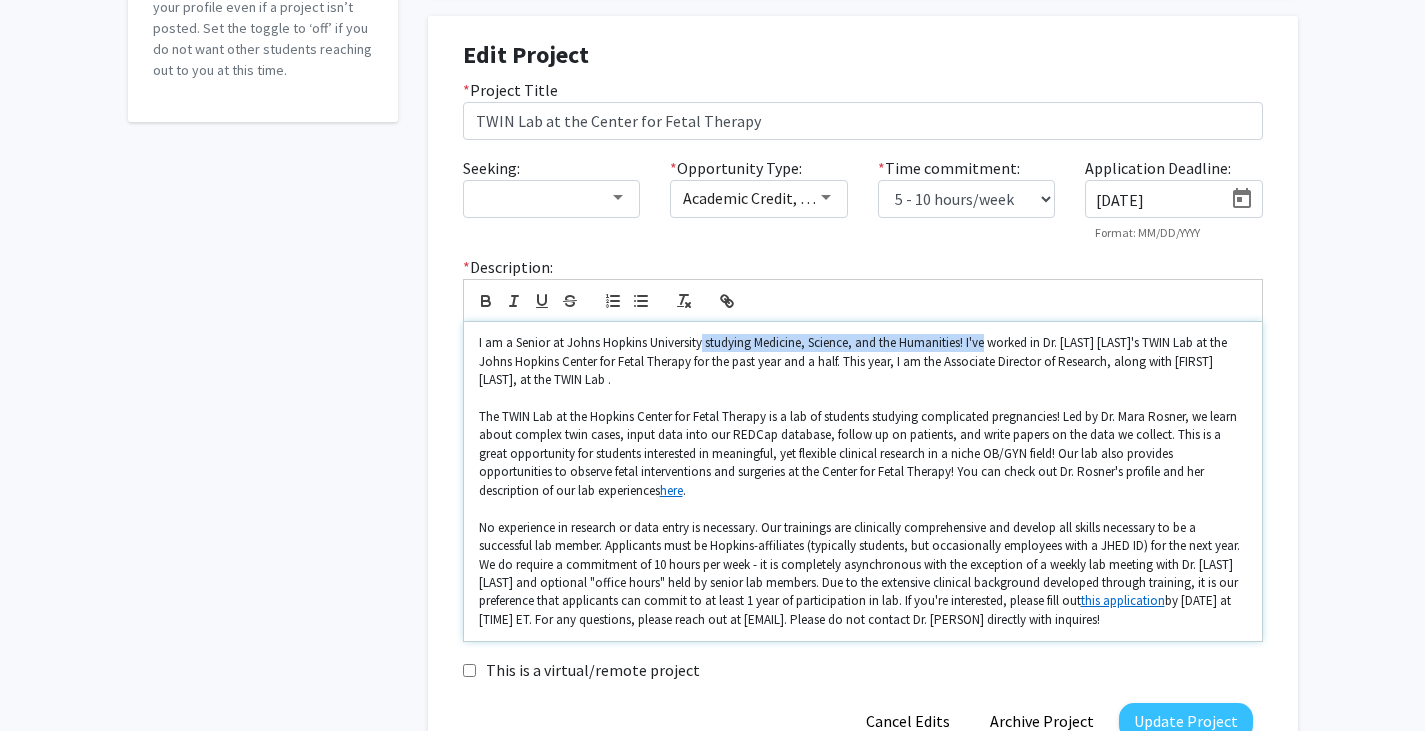 drag, startPoint x: 700, startPoint y: 346, endPoint x: 986, endPoint y: 336, distance: 286.17477 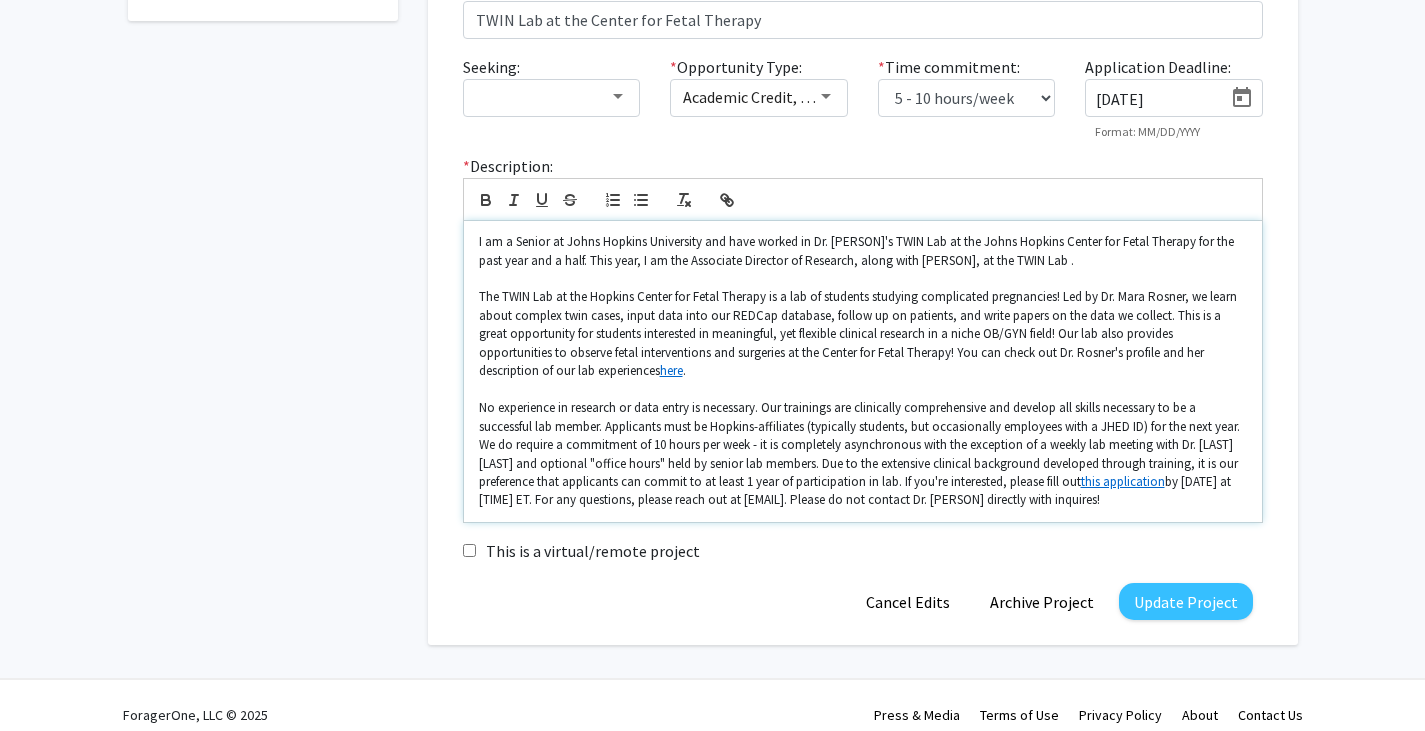 scroll, scrollTop: 497, scrollLeft: 0, axis: vertical 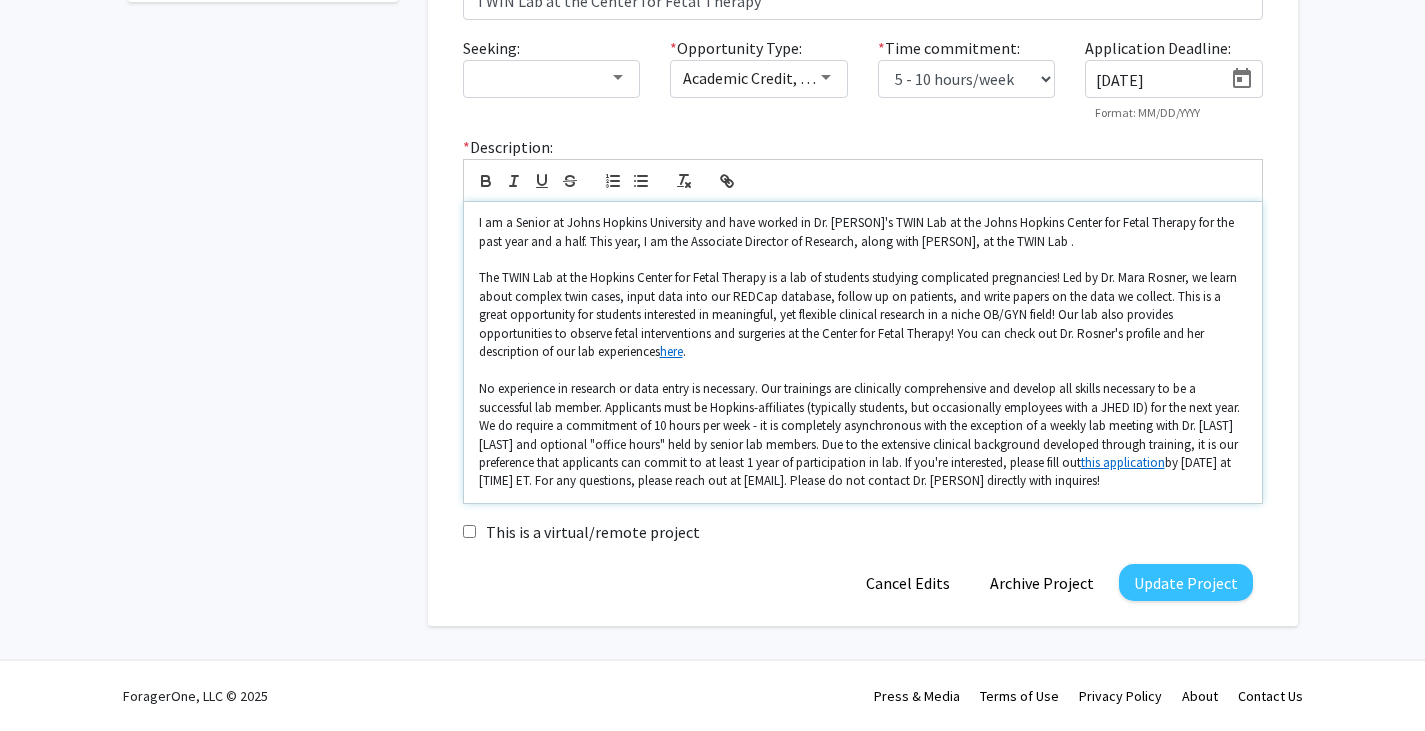 click on "I am a Senior at Johns Hopkins University and have worked in Dr. [PERSON]'s TWIN Lab at the Johns Hopkins Center for Fetal Therapy for the past year and a half. This year, I am the Associate Director of Research, along with [PERSON], at the TWIN Lab ." at bounding box center (863, 232) 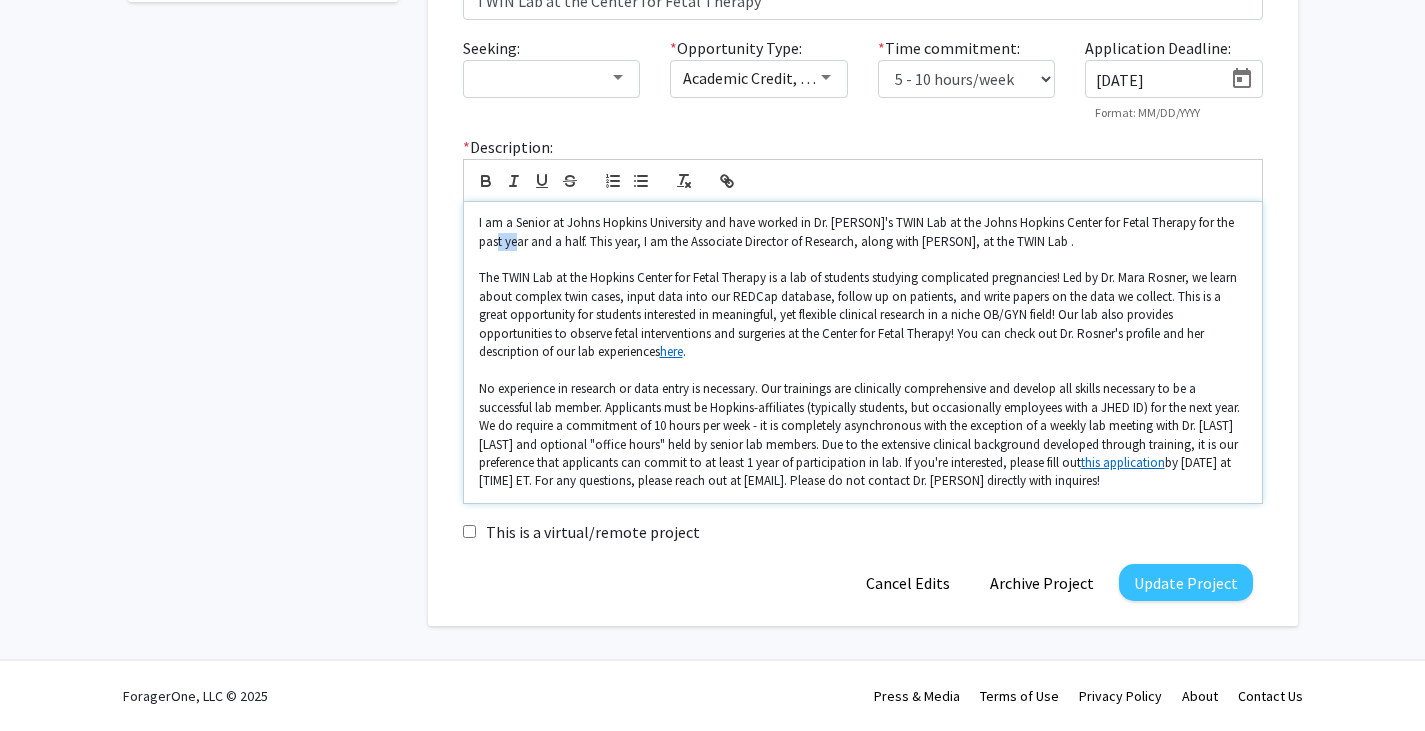 click on "I am a Senior at Johns Hopkins University and have worked in Dr. [PERSON]'s TWIN Lab at the Johns Hopkins Center for Fetal Therapy for the past year and a half. This year, I am the Associate Director of Research, along with [PERSON], at the TWIN Lab ." at bounding box center (863, 232) 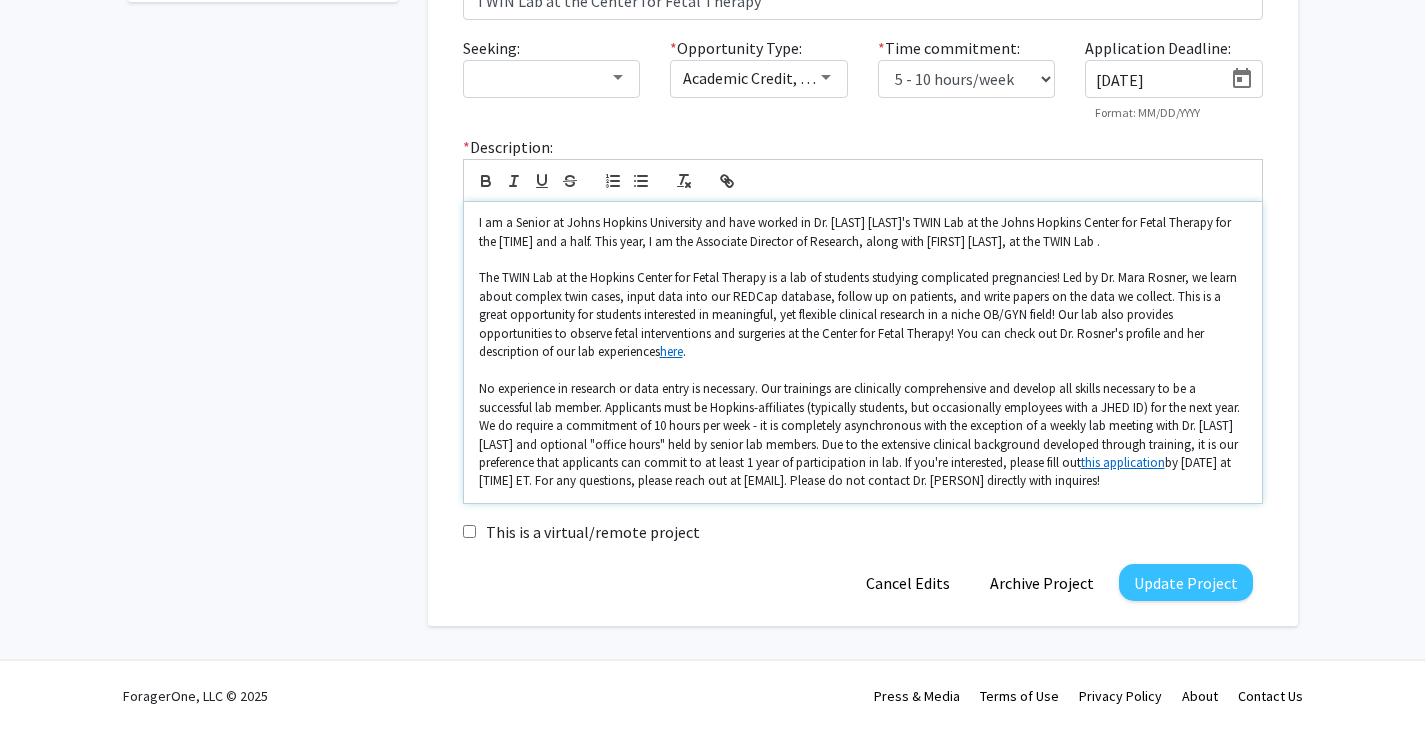 click on "I am a Senior at Johns Hopkins University and have worked in Dr. [LAST] [LAST]'s TWIN Lab at the Johns Hopkins Center for Fetal Therapy for the [TIME] and a half. This year, I am the Associate Director of Research, along with [FIRST] [LAST], at the TWIN Lab ." at bounding box center (863, 232) 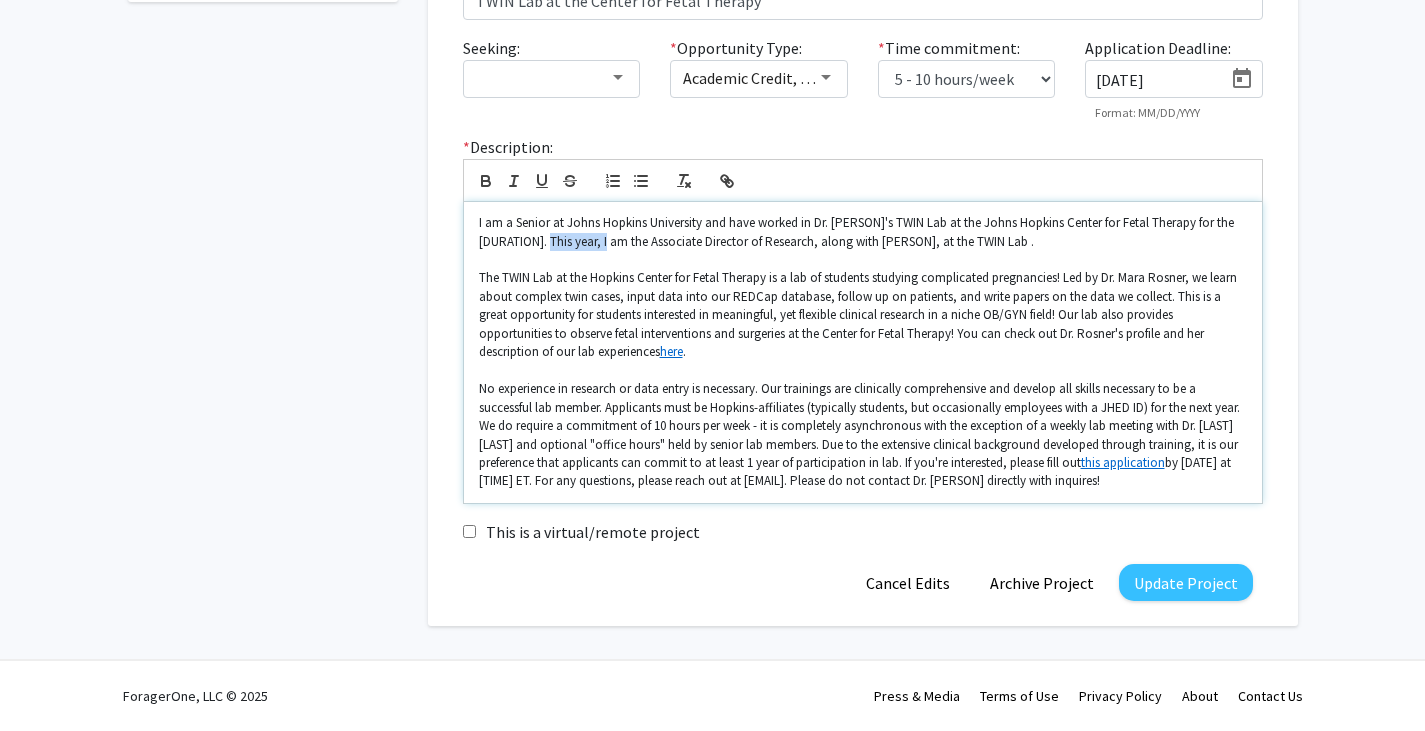 drag, startPoint x: 608, startPoint y: 243, endPoint x: 550, endPoint y: 243, distance: 58 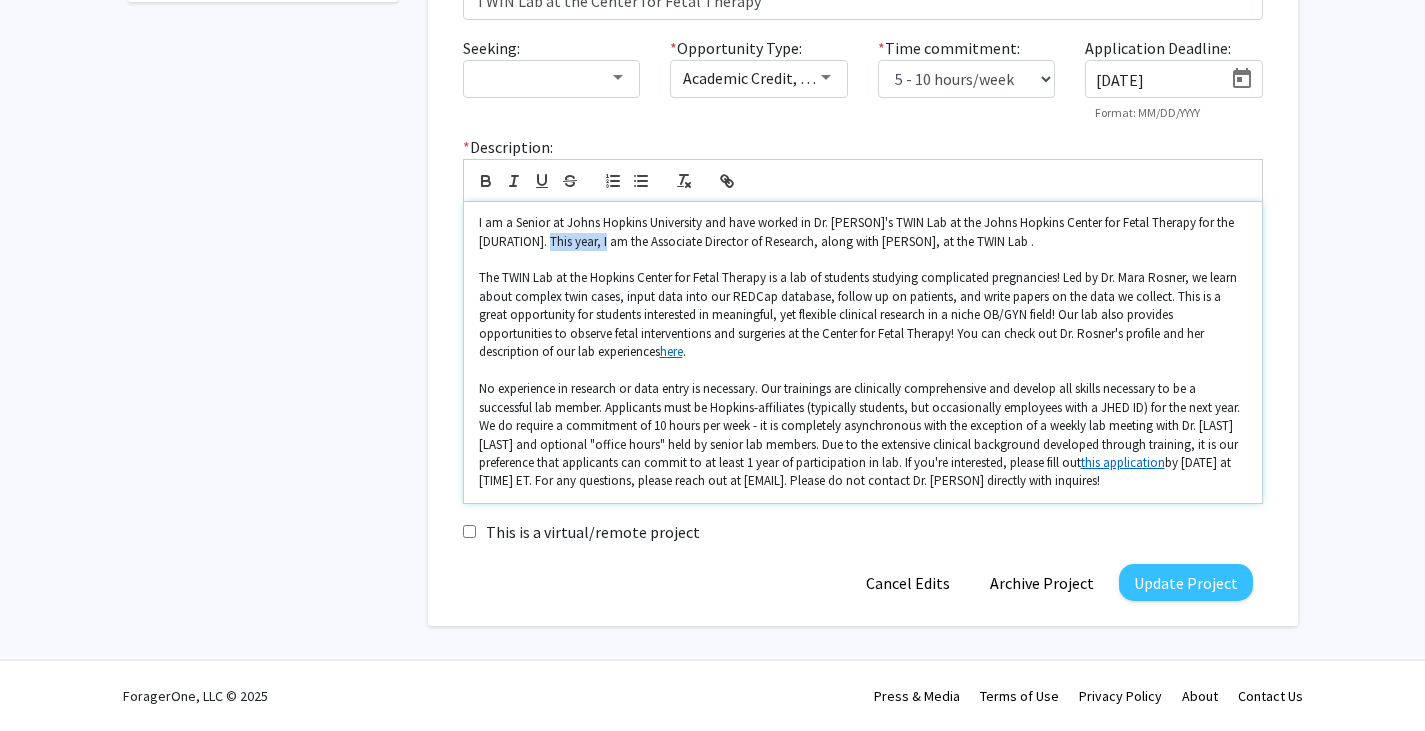 click on "I am a Senior at Johns Hopkins University and have worked in Dr. [PERSON]'s TWIN Lab at the Johns Hopkins Center for Fetal Therapy for the [DURATION]. This year, I am the Associate Director of Research, along with [PERSON], at the TWIN Lab ." at bounding box center (863, 232) 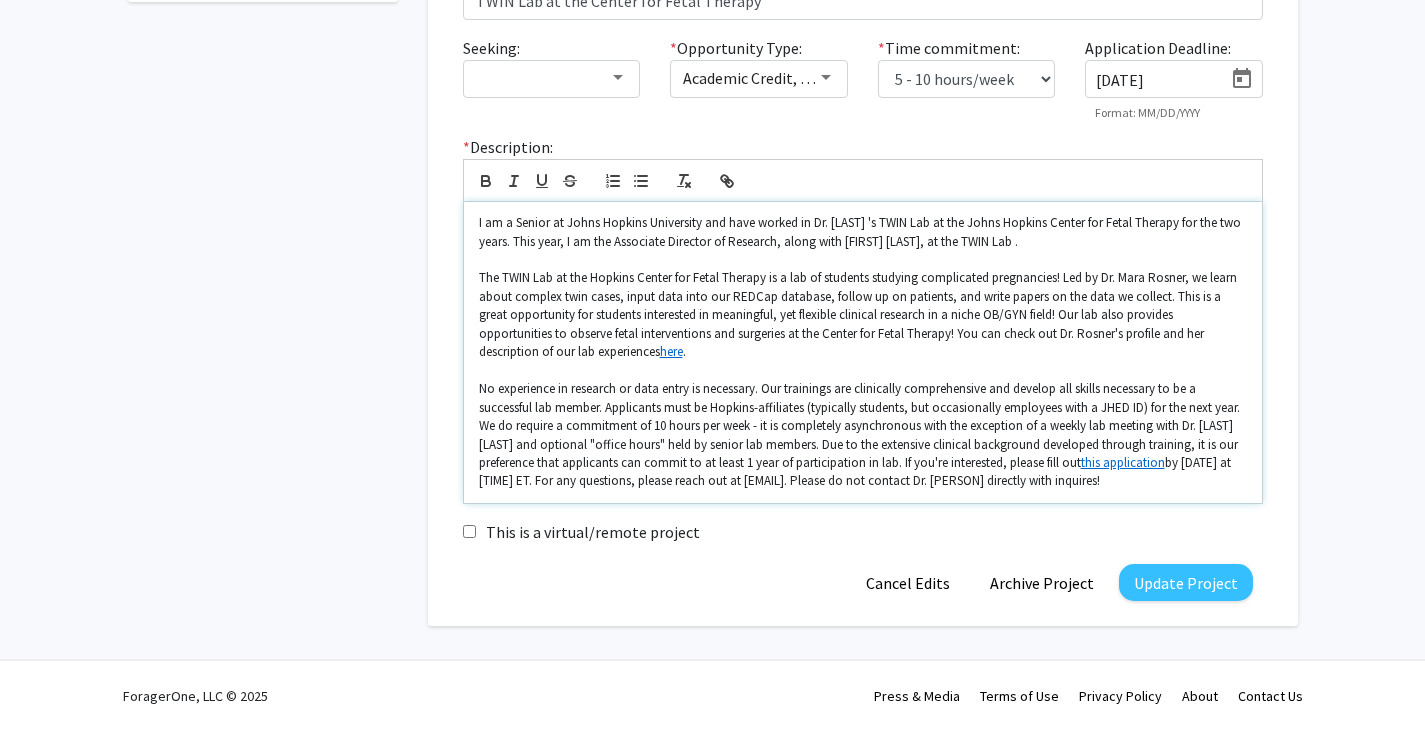 click on "I am a Senior at Johns Hopkins University and have worked in Dr. [LAST] 's TWIN Lab at the Johns Hopkins Center for Fetal Therapy for the two years. This year, I am the Associate Director of Research, along with [FIRST] [LAST], at the TWIN Lab ." at bounding box center (863, 232) 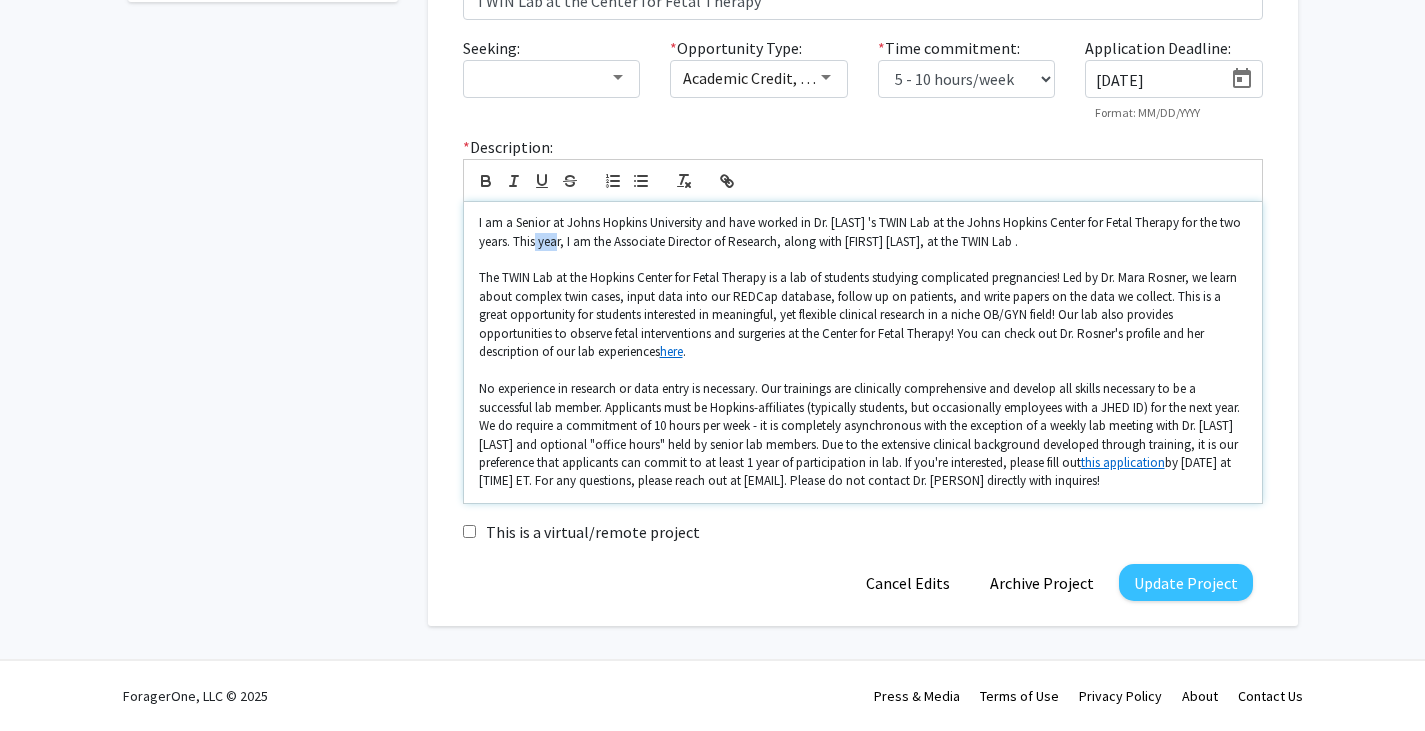 click on "I am a Senior at Johns Hopkins University and have worked in Dr. [LAST] 's TWIN Lab at the Johns Hopkins Center for Fetal Therapy for the two years. This year, I am the Associate Director of Research, along with [FIRST] [LAST], at the TWIN Lab ." at bounding box center (863, 232) 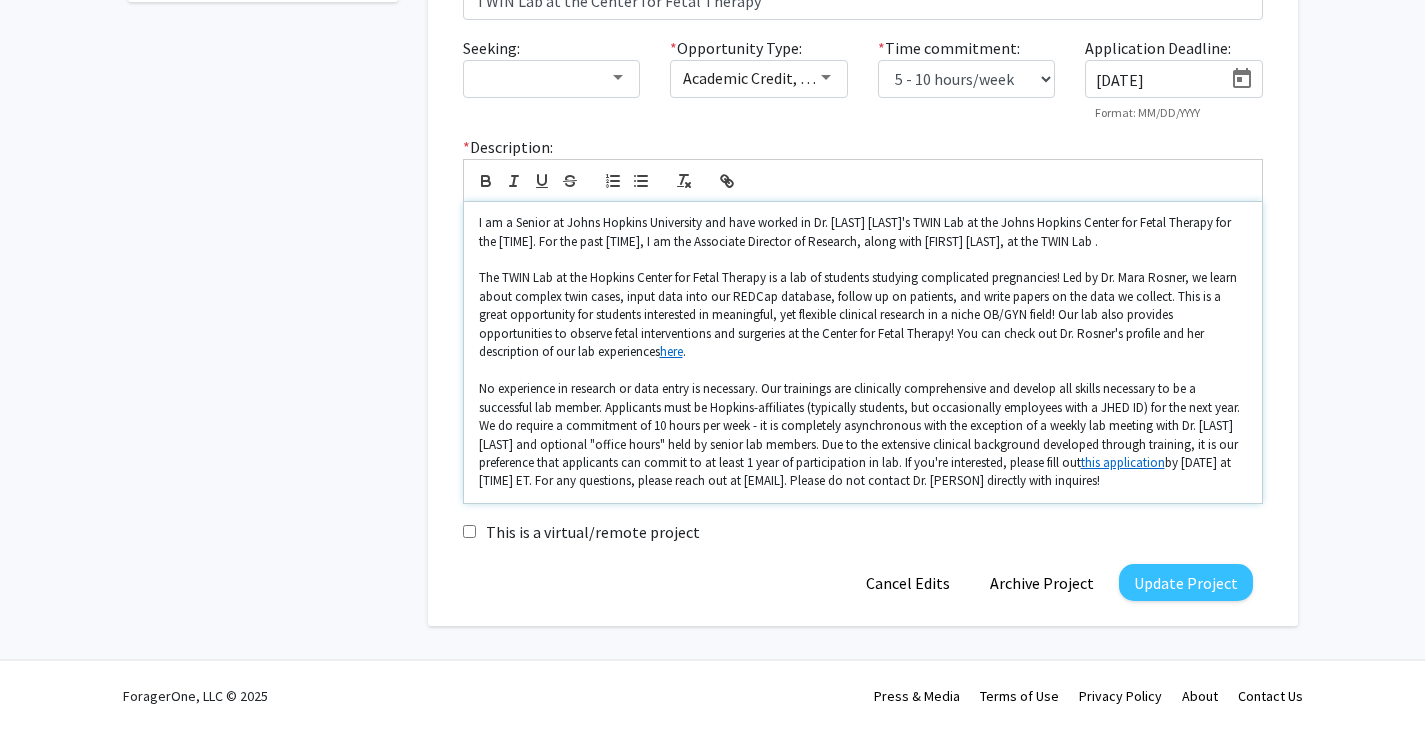 click on "I am a Senior at Johns Hopkins University and have worked in Dr. [LAST] [LAST]'s TWIN Lab at the Johns Hopkins Center for Fetal Therapy for the [TIME]. For the past [TIME], I am the Associate Director of Research, along with [FIRST] [LAST], at the TWIN Lab ." at bounding box center (863, 232) 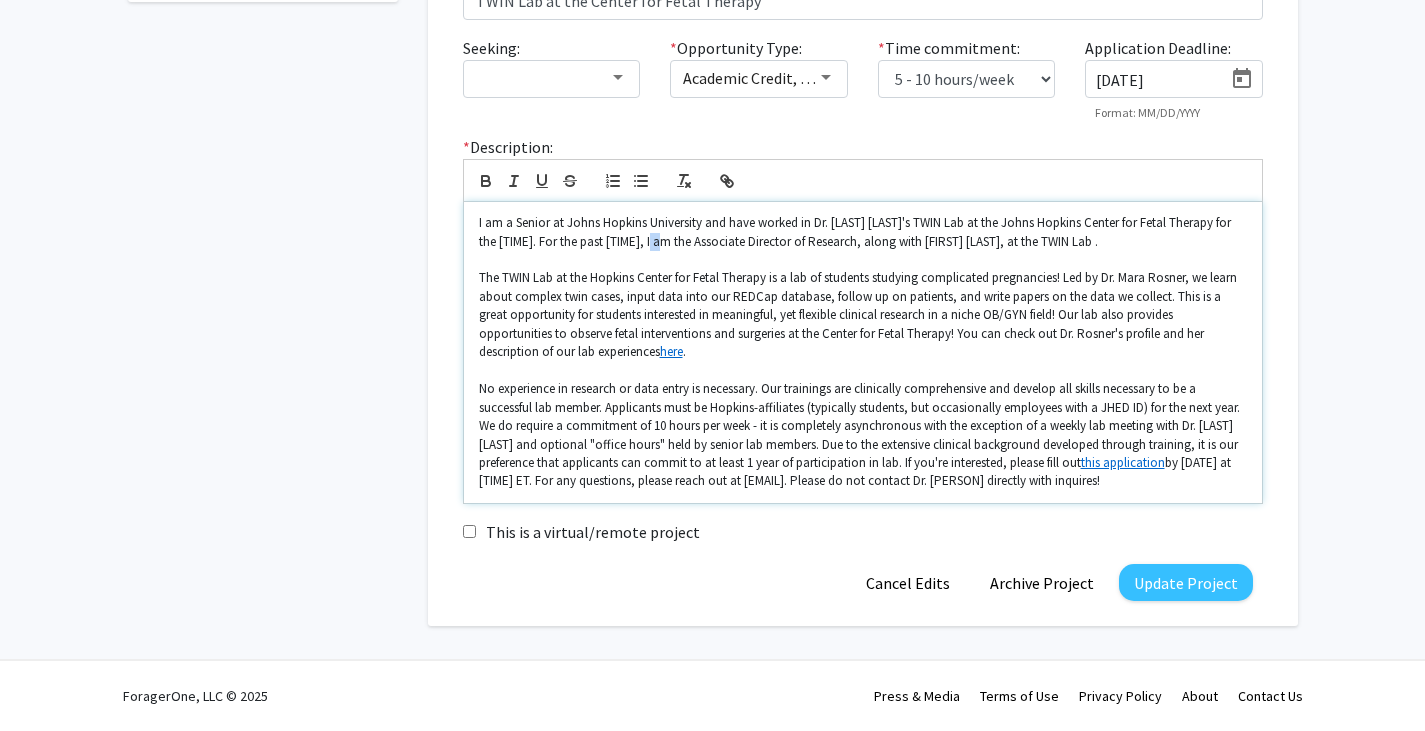 click on "I am a Senior at Johns Hopkins University and have worked in Dr. [LAST] [LAST]'s TWIN Lab at the Johns Hopkins Center for Fetal Therapy for the [TIME]. For the past [TIME], I am the Associate Director of Research, along with [FIRST] [LAST], at the TWIN Lab ." at bounding box center [863, 232] 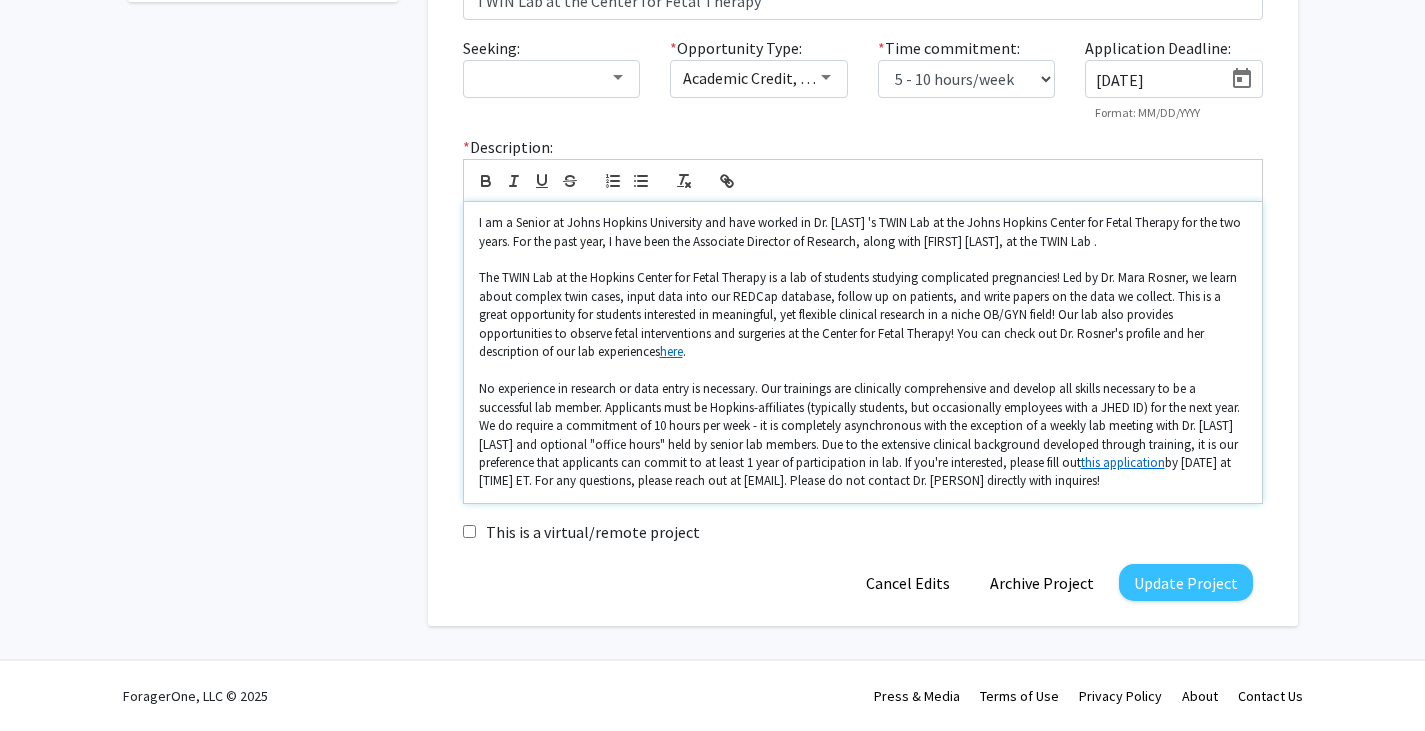 click on "I am a Senior at Johns Hopkins University and have worked in Dr. [LAST] 's TWIN Lab at the Johns Hopkins Center for Fetal Therapy for the two years. For the past year, I have been the Associate Director of Research, along with [FIRST] [LAST], at the TWIN Lab ." at bounding box center (863, 232) 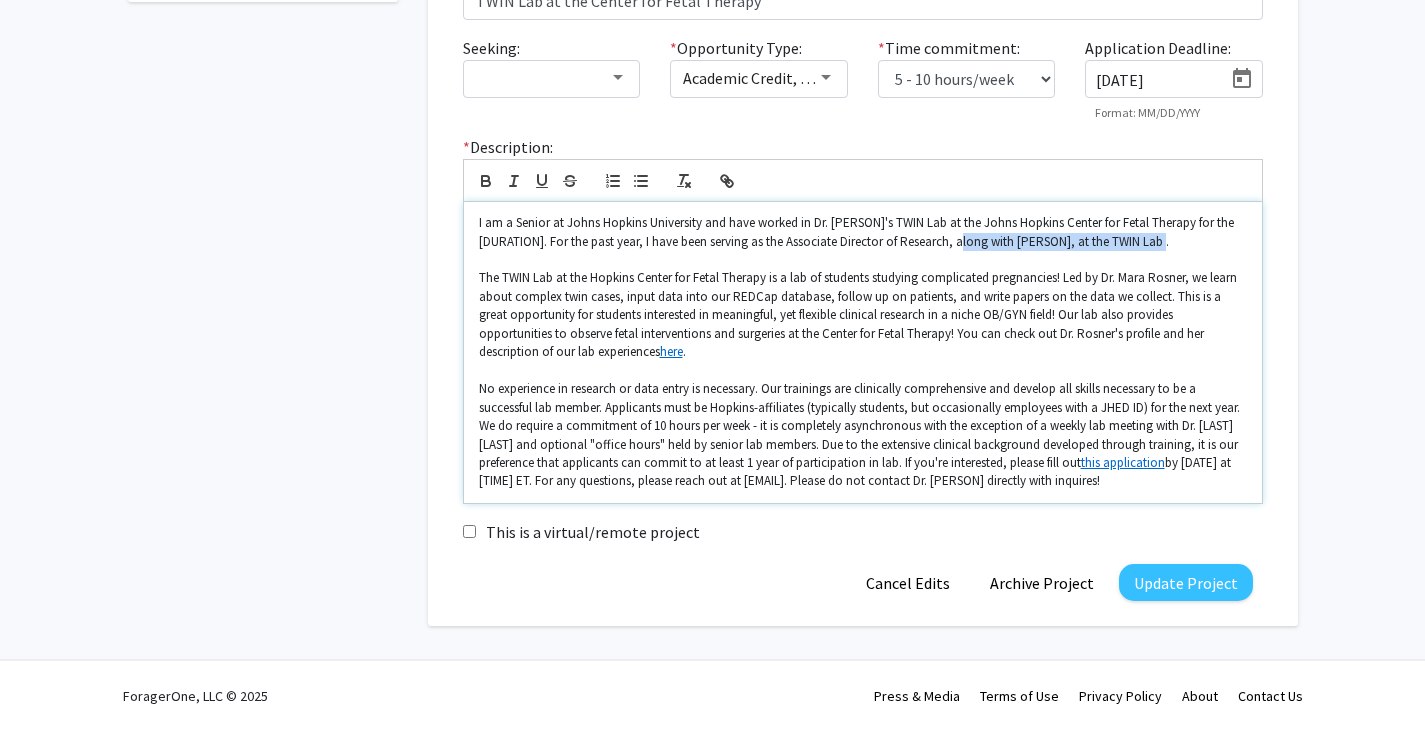 drag, startPoint x: 959, startPoint y: 245, endPoint x: 1161, endPoint y: 235, distance: 202.24738 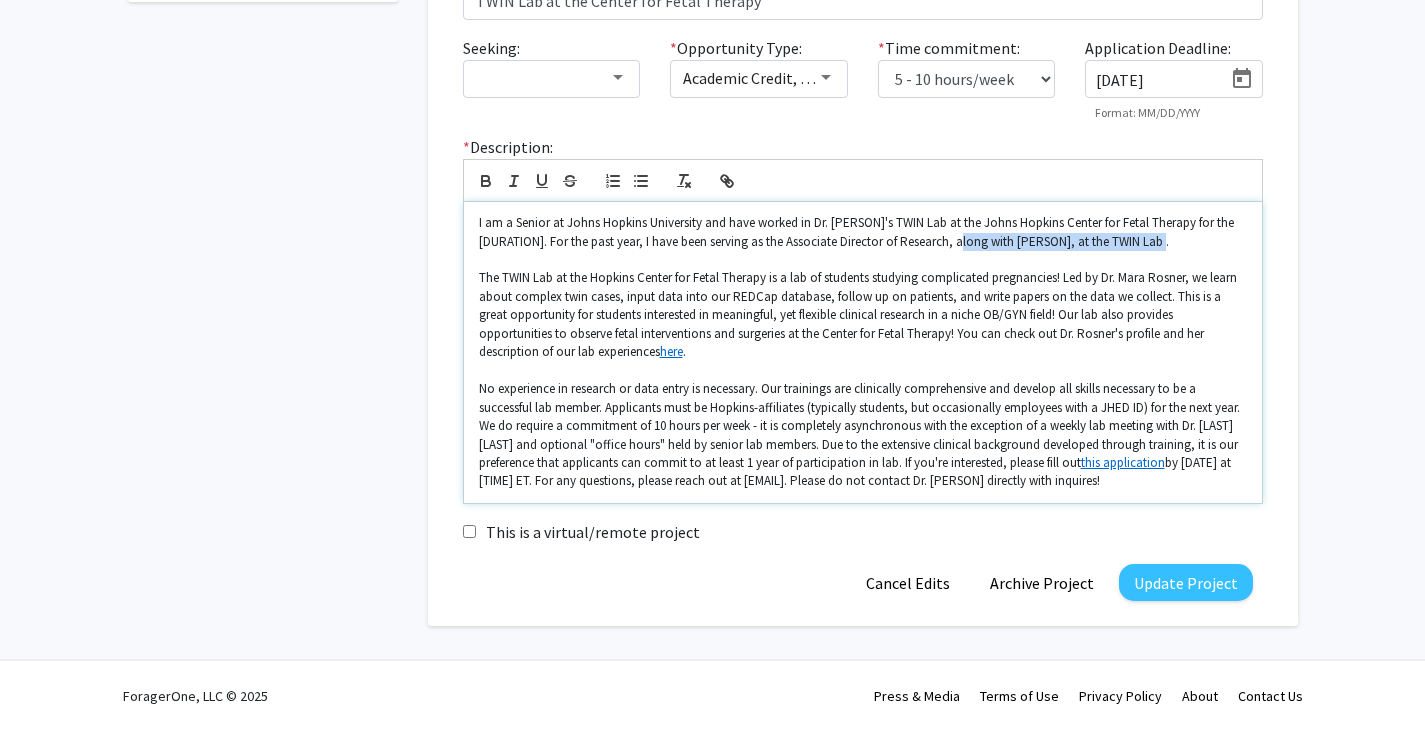 click on "I am a Senior at Johns Hopkins University and have worked in Dr. [PERSON]'s TWIN Lab at the Johns Hopkins Center for Fetal Therapy for the [DURATION]. For the past year, I have been serving as the Associate Director of Research, along with [PERSON], at the TWIN Lab ." at bounding box center (863, 232) 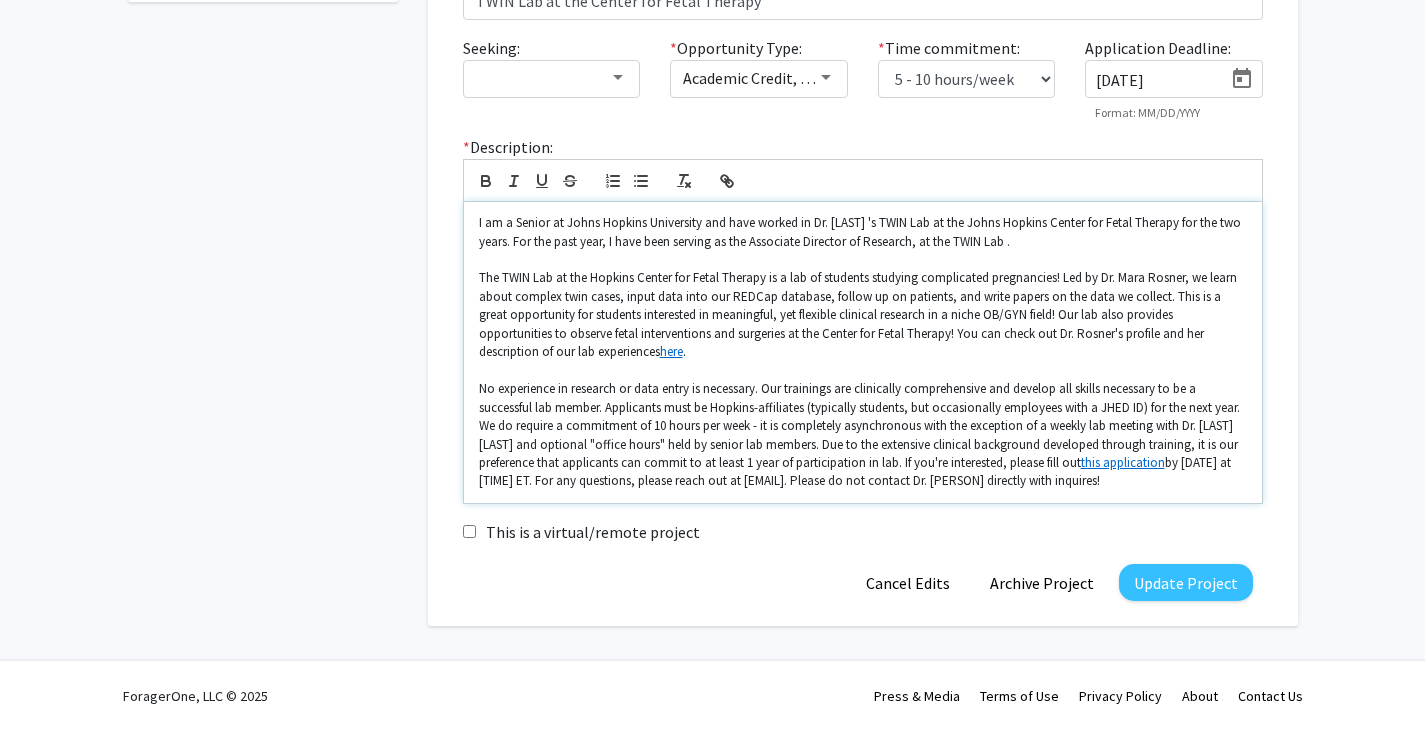 click on "I am a Senior at Johns Hopkins University and have worked in Dr. [LAST] 's TWIN Lab at the Johns Hopkins Center for Fetal Therapy for the two years. For the past year, I have been serving as the Associate Director of Research, at the TWIN Lab ." at bounding box center (863, 232) 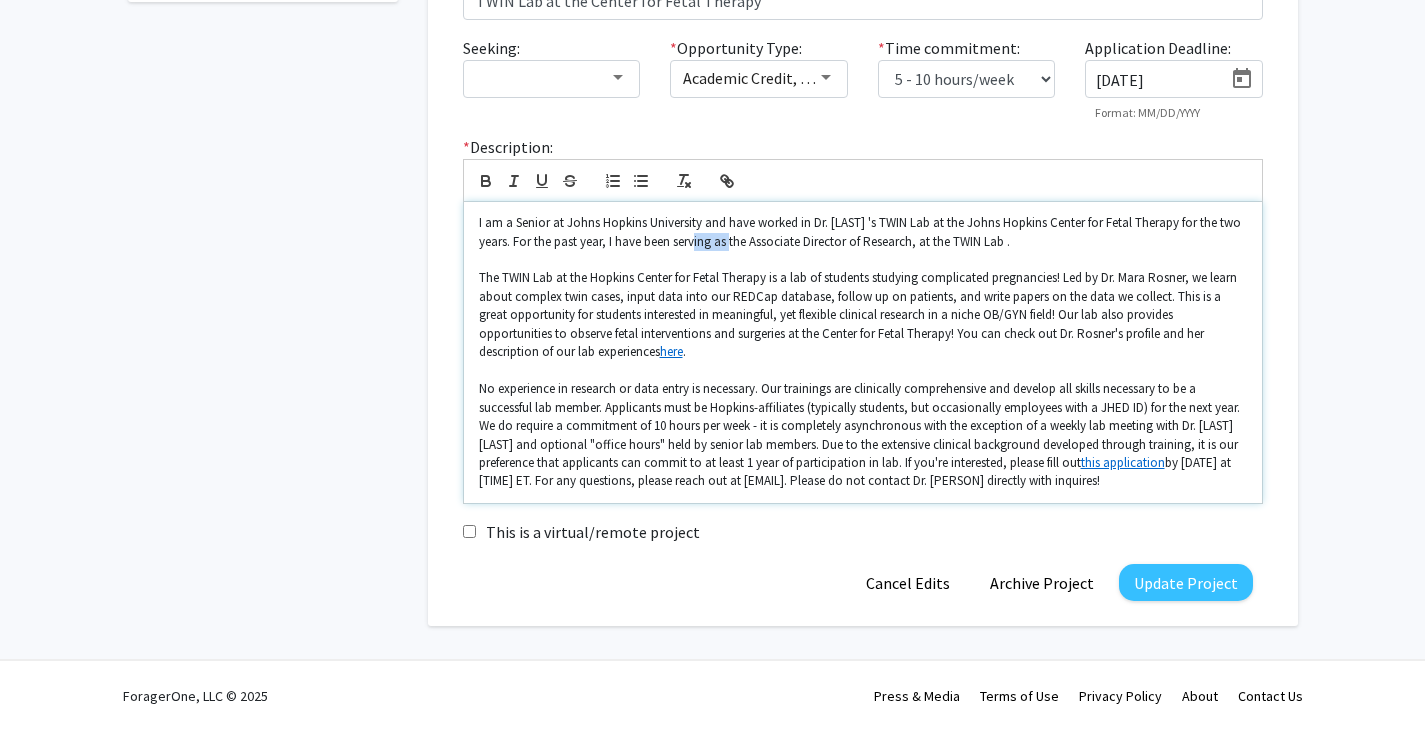 click on "I am a Senior at Johns Hopkins University and have worked in Dr. [LAST] 's TWIN Lab at the Johns Hopkins Center for Fetal Therapy for the two years. For the past year, I have been serving as the Associate Director of Research, at the TWIN Lab ." at bounding box center [863, 232] 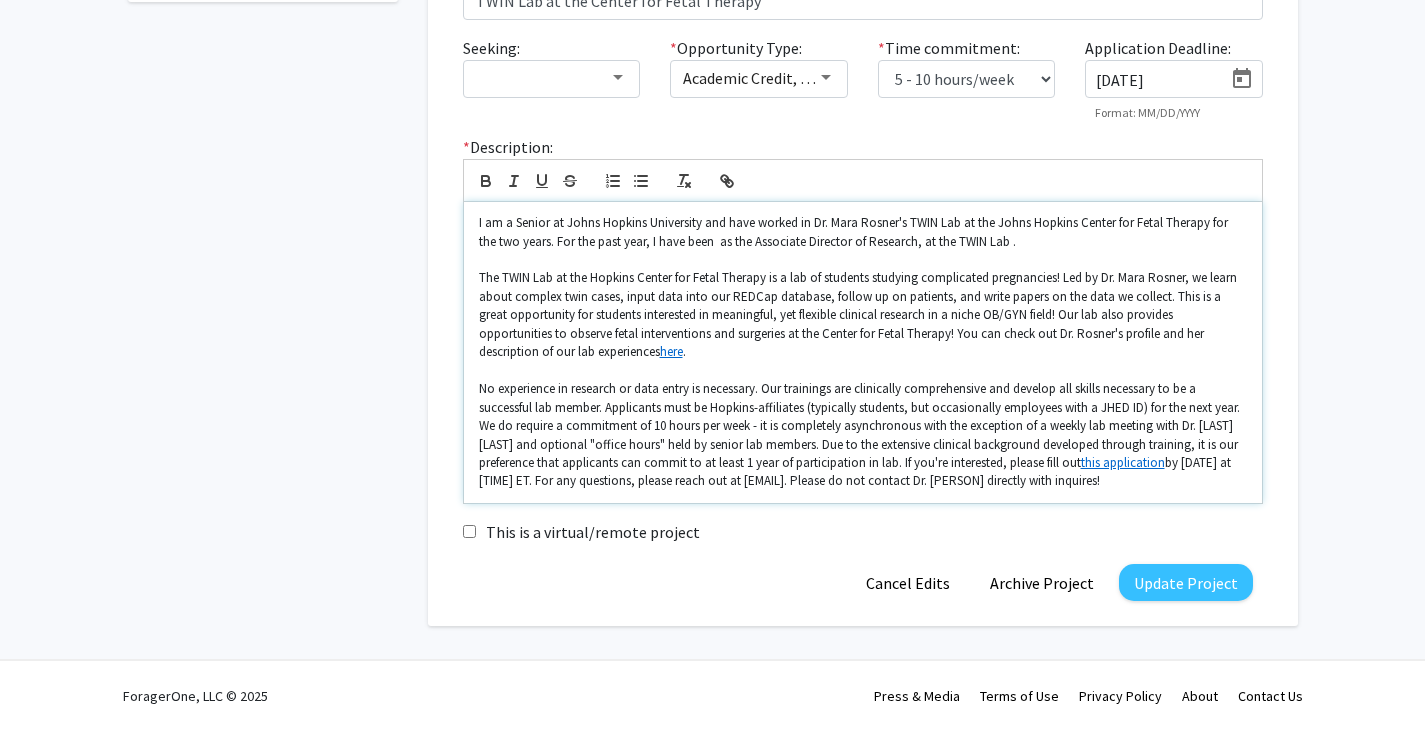 click on "I am a Senior at Johns Hopkins University and have worked in Dr. Mara Rosner's TWIN Lab at the Johns Hopkins Center for Fetal Therapy for the two years. For the past year, I have been  as the Associate Director of Research, at the TWIN Lab ." at bounding box center [863, 232] 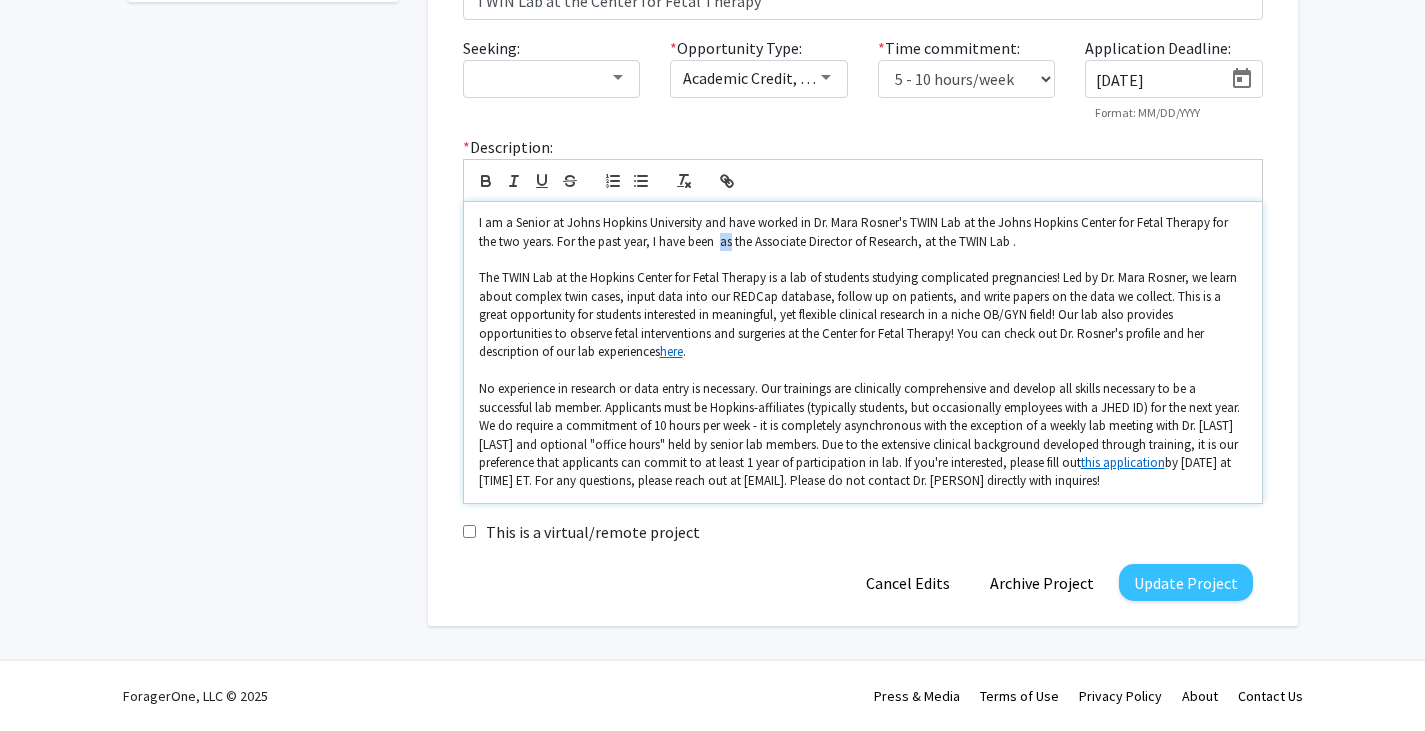 click on "I am a Senior at Johns Hopkins University and have worked in Dr. Mara Rosner's TWIN Lab at the Johns Hopkins Center for Fetal Therapy for the two years. For the past year, I have been  as the Associate Director of Research, at the TWIN Lab ." at bounding box center (863, 232) 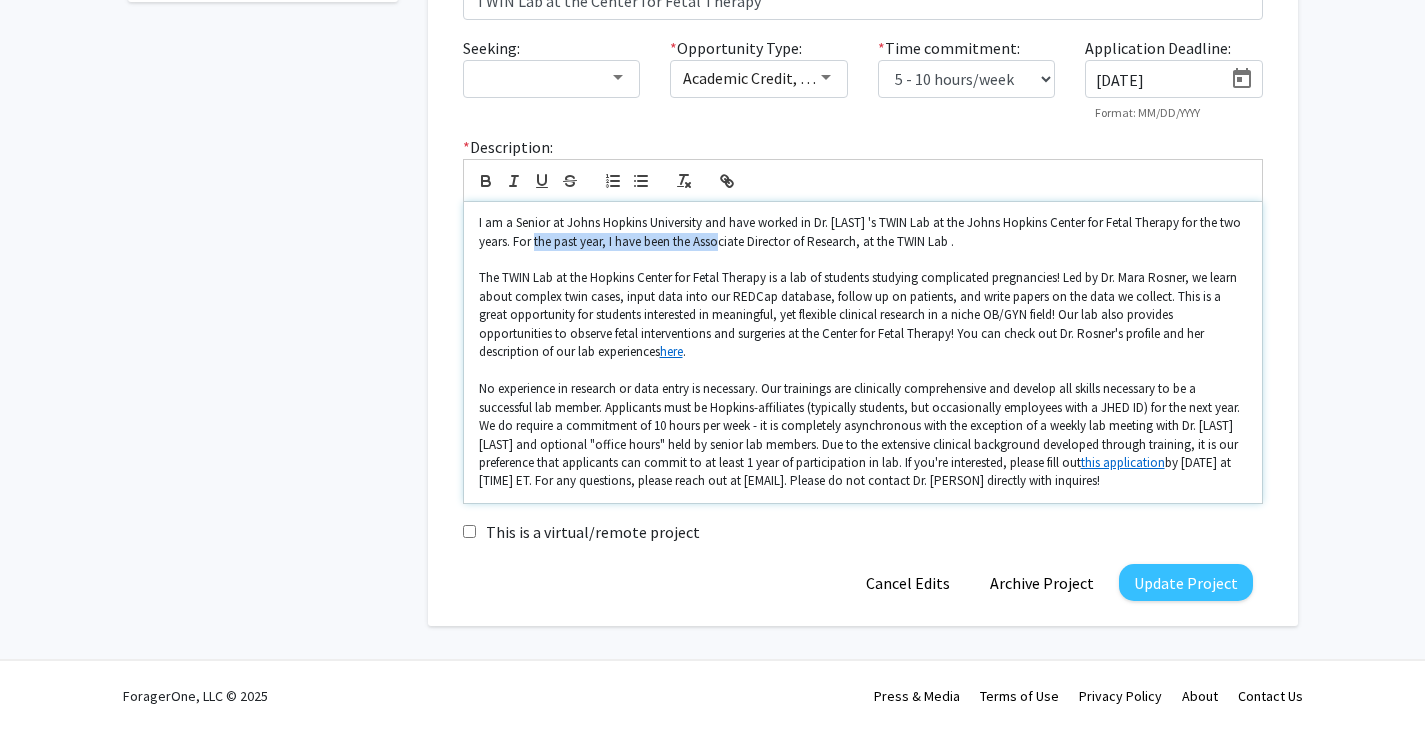drag, startPoint x: 738, startPoint y: 242, endPoint x: 557, endPoint y: 243, distance: 181.00276 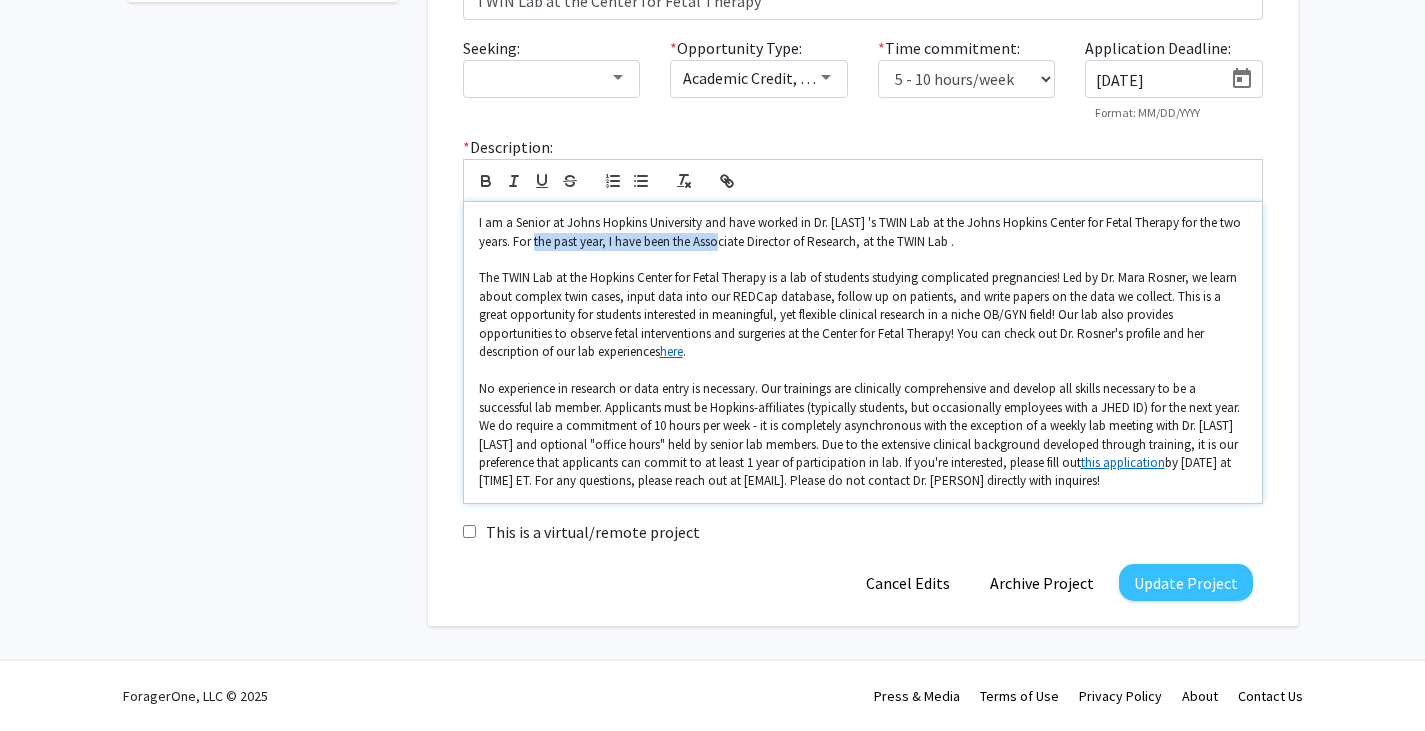 click on "I am a Senior at Johns Hopkins University and have worked in Dr. [LAST] 's TWIN Lab at the Johns Hopkins Center for Fetal Therapy for the two years. For the past year, I have been the Associate Director of Research, at the TWIN Lab ." at bounding box center [863, 232] 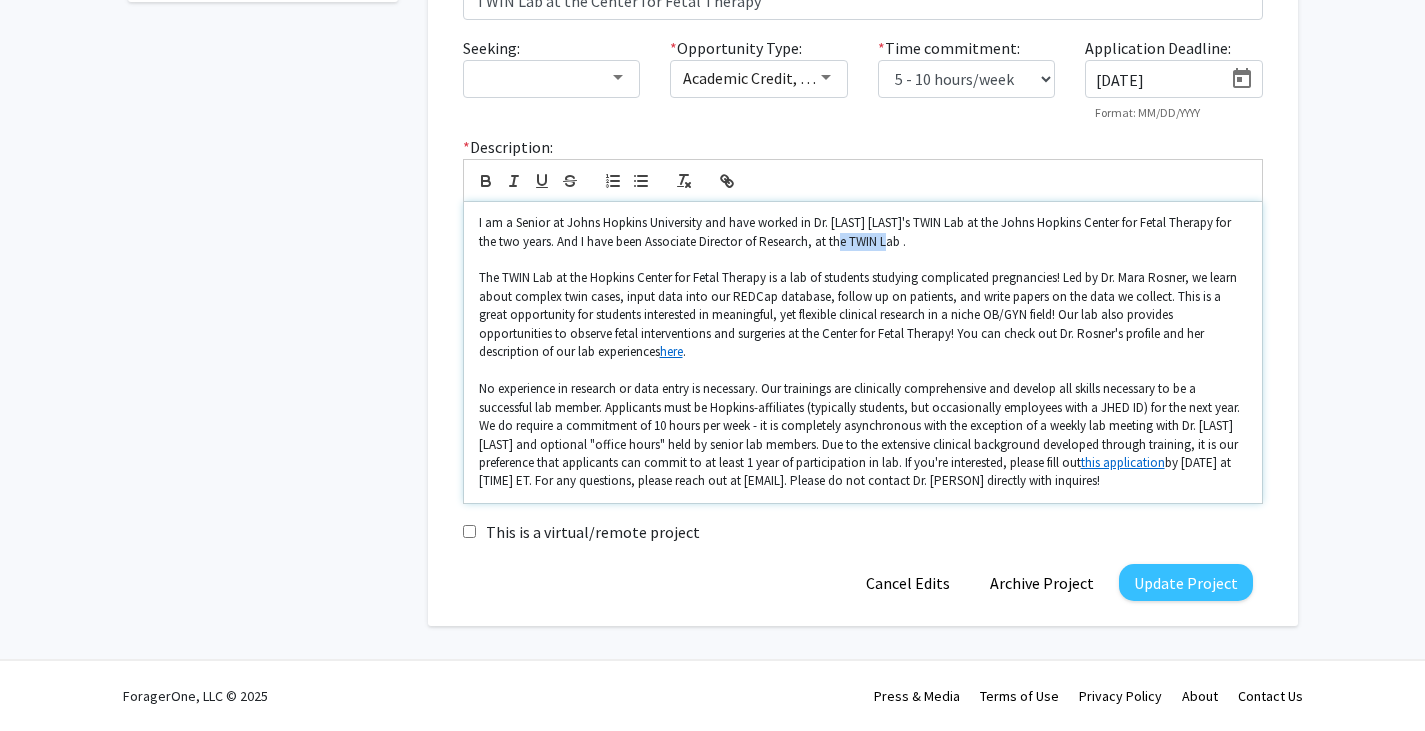 drag, startPoint x: 899, startPoint y: 241, endPoint x: 847, endPoint y: 239, distance: 52.03845 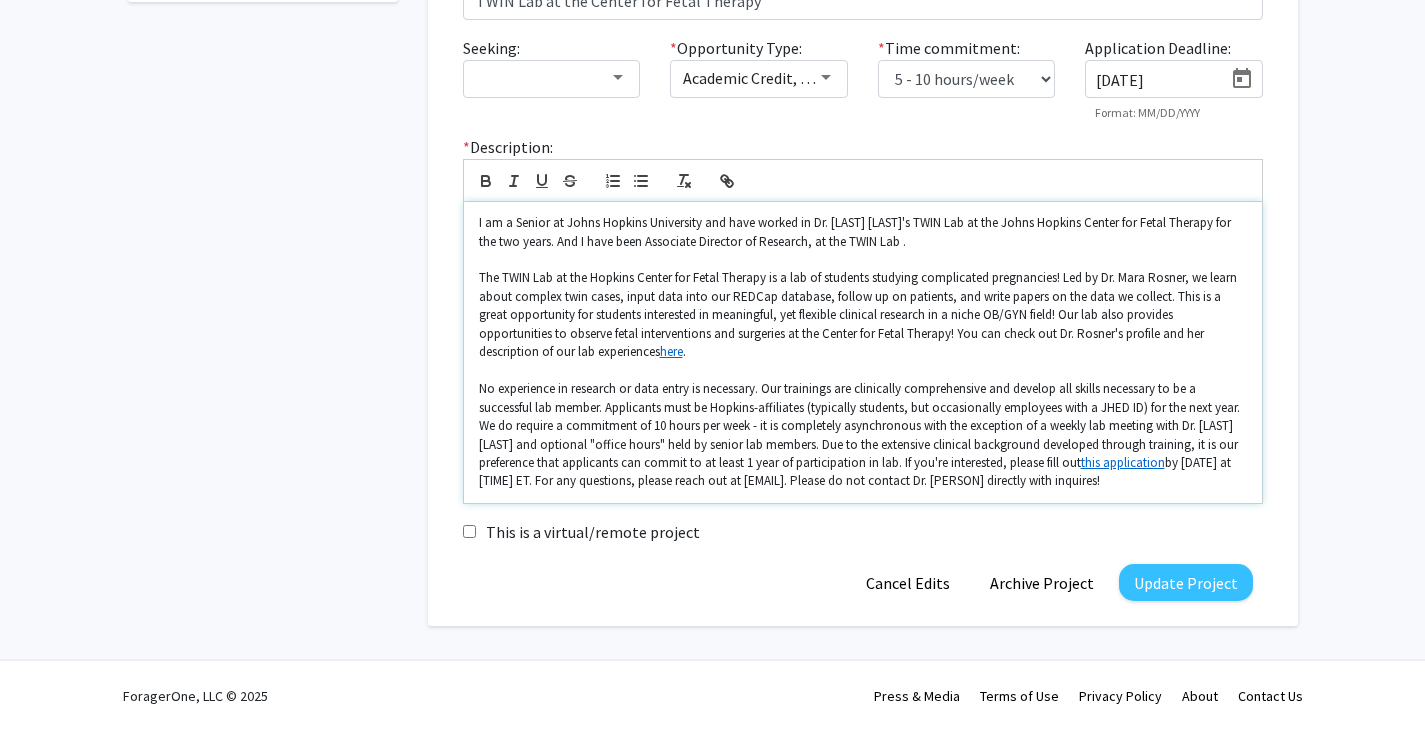 click on "I am a Senior at Johns Hopkins University and have worked in Dr. [LAST] [LAST]'s TWIN Lab at the Johns Hopkins Center for Fetal Therapy for the two years. And I have been Associate Director of Research, at the TWIN Lab ." at bounding box center (863, 232) 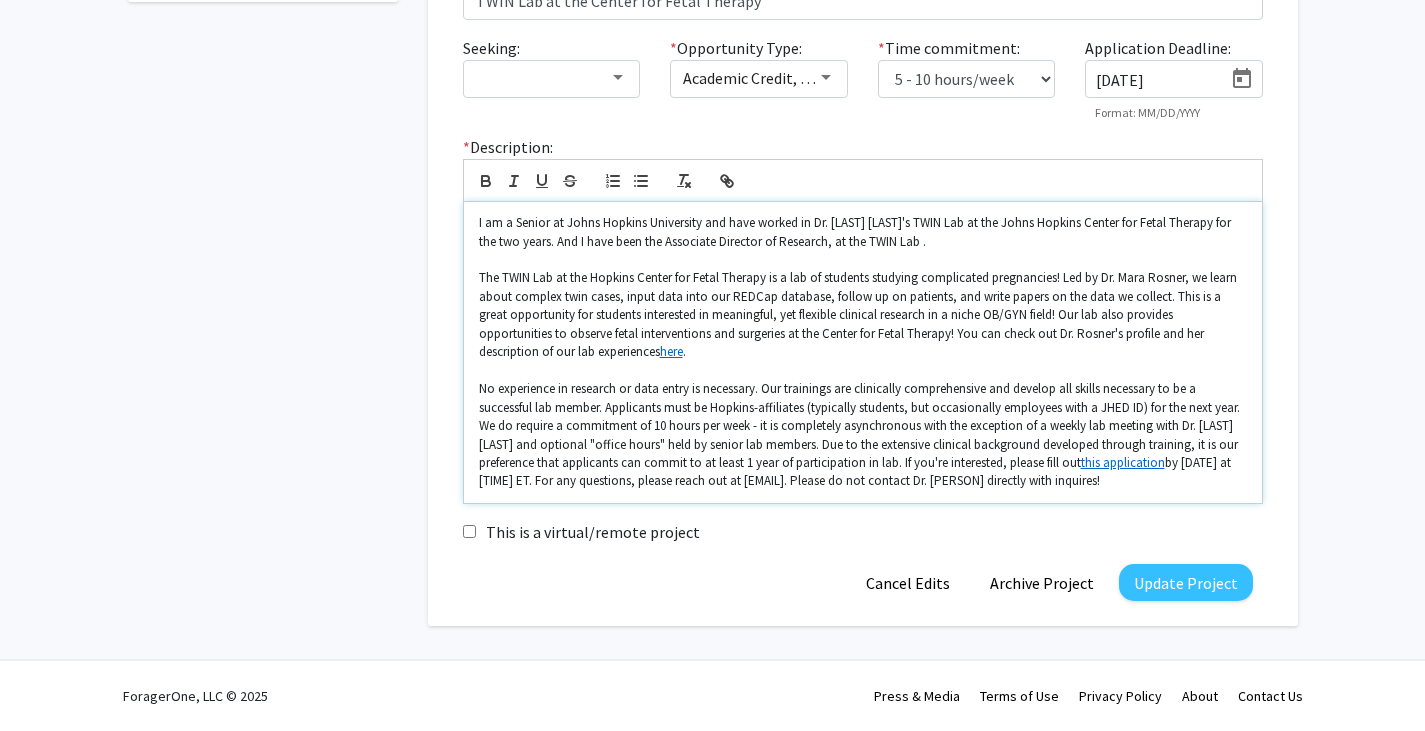 scroll, scrollTop: 0, scrollLeft: 0, axis: both 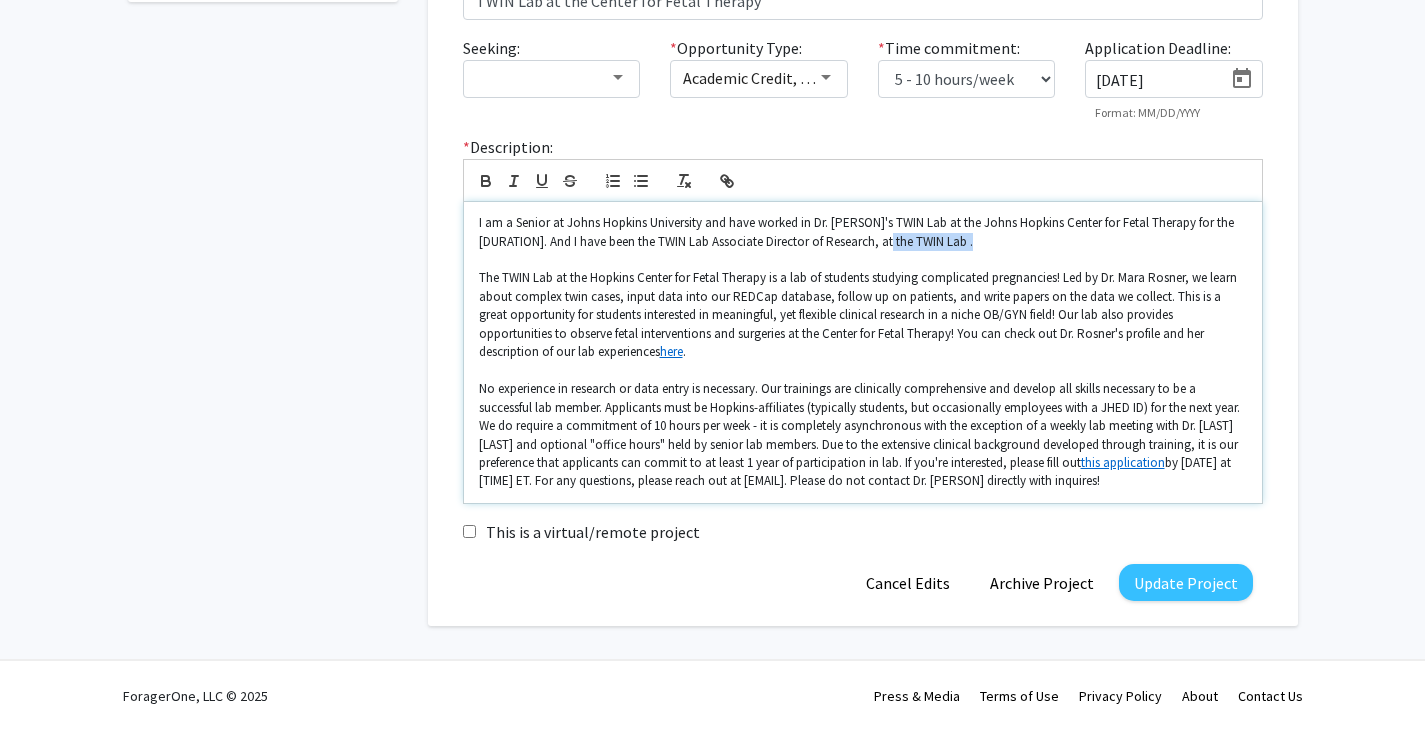 drag, startPoint x: 888, startPoint y: 243, endPoint x: 971, endPoint y: 242, distance: 83.00603 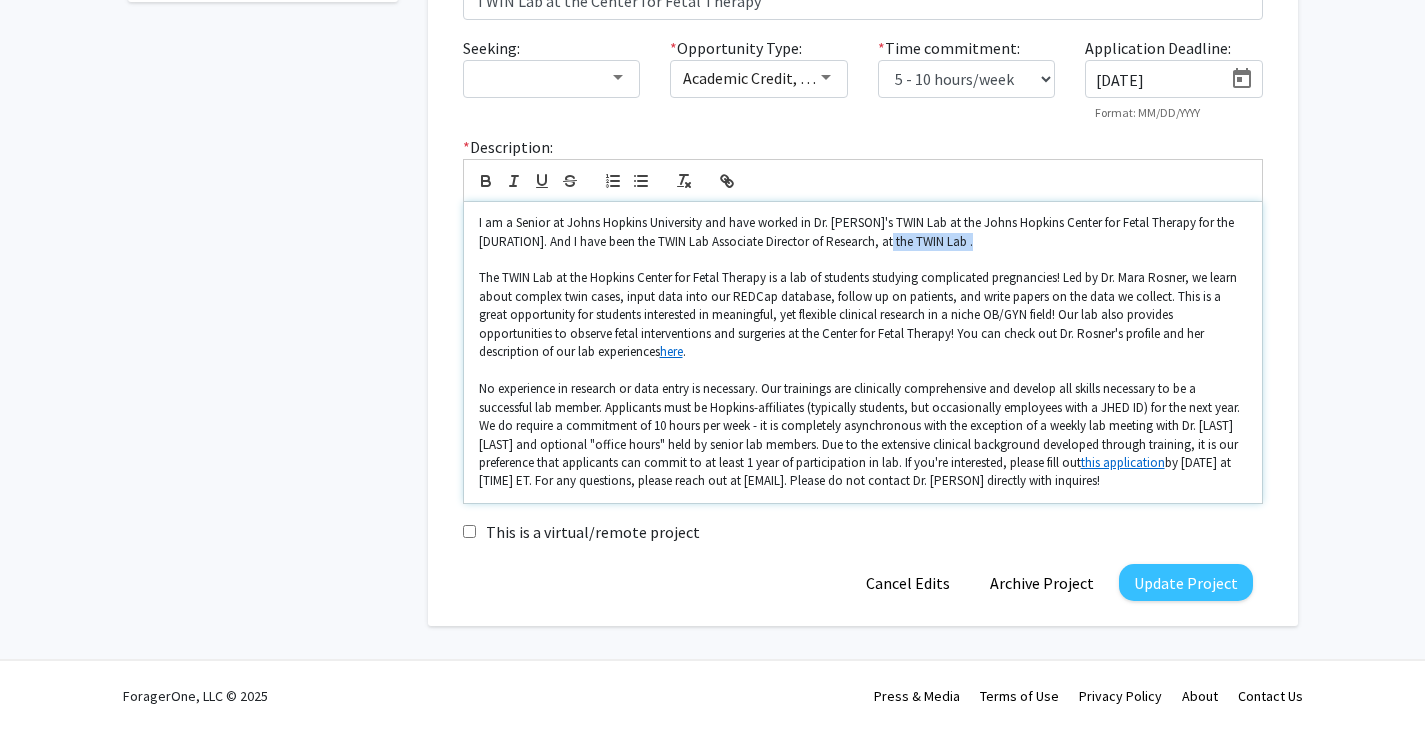 click on "I am a Senior at Johns Hopkins University and have worked in Dr. [PERSON]'s TWIN Lab at the Johns Hopkins Center for Fetal Therapy for the [DURATION]. And I have been the TWIN Lab Associate Director of Research, at the TWIN Lab ." at bounding box center (863, 232) 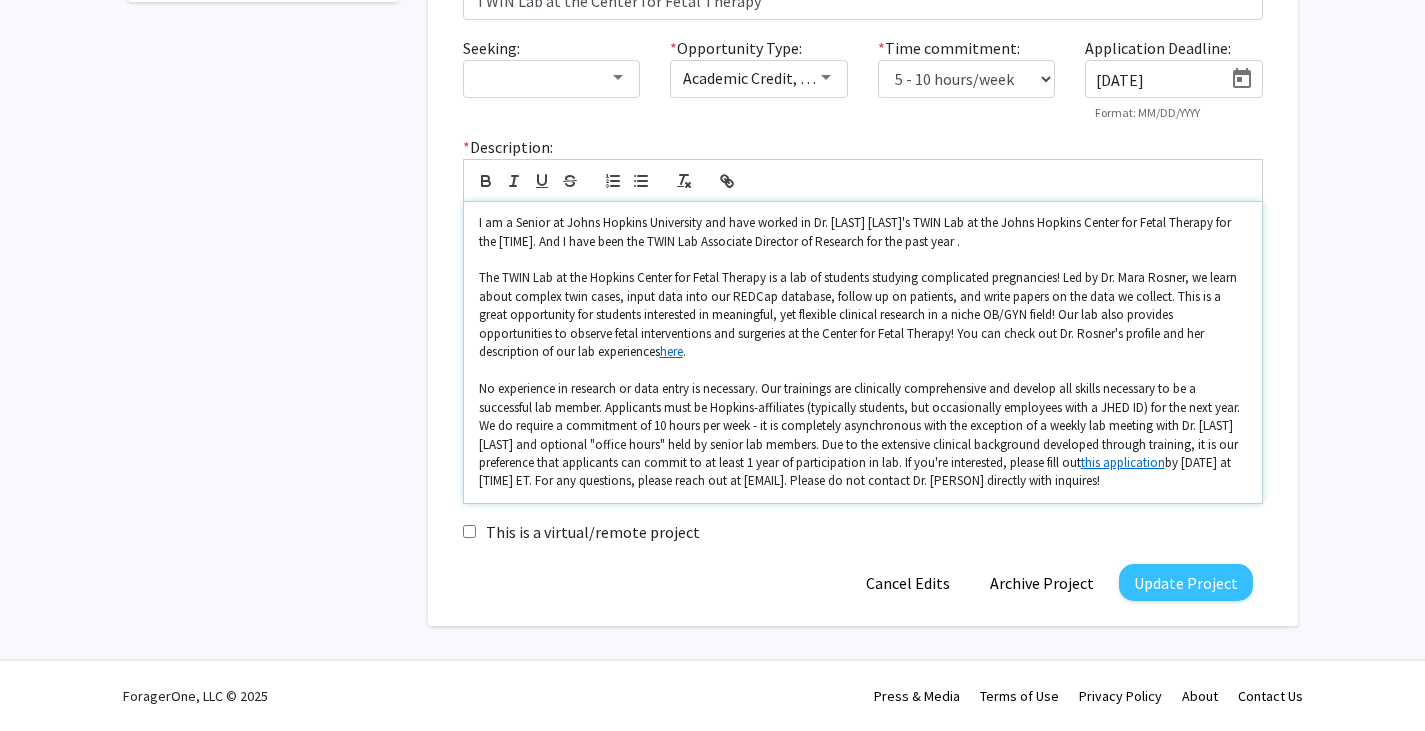 click on "I am a Senior at Johns Hopkins University and have worked in Dr. [LAST] [LAST]'s TWIN Lab at the Johns Hopkins Center for Fetal Therapy for the [TIME]. And I have been the TWIN Lab Associate Director of Research for the past year ." at bounding box center [863, 232] 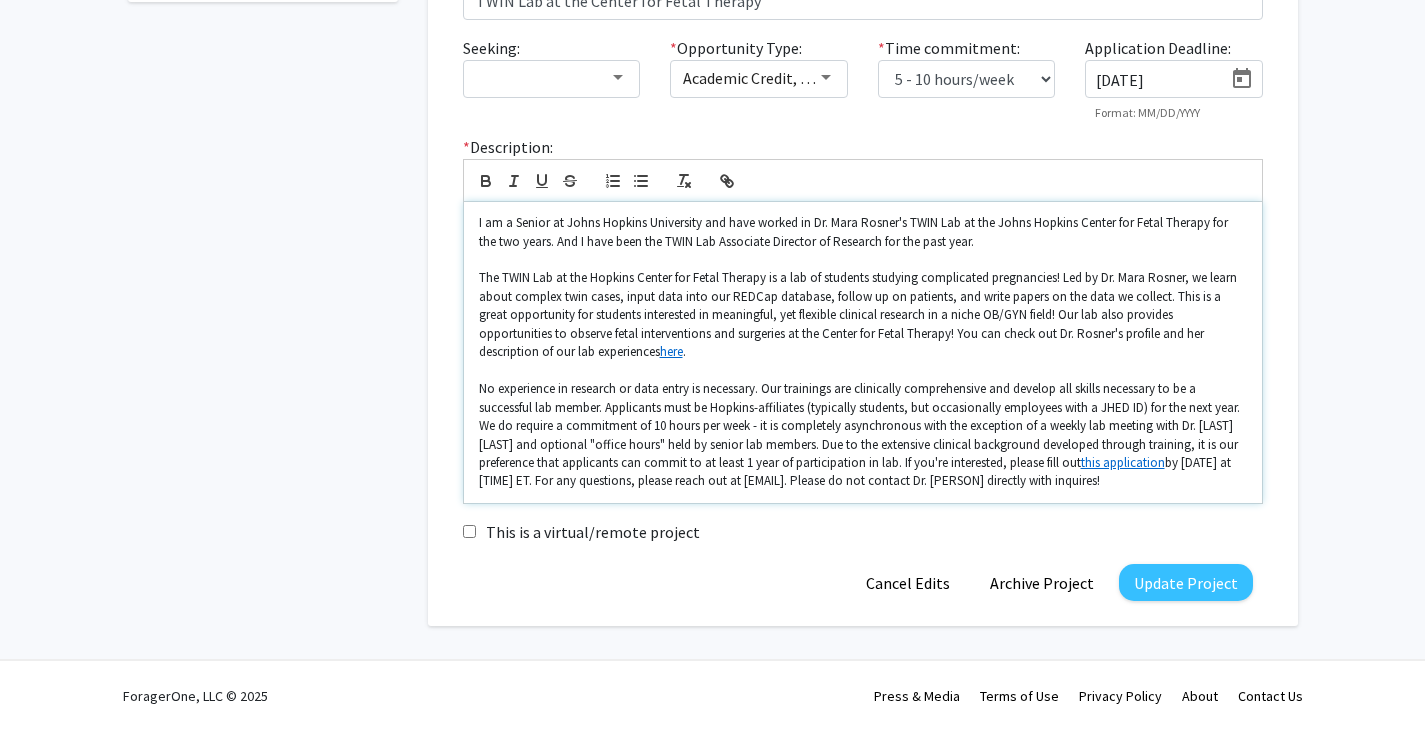 scroll, scrollTop: 497, scrollLeft: 0, axis: vertical 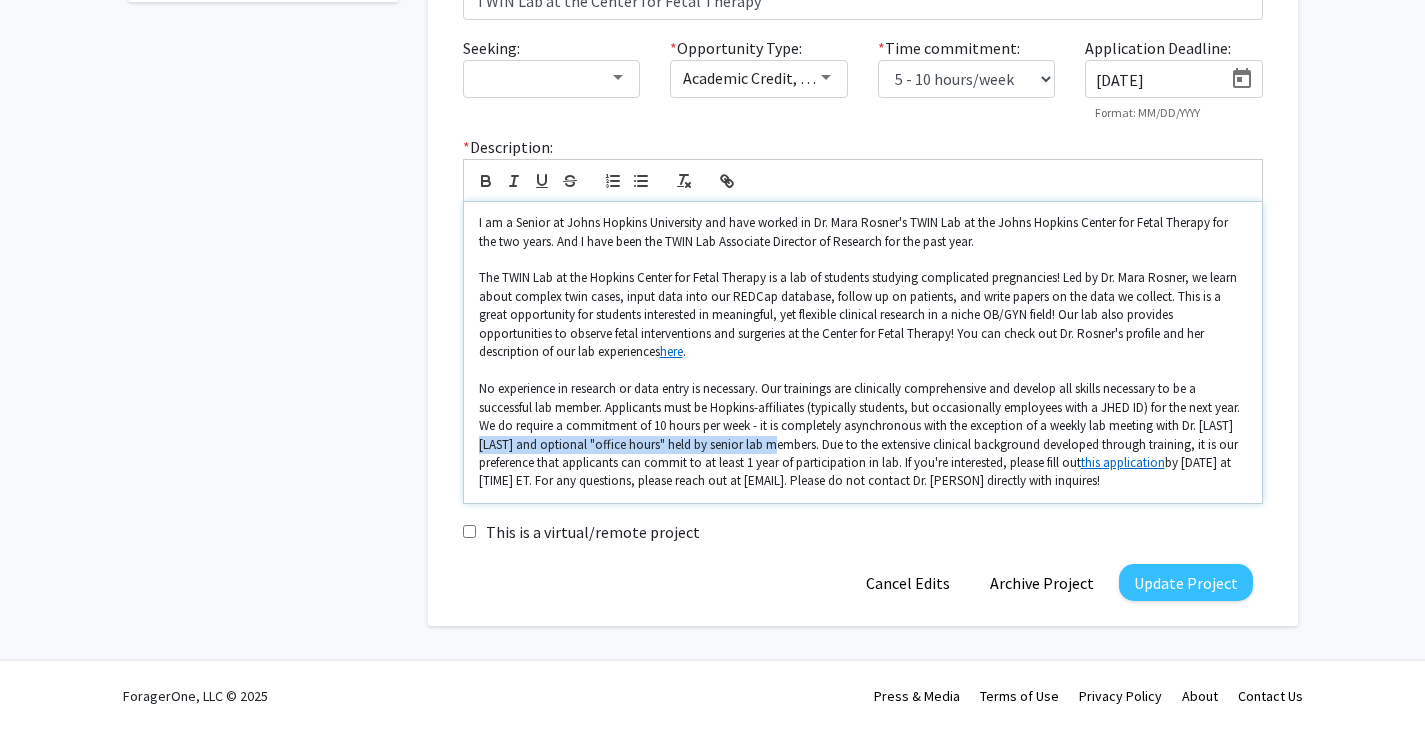drag, startPoint x: 475, startPoint y: 445, endPoint x: 781, endPoint y: 442, distance: 306.0147 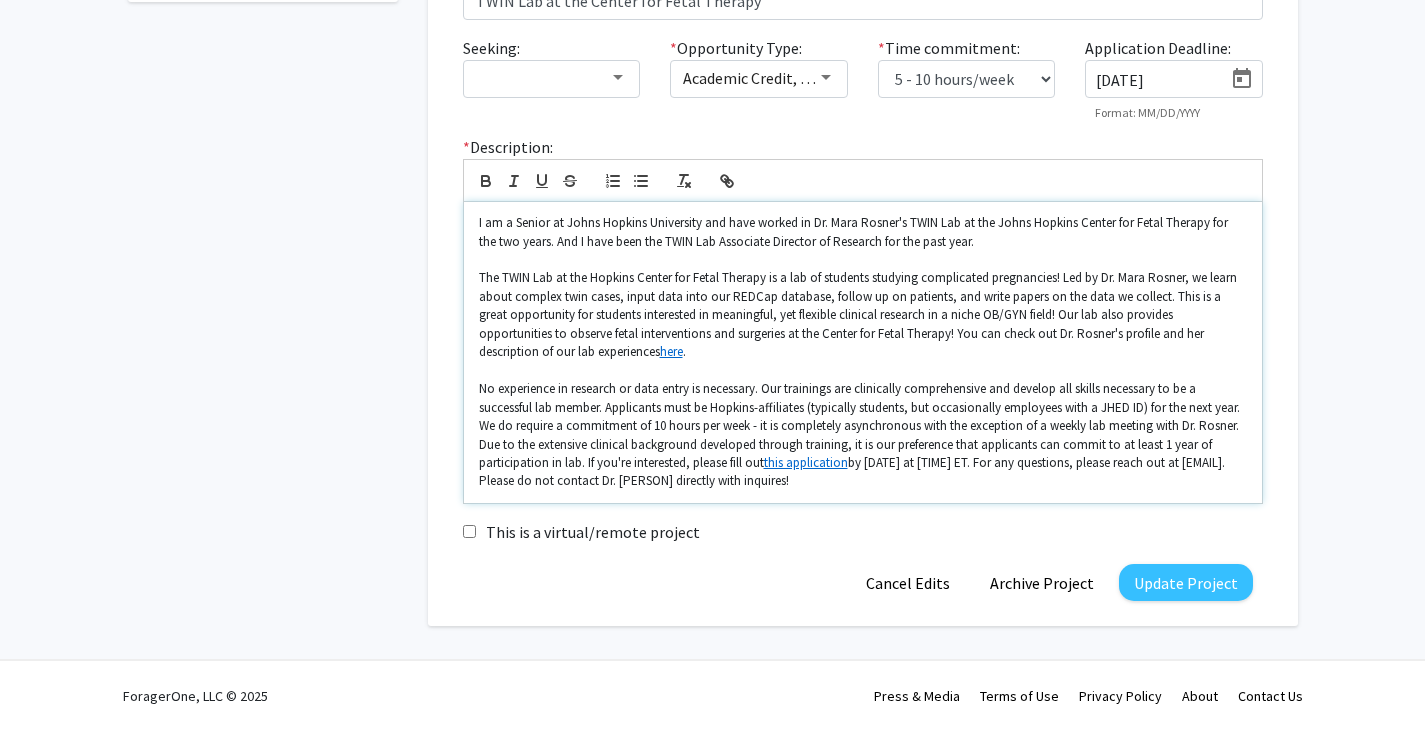 click on "No experience in research or data entry is necessary. Our trainings are clinically comprehensive and develop all skills necessary to be a successful lab member. Applicants must be Hopkins-affiliates (typically students, but occasionally employees with a JHED ID) for the next year. We do require a commitment of 10 hours per week - it is completely asynchronous with the exception of a weekly lab meeting with Dr. [LAST]. Due to the extensive clinical background developed through training, it is our preference that applicants can commit to at least 1 year of participation in lab. If you're interested, please fill out  this application  by TBD at 11:59pm ET. For any questions, please reach out at [EMAIL]. Please do not contact Dr. [LAST] directly with inquires!" at bounding box center [863, 435] 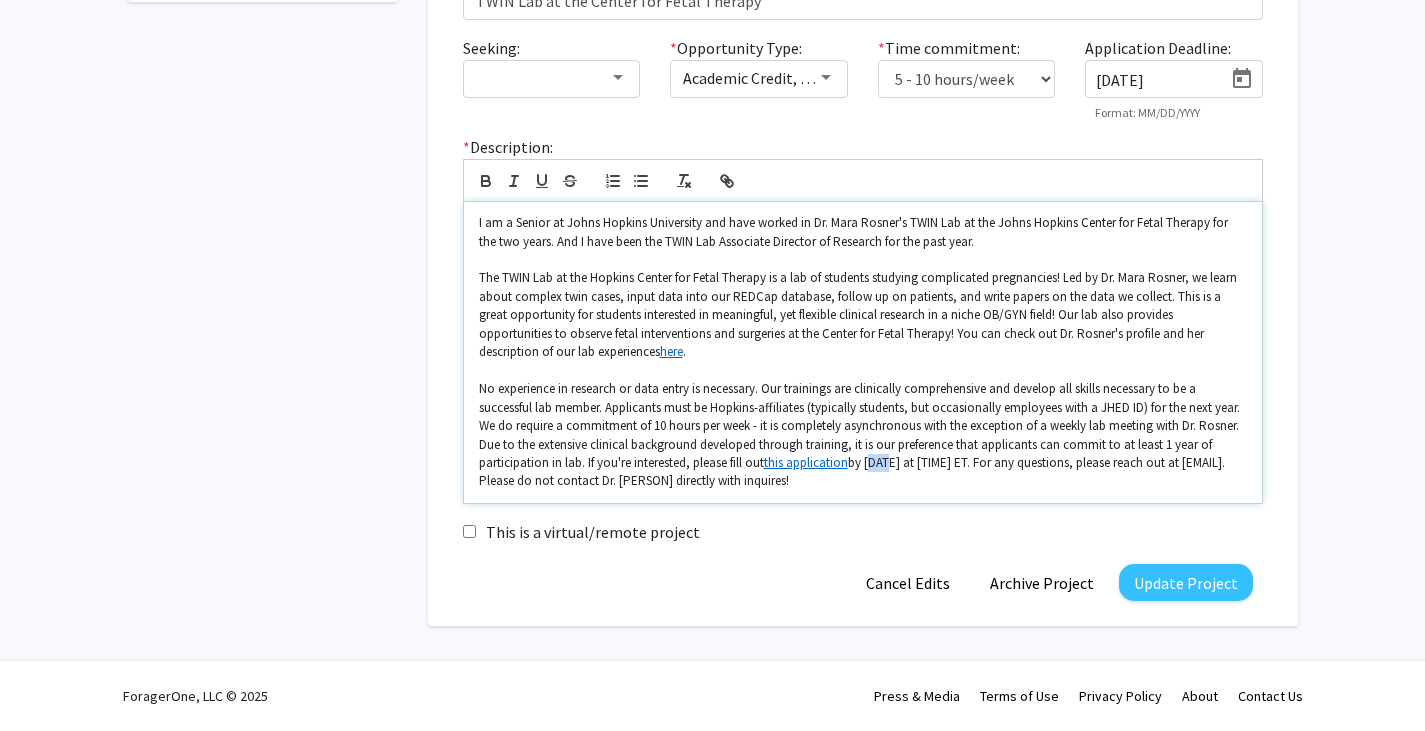 click on "No experience in research or data entry is necessary. Our trainings are clinically comprehensive and develop all skills necessary to be a successful lab member. Applicants must be Hopkins-affiliates (typically students, but occasionally employees with a JHED ID) for the next year. We do require a commitment of 10 hours per week - it is completely asynchronous with the exception of a weekly lab meeting with Dr. [LAST]. Due to the extensive clinical background developed through training, it is our preference that applicants can commit to at least 1 year of participation in lab. If you're interested, please fill out  this application  by TBD at 11:59pm ET. For any questions, please reach out at [EMAIL]. Please do not contact Dr. [LAST] directly with inquires!" at bounding box center (863, 435) 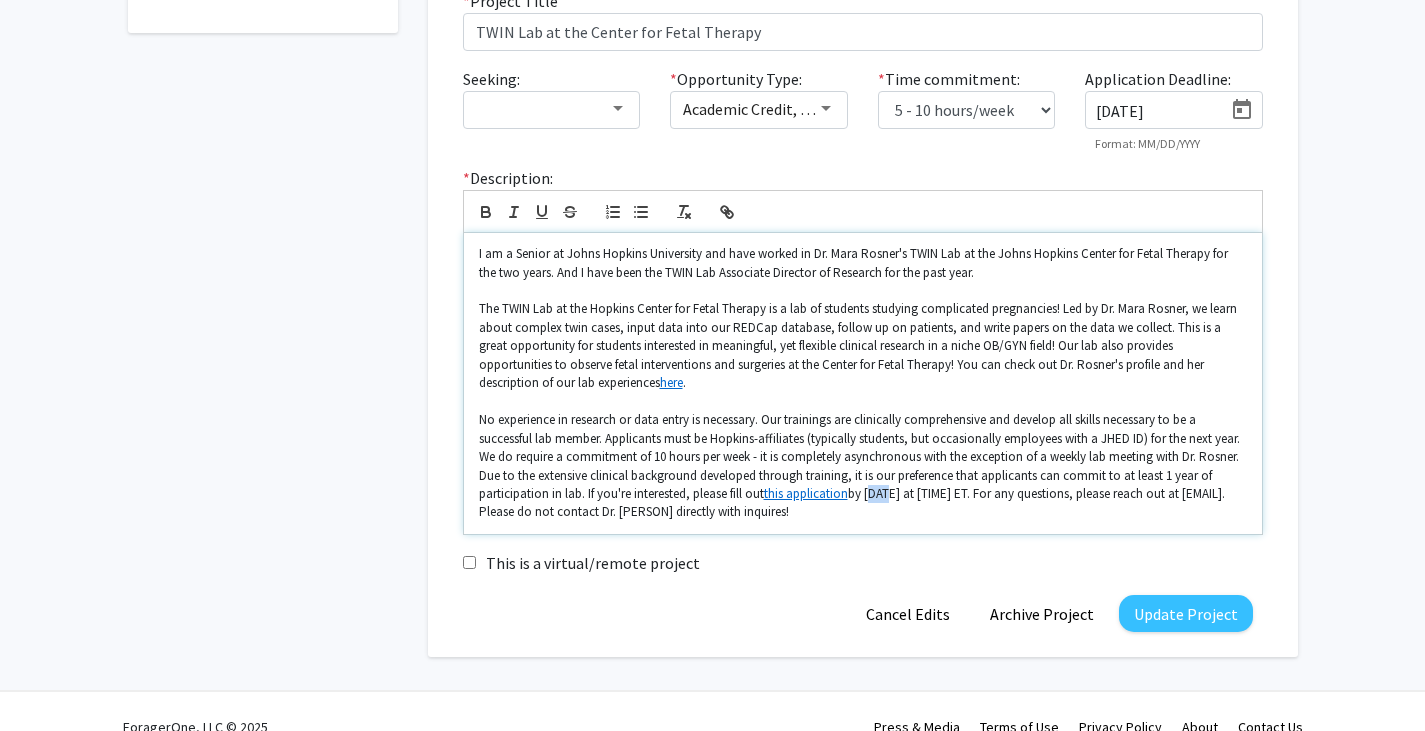 scroll, scrollTop: 462, scrollLeft: 0, axis: vertical 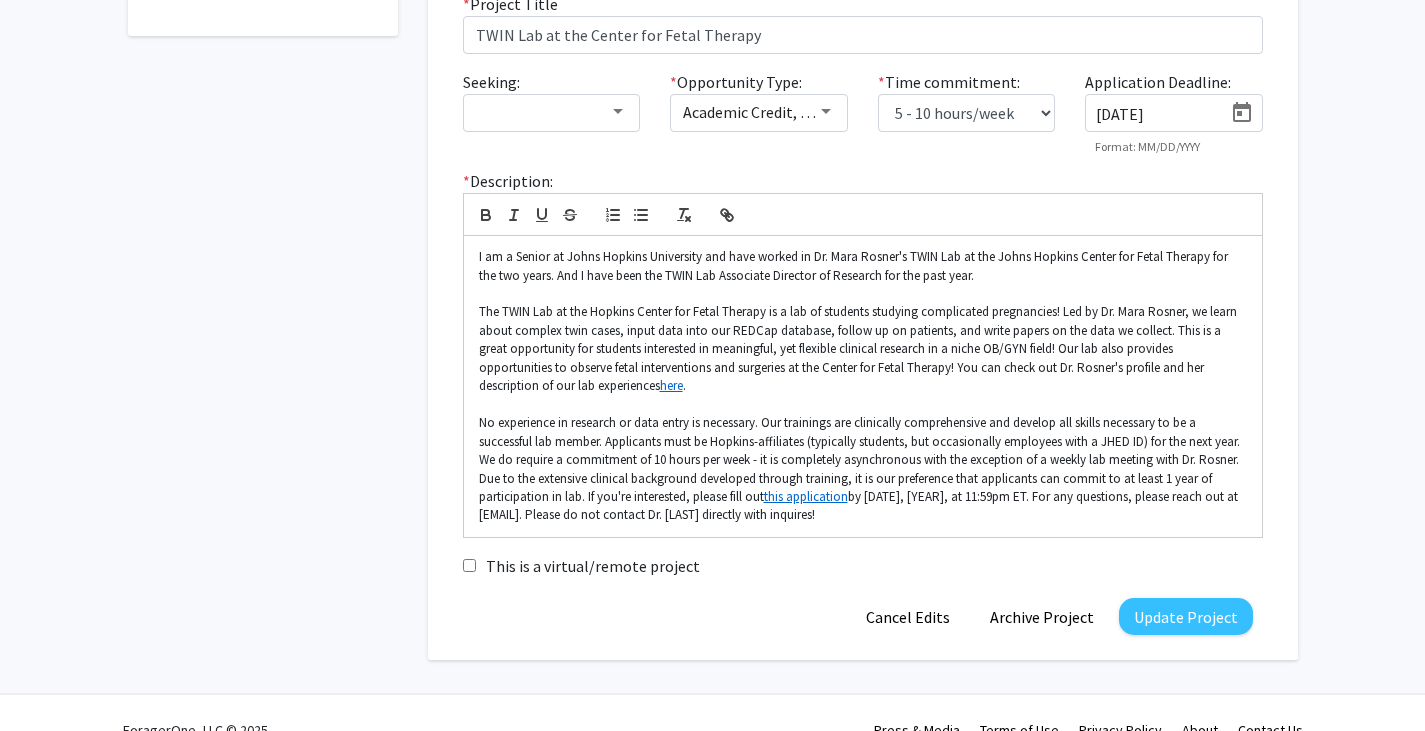 click 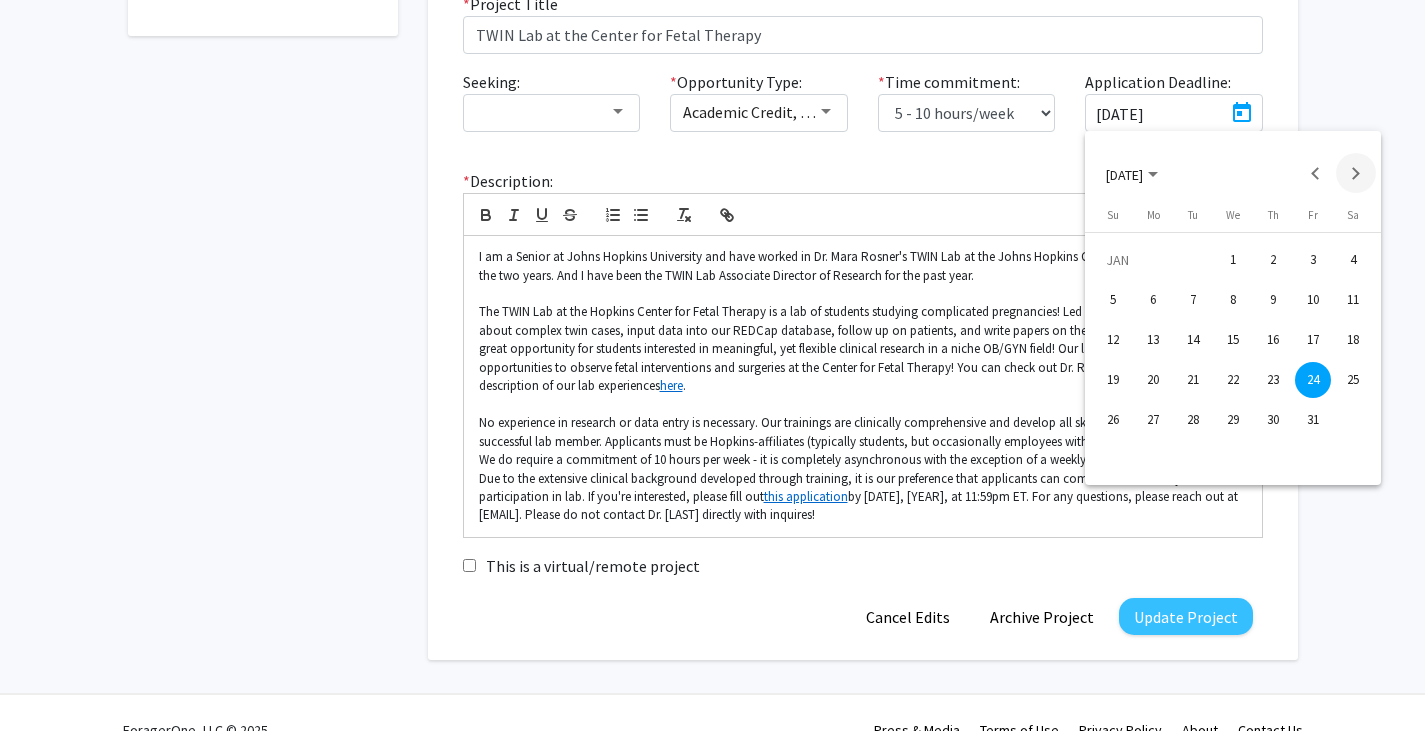click at bounding box center (1356, 173) 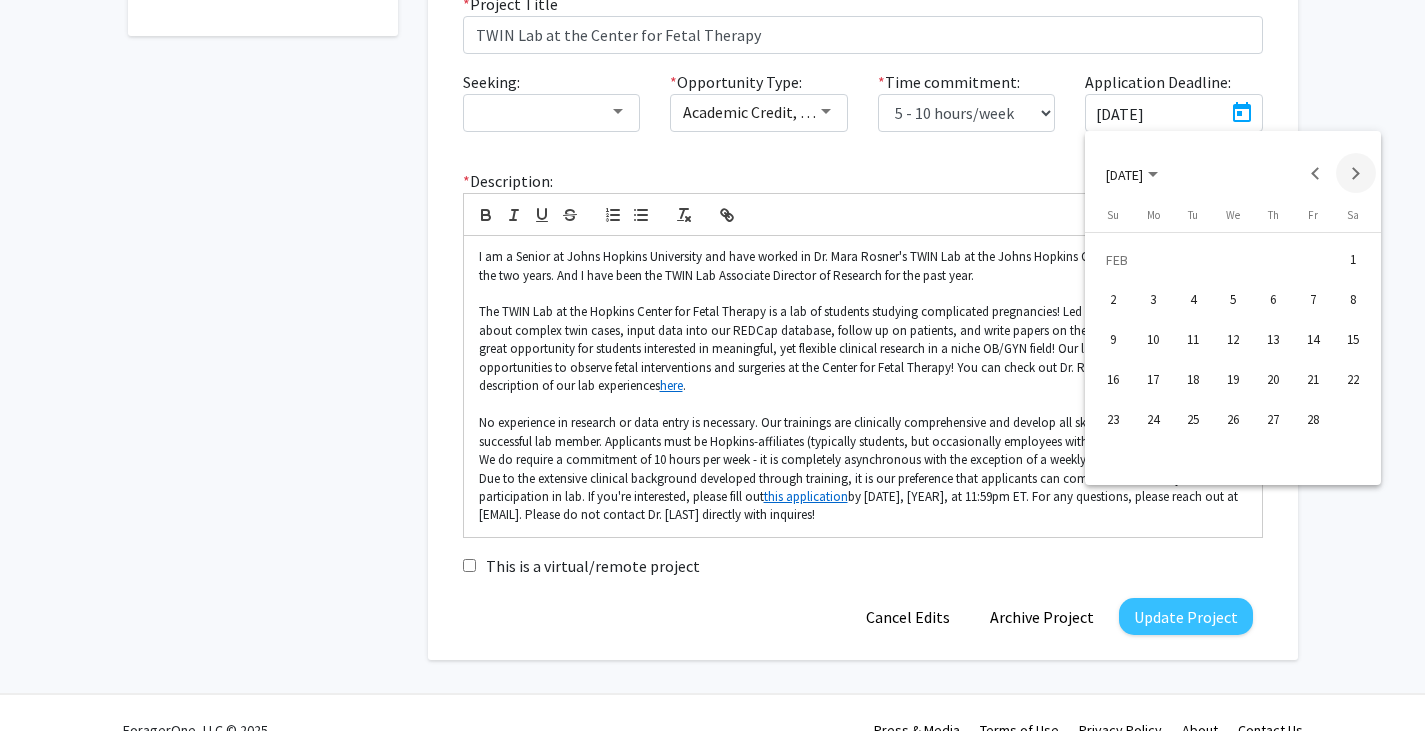 click at bounding box center (1356, 173) 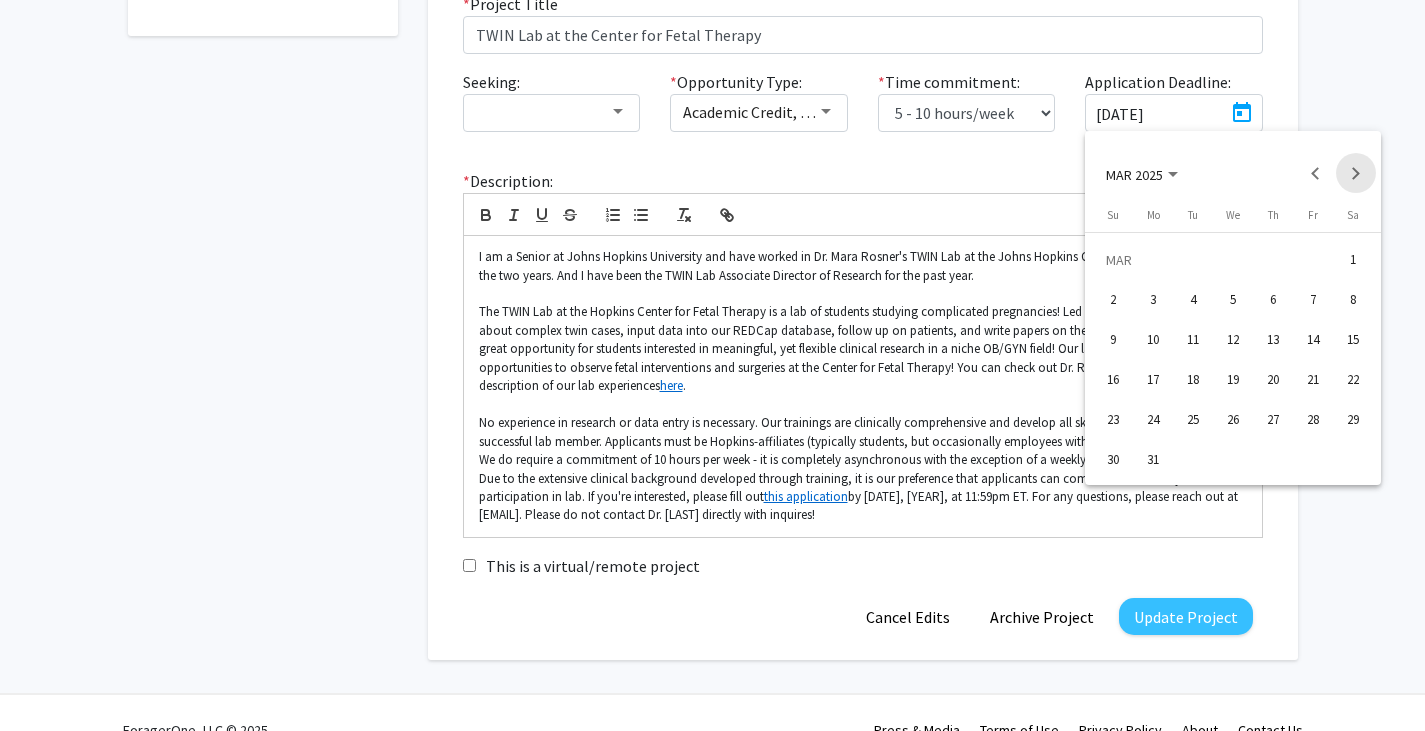 click at bounding box center (1356, 173) 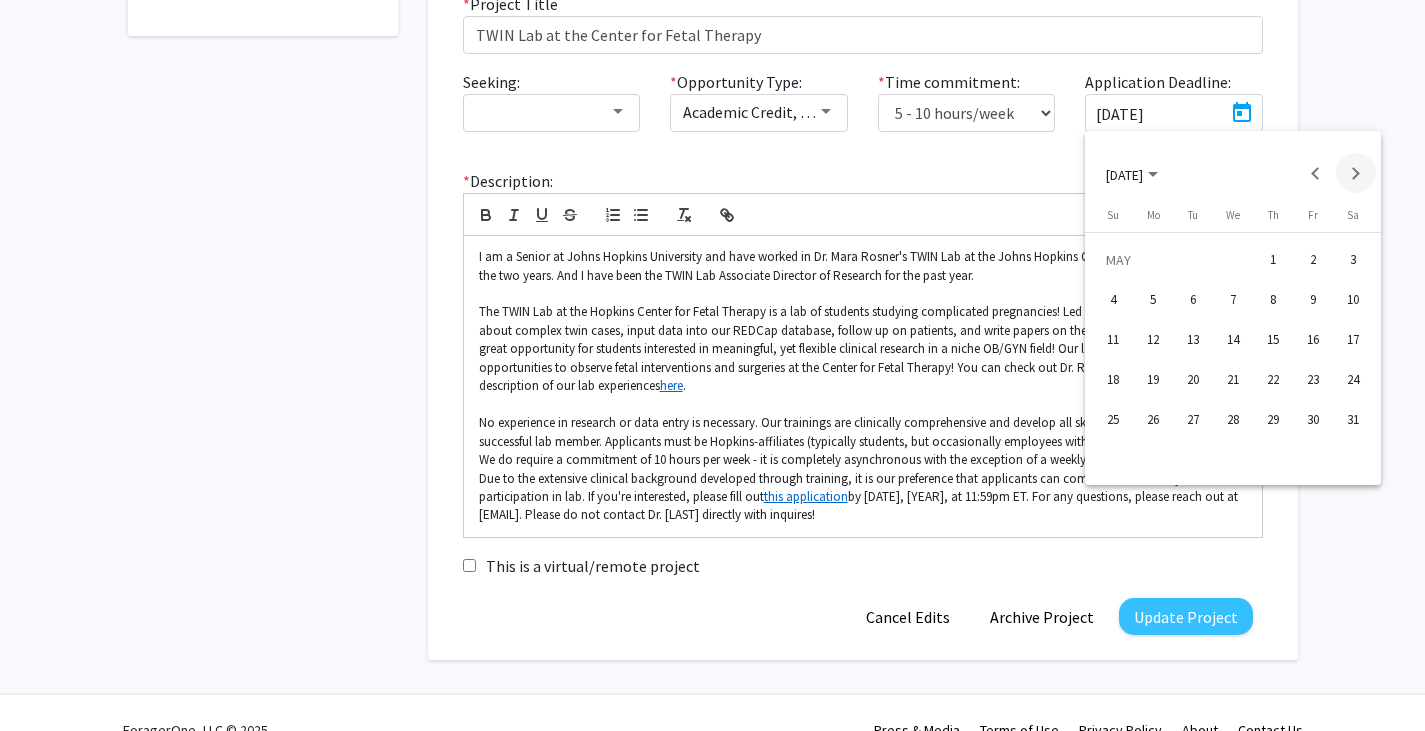 click at bounding box center (1356, 173) 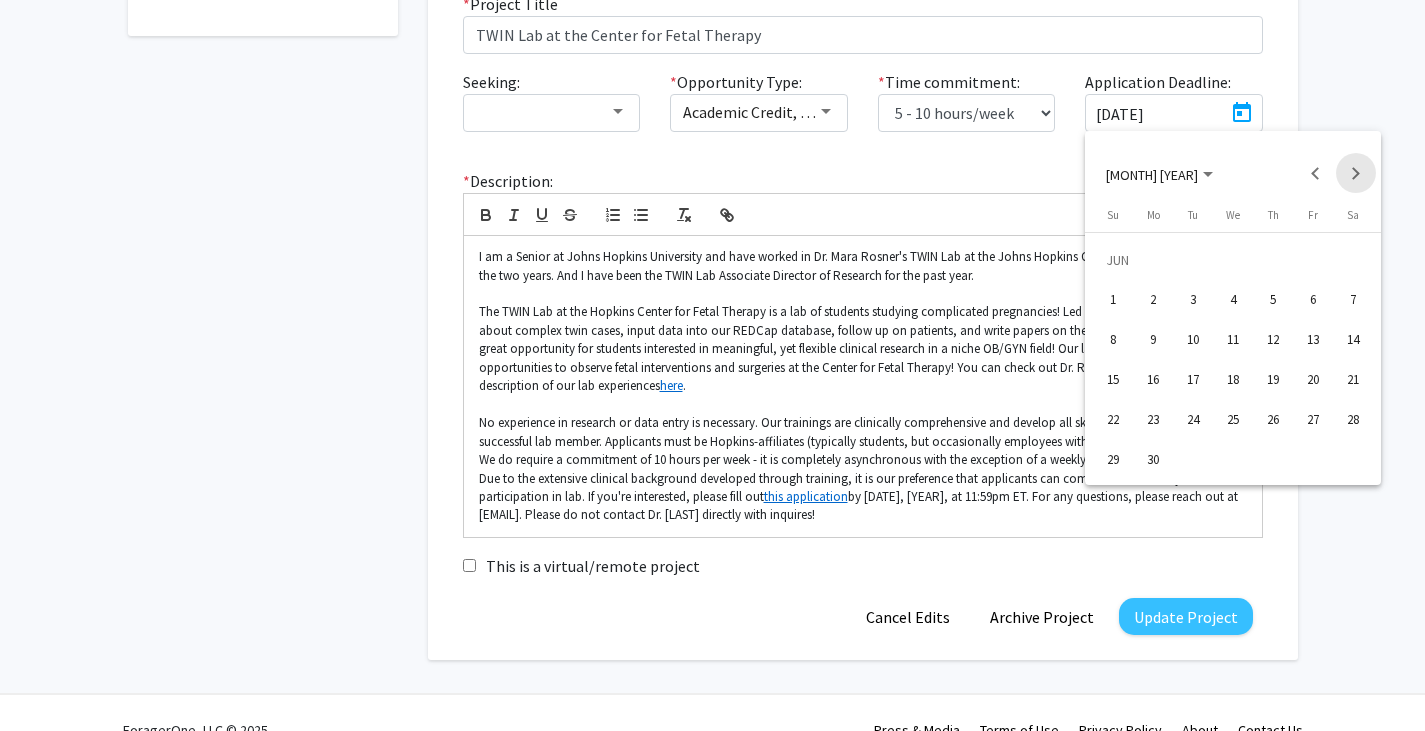 click at bounding box center [1356, 173] 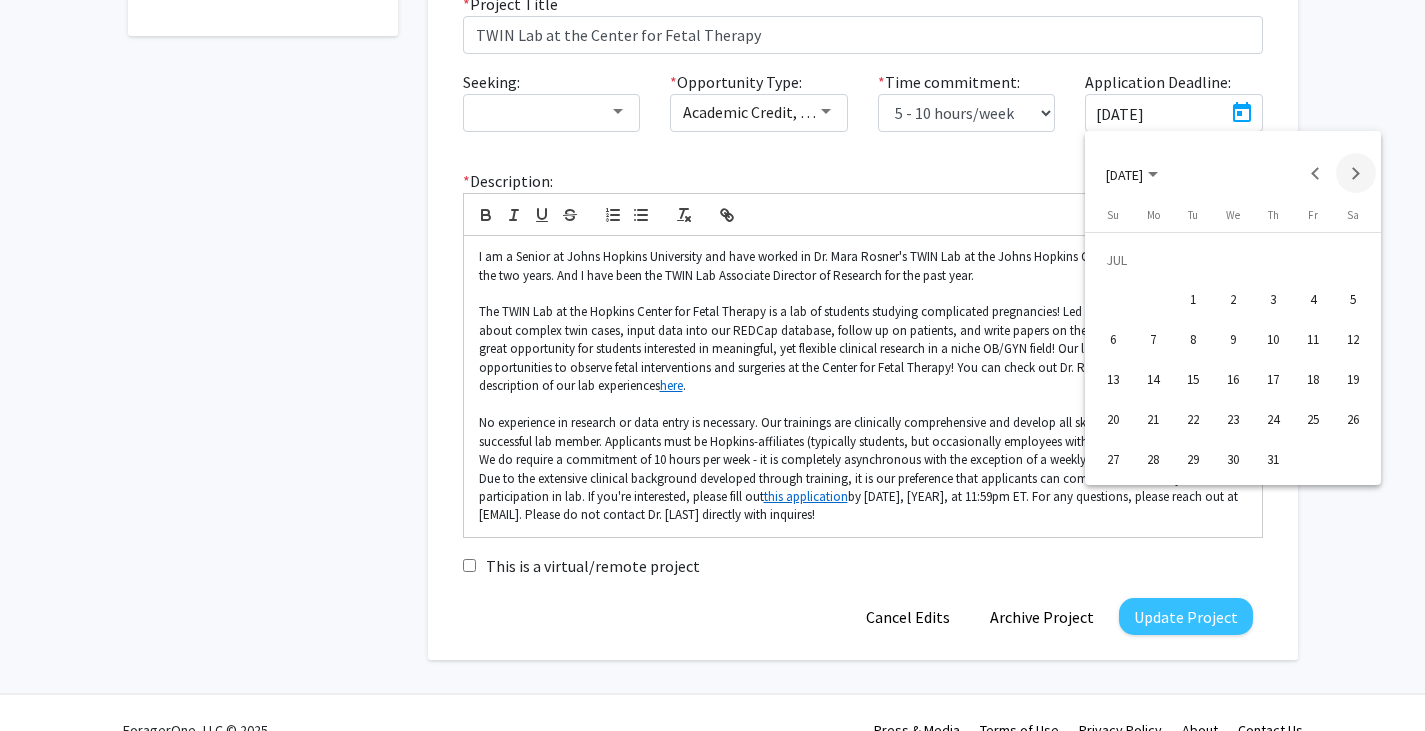 click at bounding box center [1356, 173] 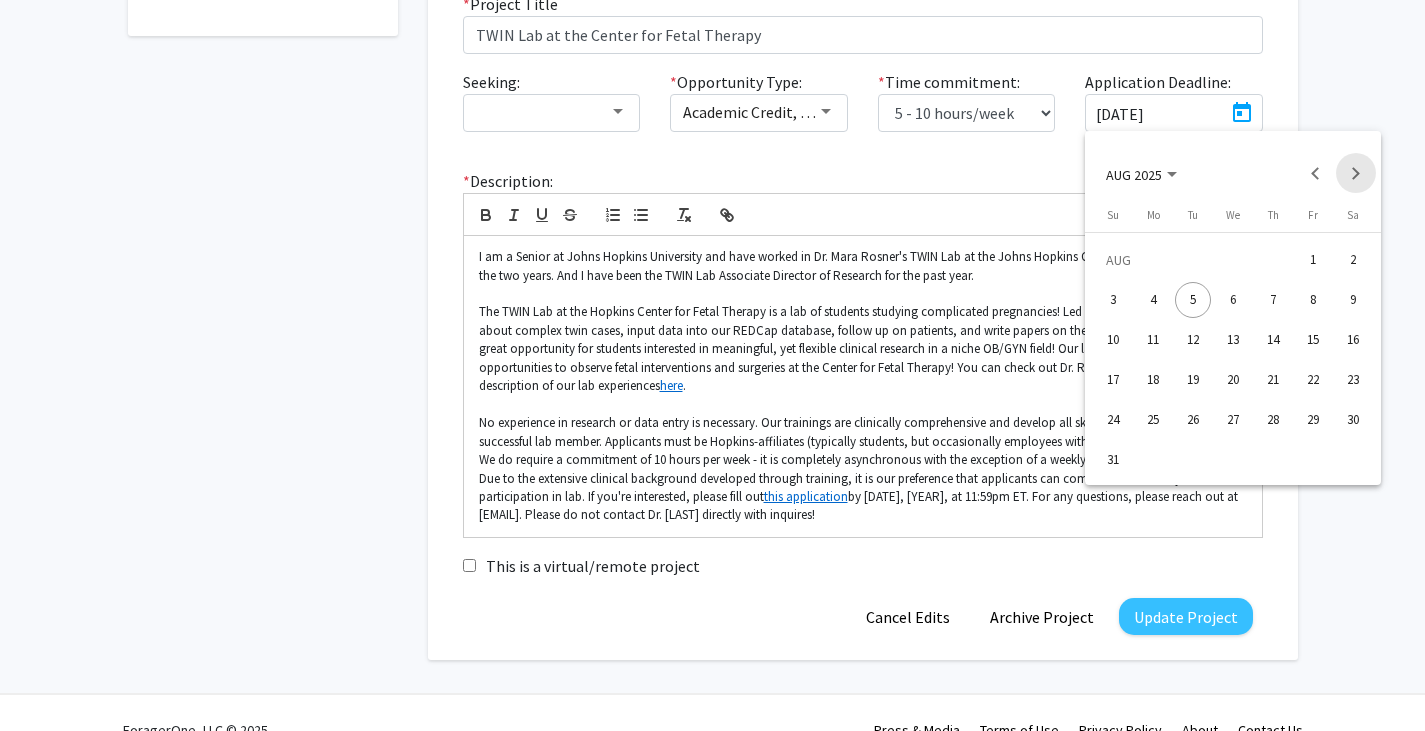 click at bounding box center (1356, 173) 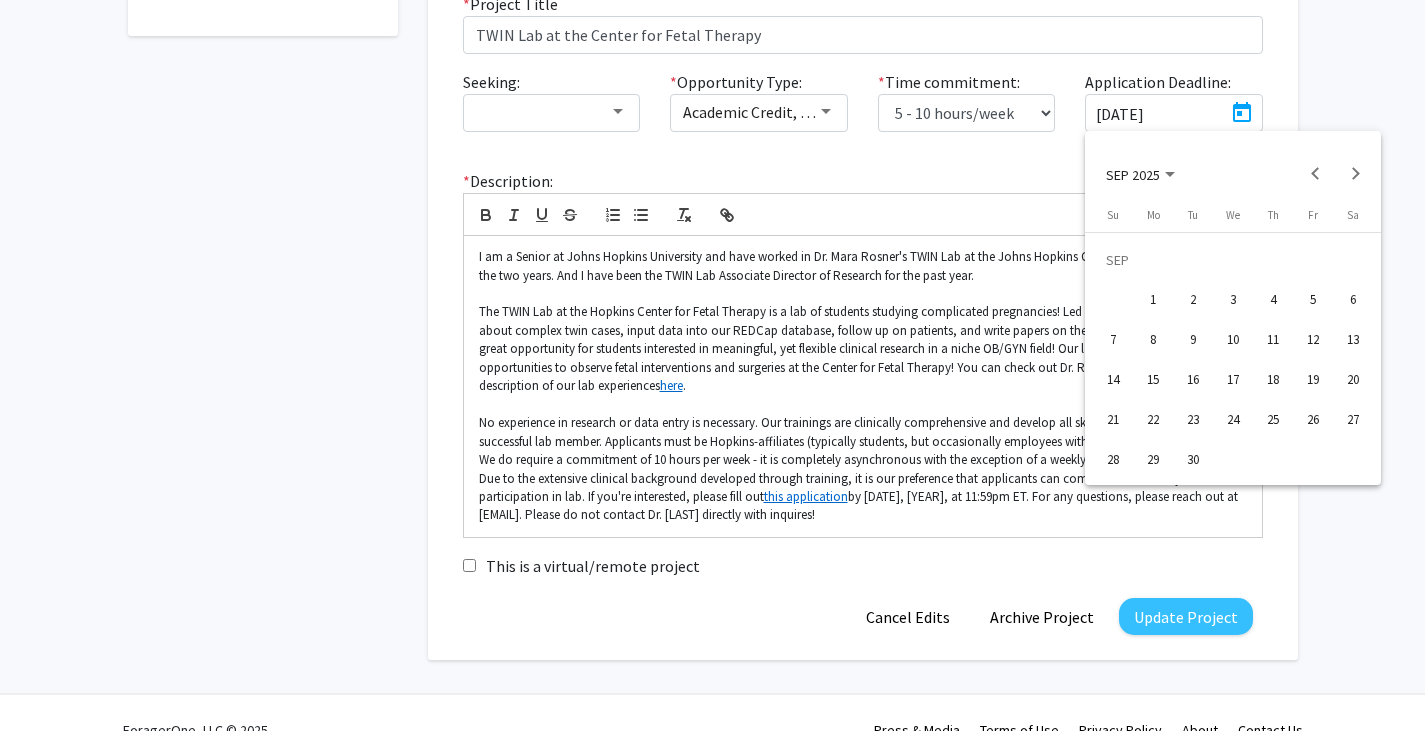 click on "5" at bounding box center (1313, 300) 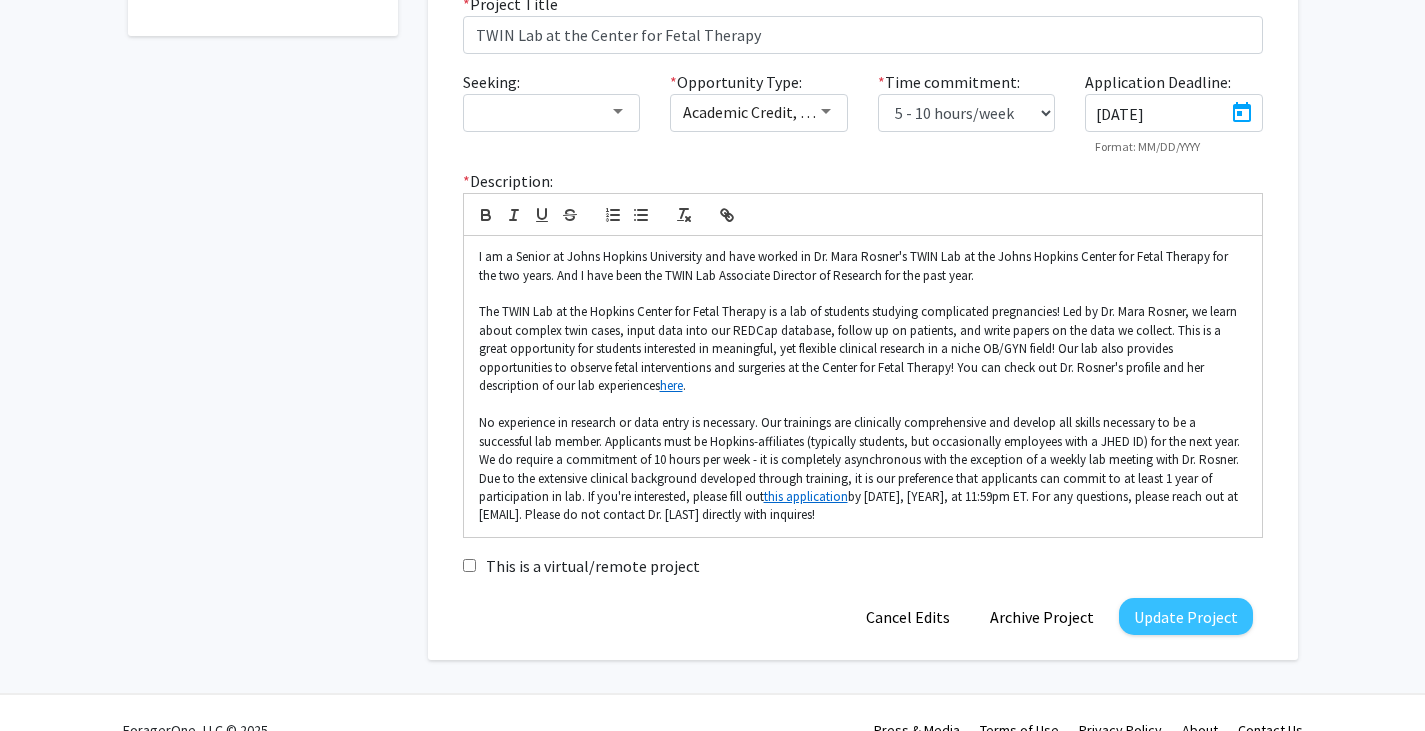 type on "[DATE]" 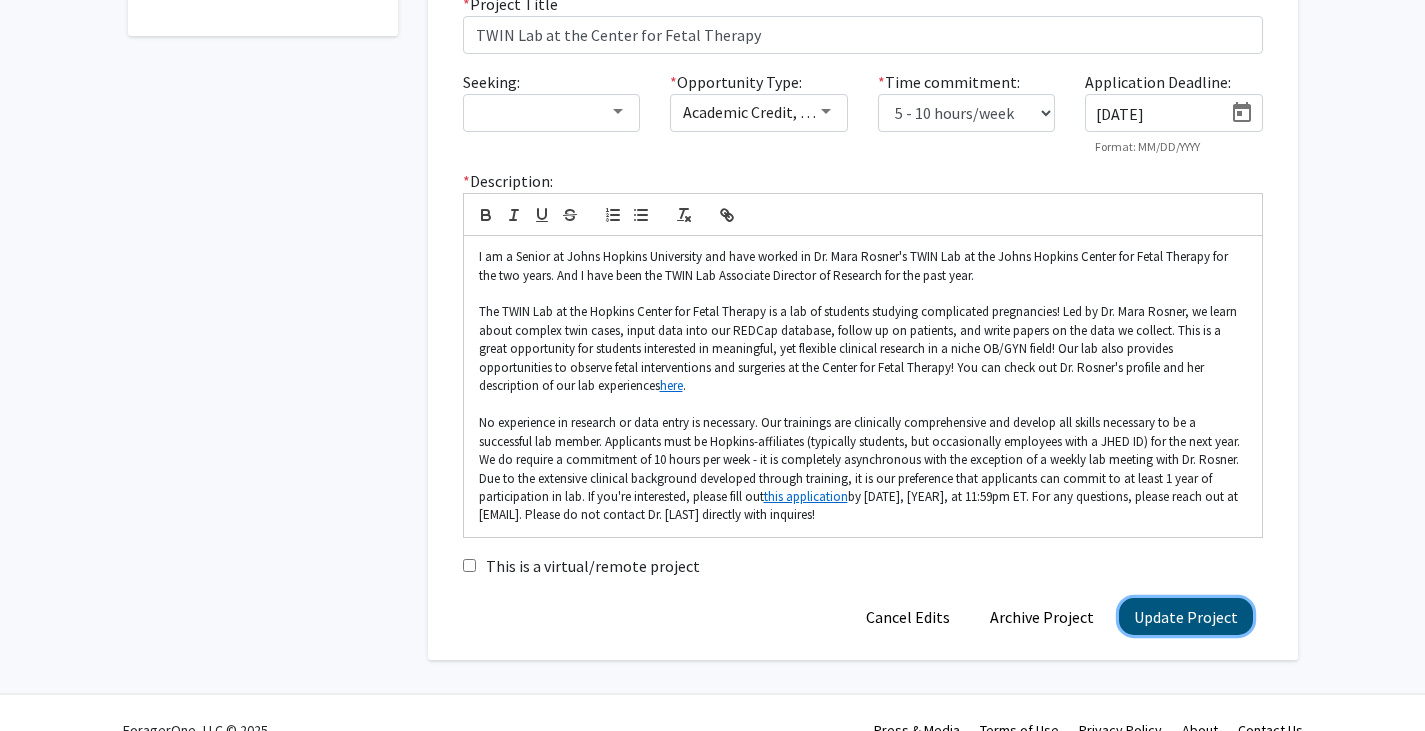click on "Update Project" 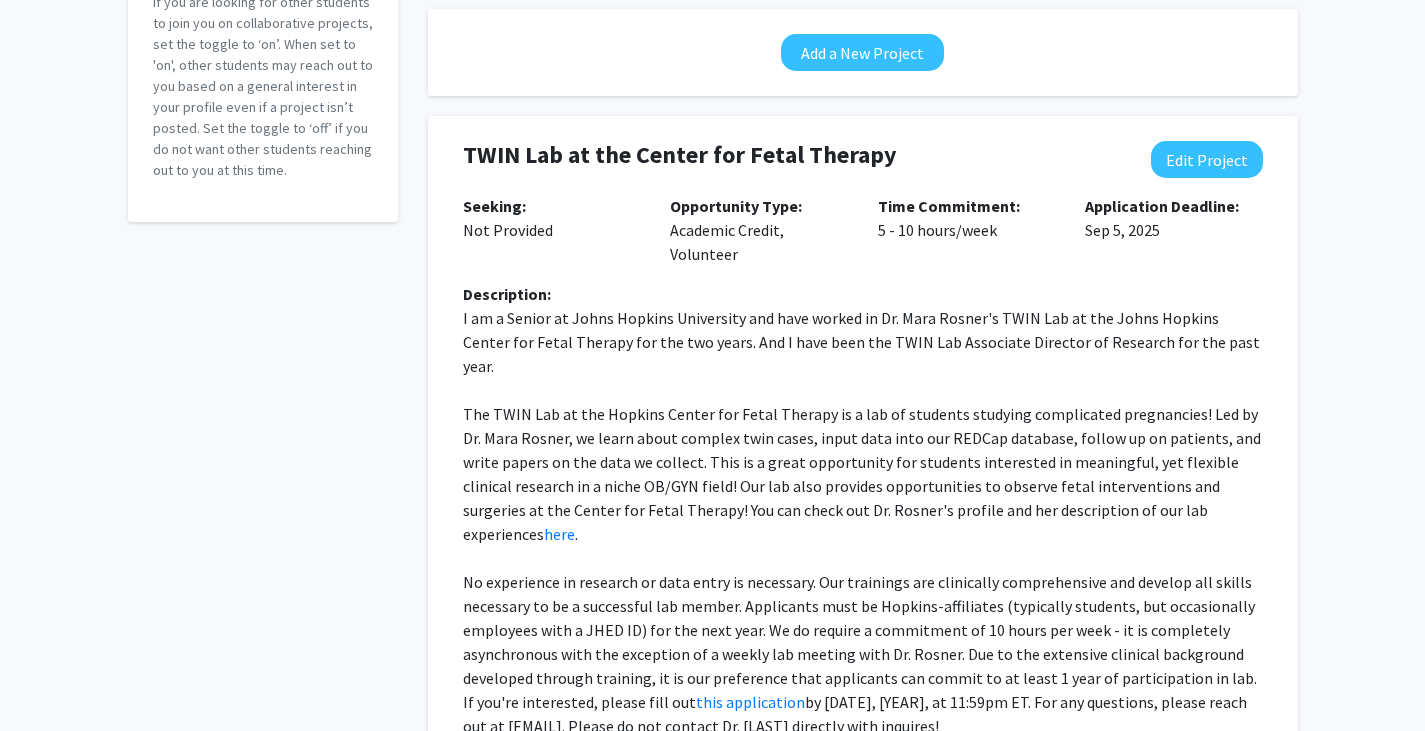 scroll, scrollTop: 280, scrollLeft: 0, axis: vertical 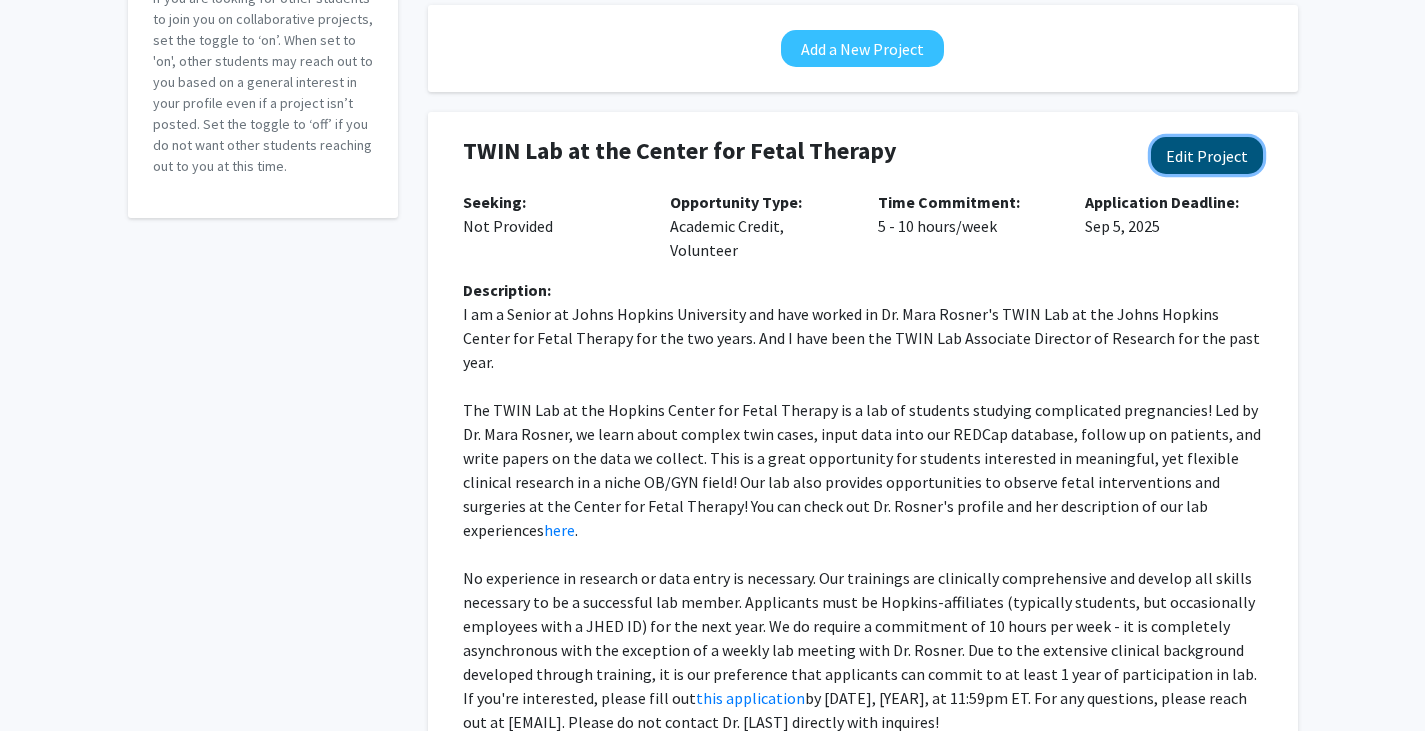 click on "Edit Project" 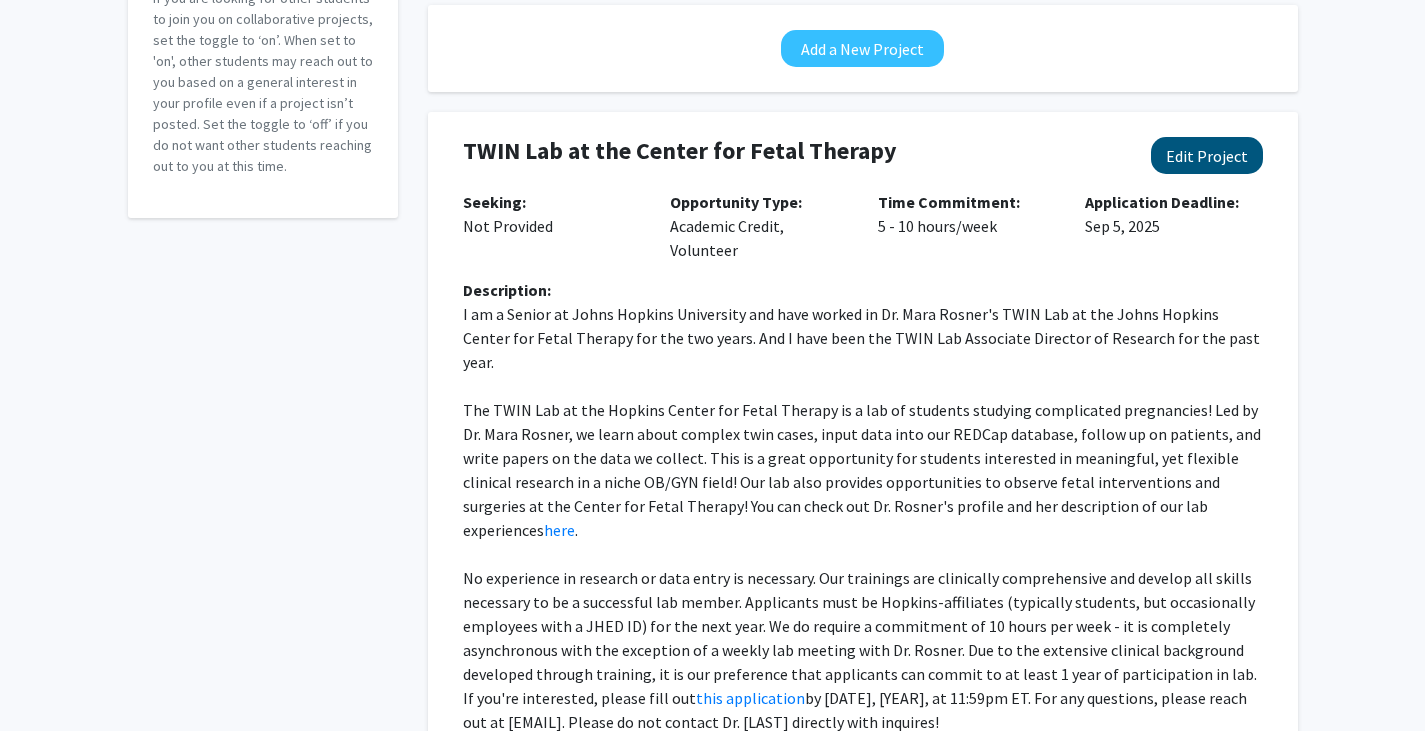 select on "5 - 10" 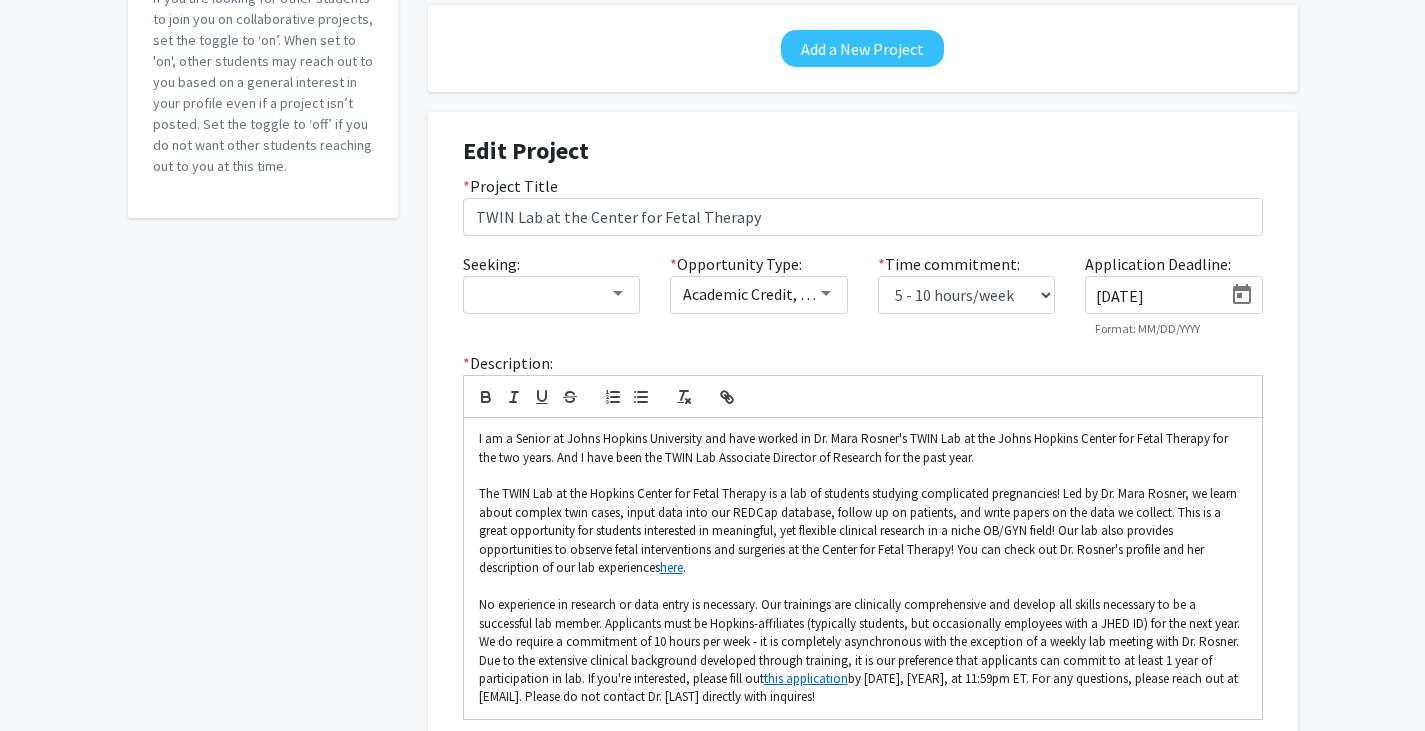 scroll, scrollTop: 497, scrollLeft: 0, axis: vertical 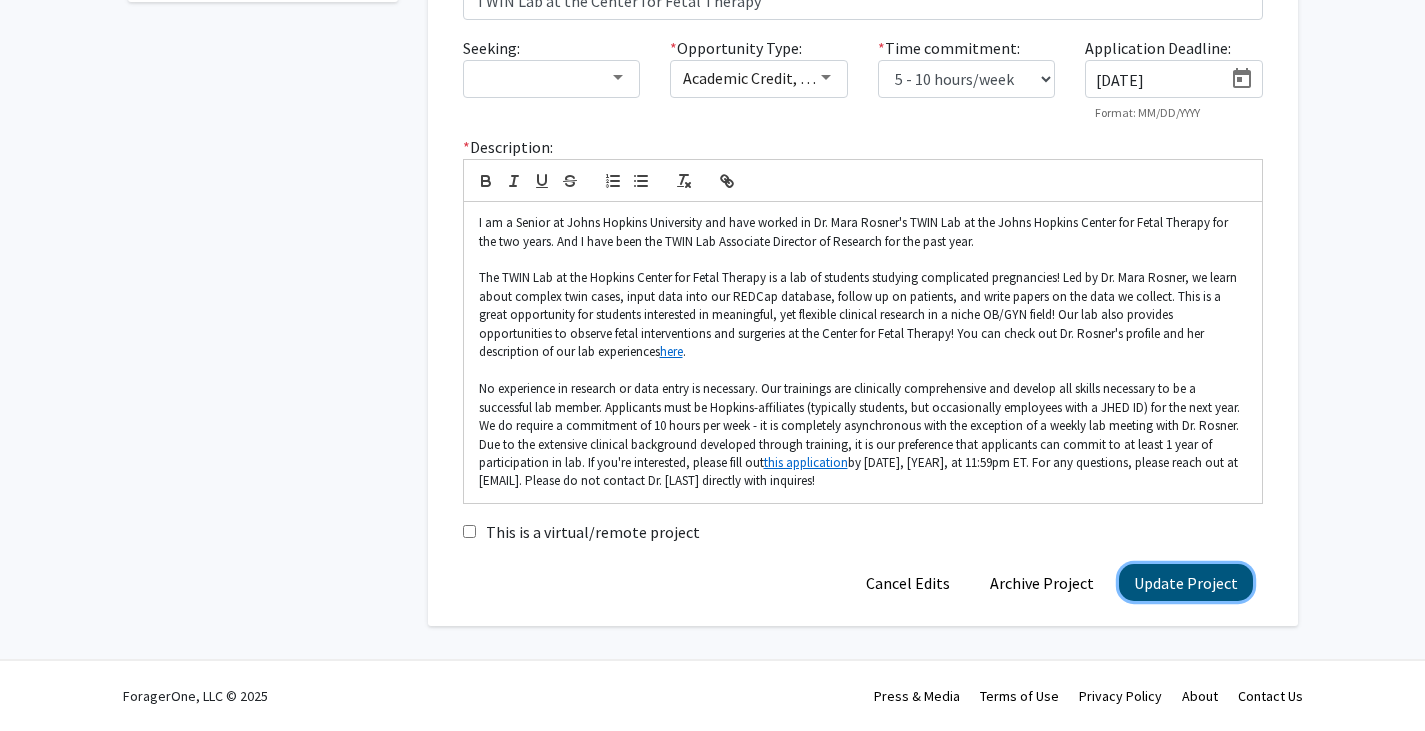 click on "Update Project" 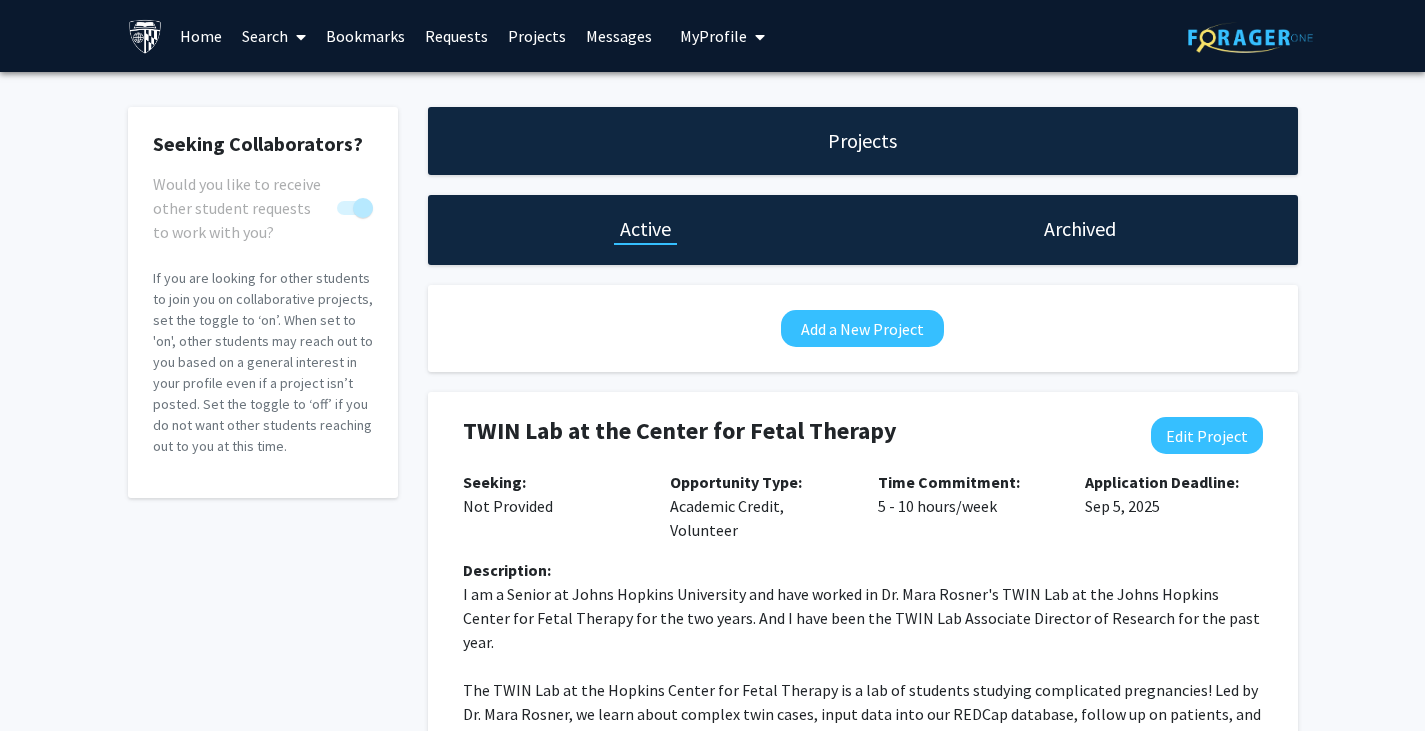 scroll, scrollTop: 397, scrollLeft: 0, axis: vertical 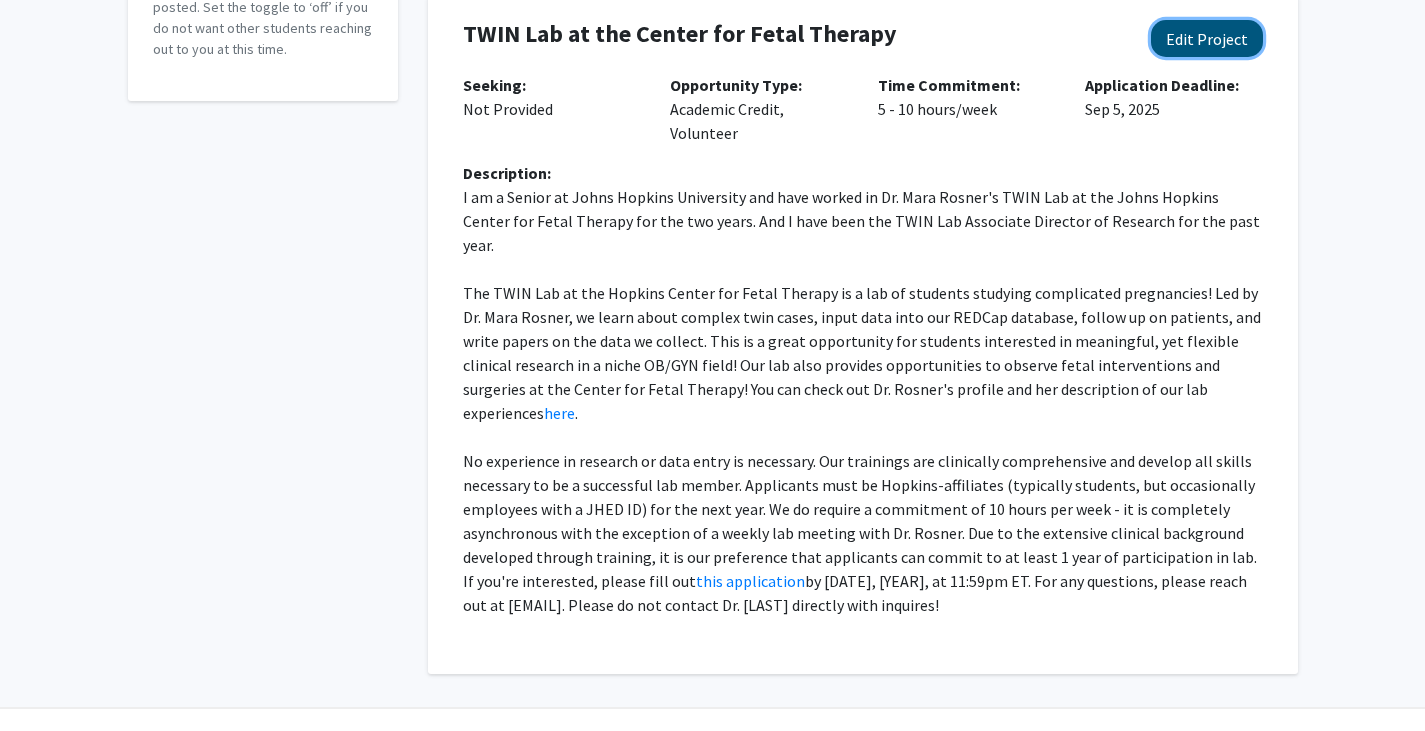click on "Edit Project" 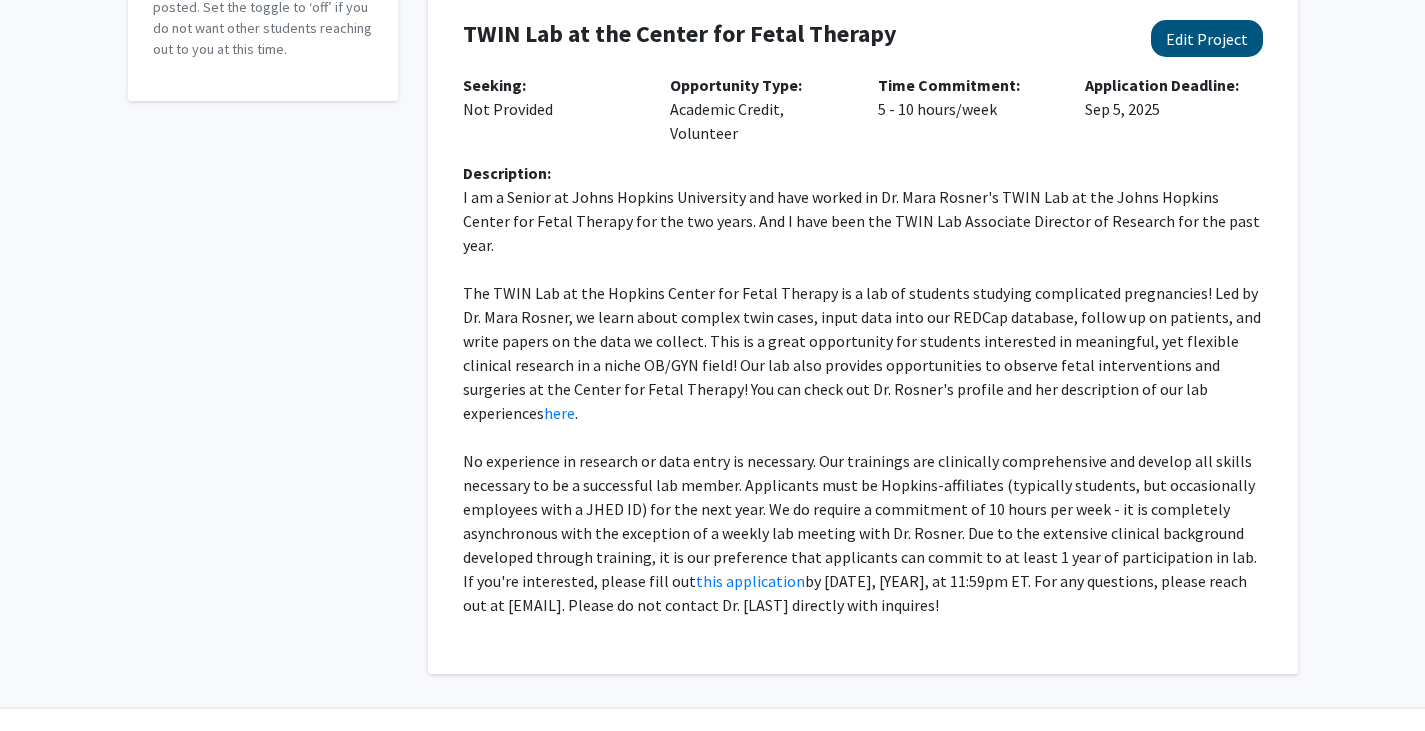 select on "5 - 10" 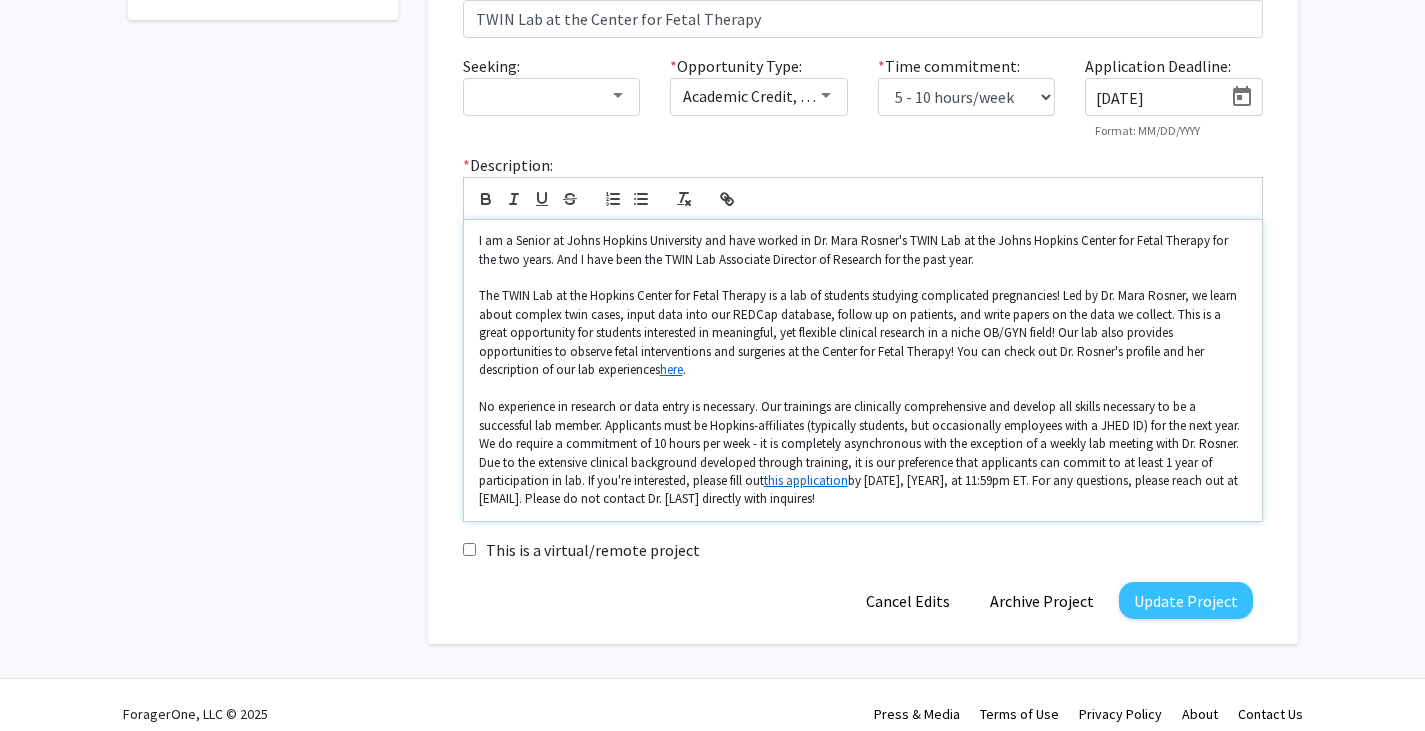 scroll, scrollTop: 497, scrollLeft: 0, axis: vertical 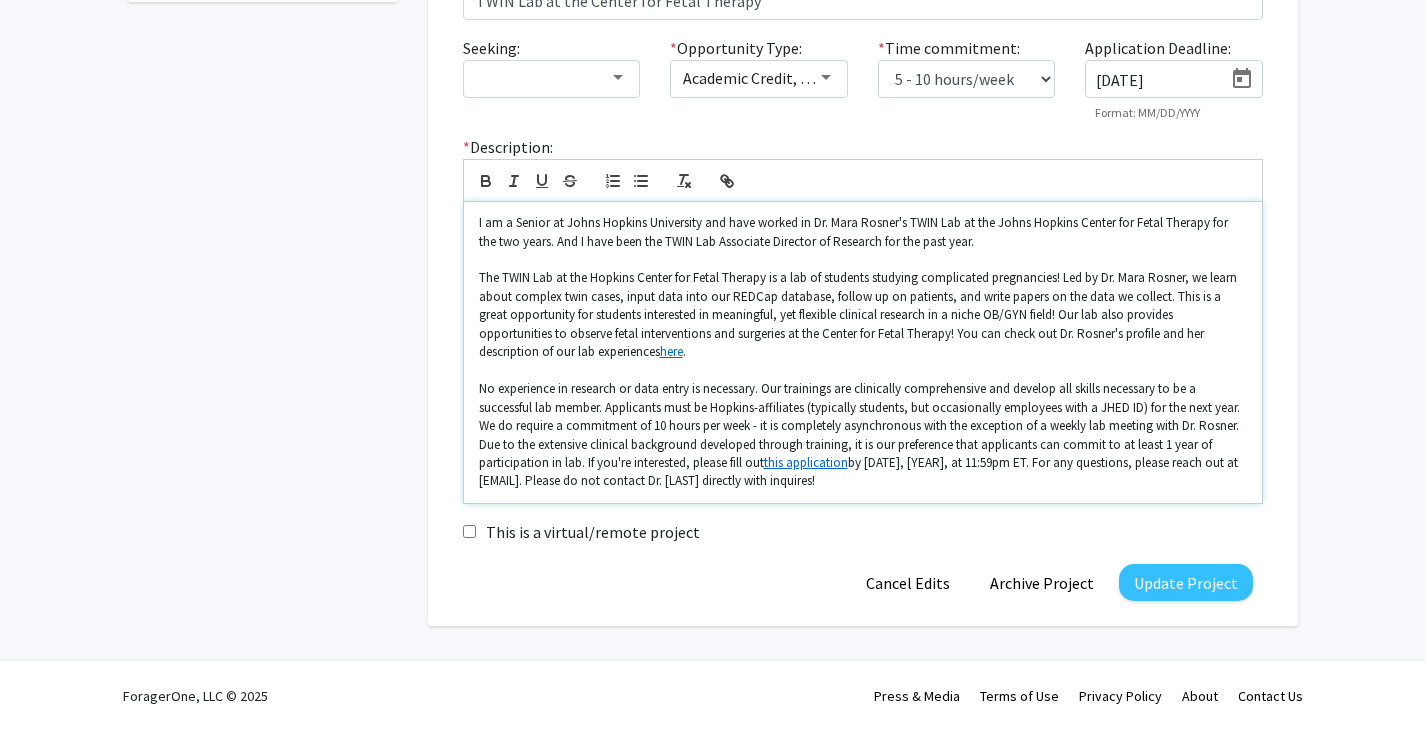 click on "No experience in research or data entry is necessary. Our trainings are clinically comprehensive and develop all skills necessary to be a successful lab member. Applicants must be Hopkins-affiliates (typically students, but occasionally employees with a JHED ID) for the next year. We do require a commitment of 10 hours per week - it is completely asynchronous with the exception of a weekly lab meeting with Dr. [LAST] [LAST]. Due to the extensive clinical background developed through training, it is our preference that applicants can commit to at least 1 year of participation in lab. If you're interested, please fill out  this application  by [DATE], at 11:59pm ET. For any questions, please reach out at [EMAIL]. Please do not contact Dr. [LAST] [LAST] directly with inquires!" at bounding box center [863, 435] 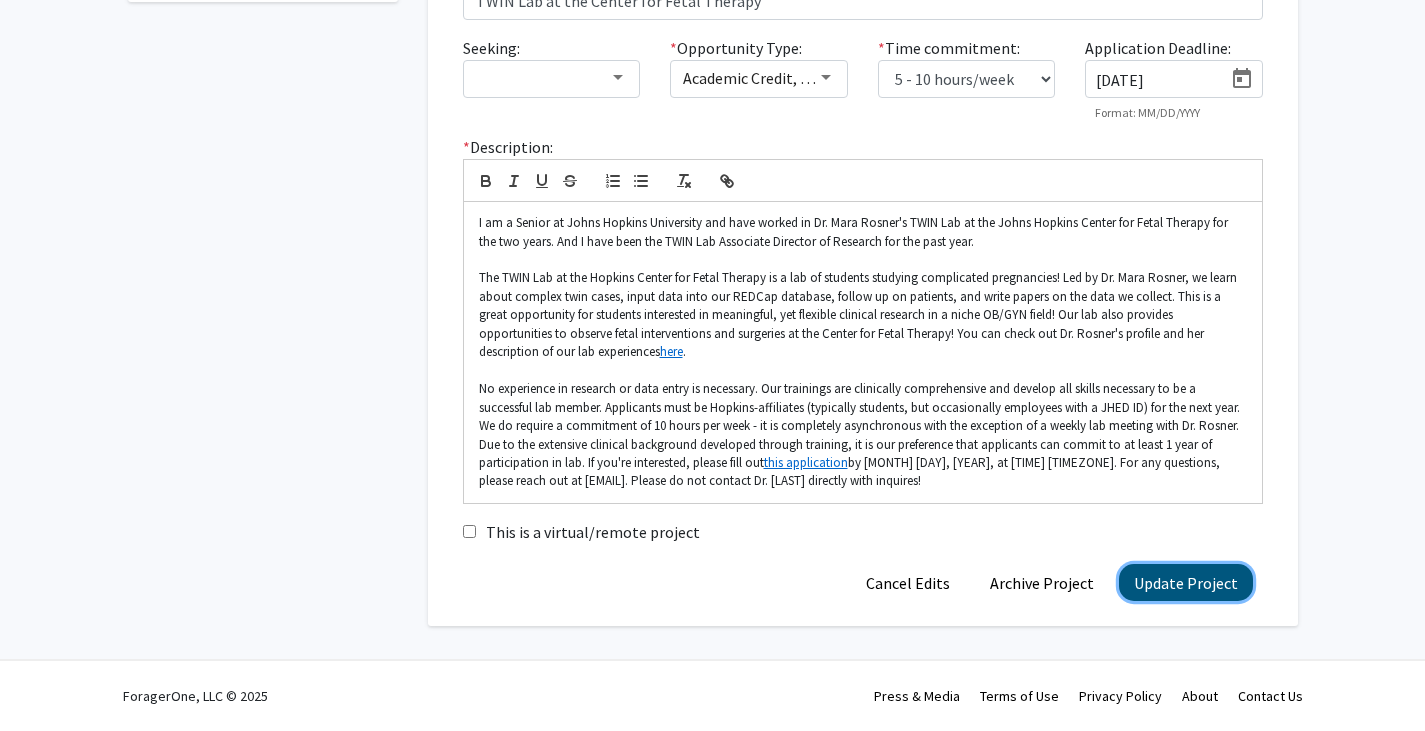 click on "Update Project" 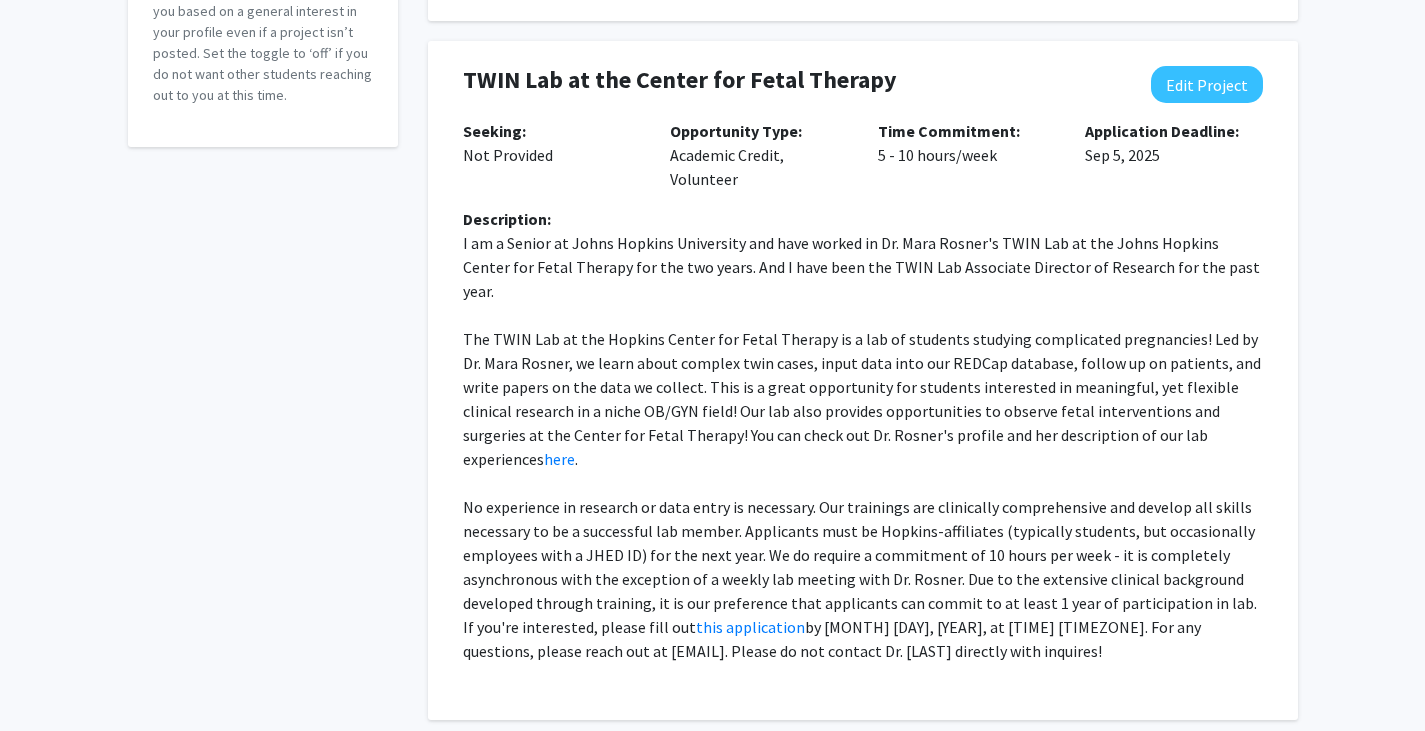 scroll, scrollTop: 372, scrollLeft: 0, axis: vertical 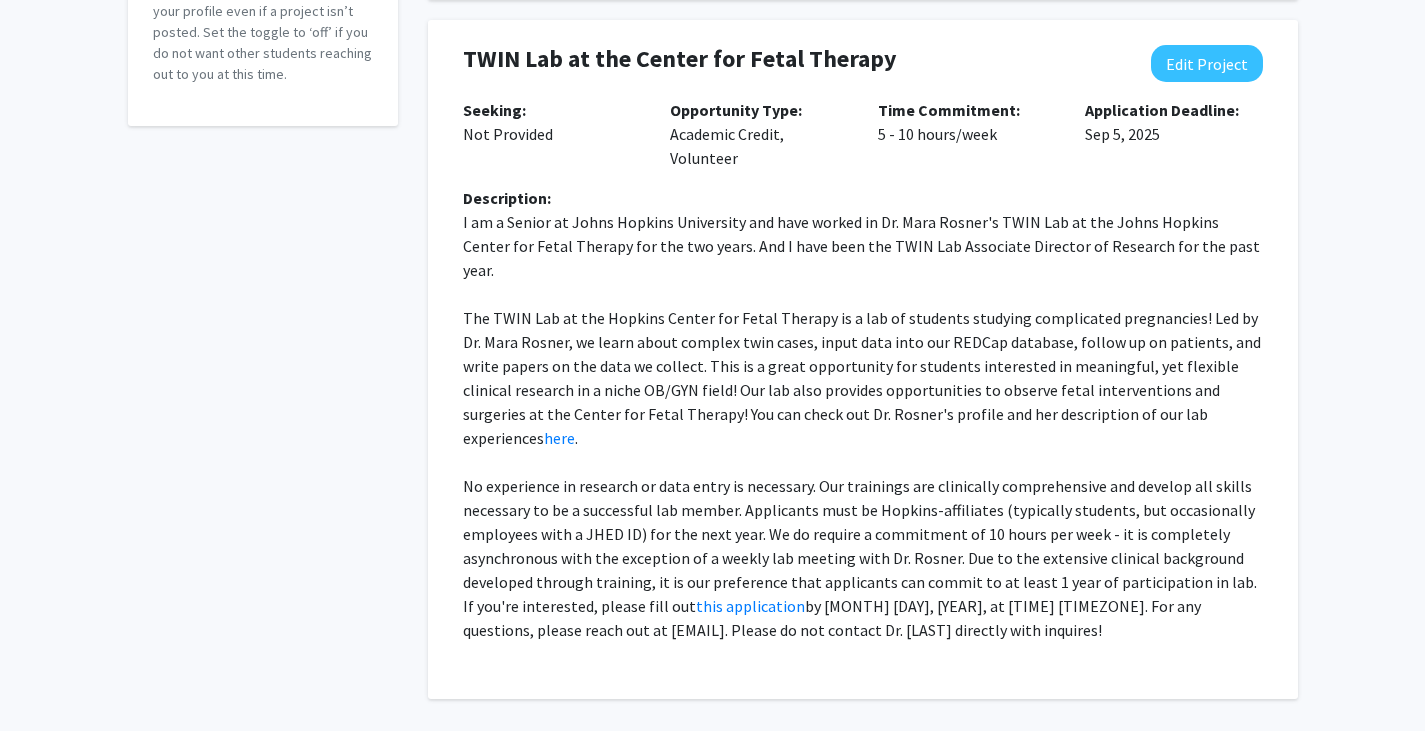 drag, startPoint x: 461, startPoint y: 220, endPoint x: 1265, endPoint y: 598, distance: 888.4256 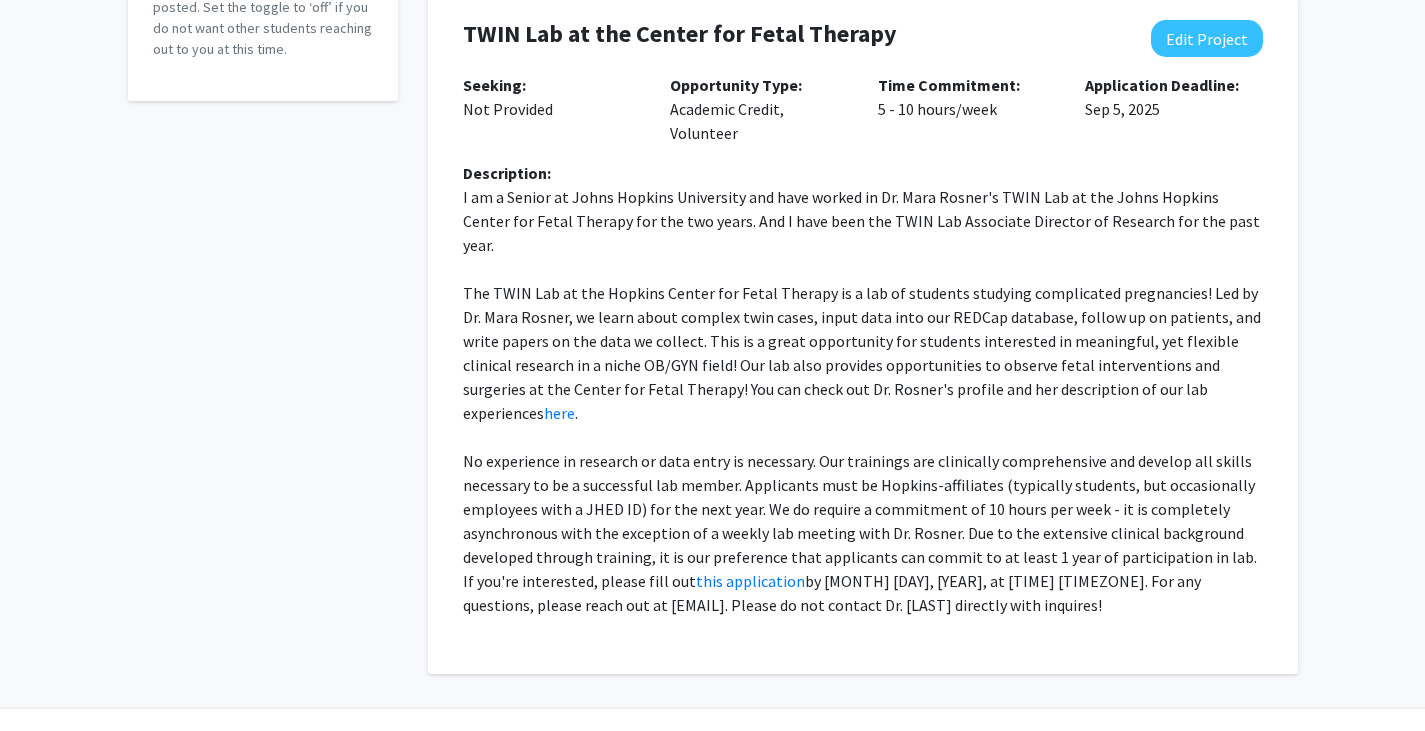 scroll, scrollTop: 393, scrollLeft: 0, axis: vertical 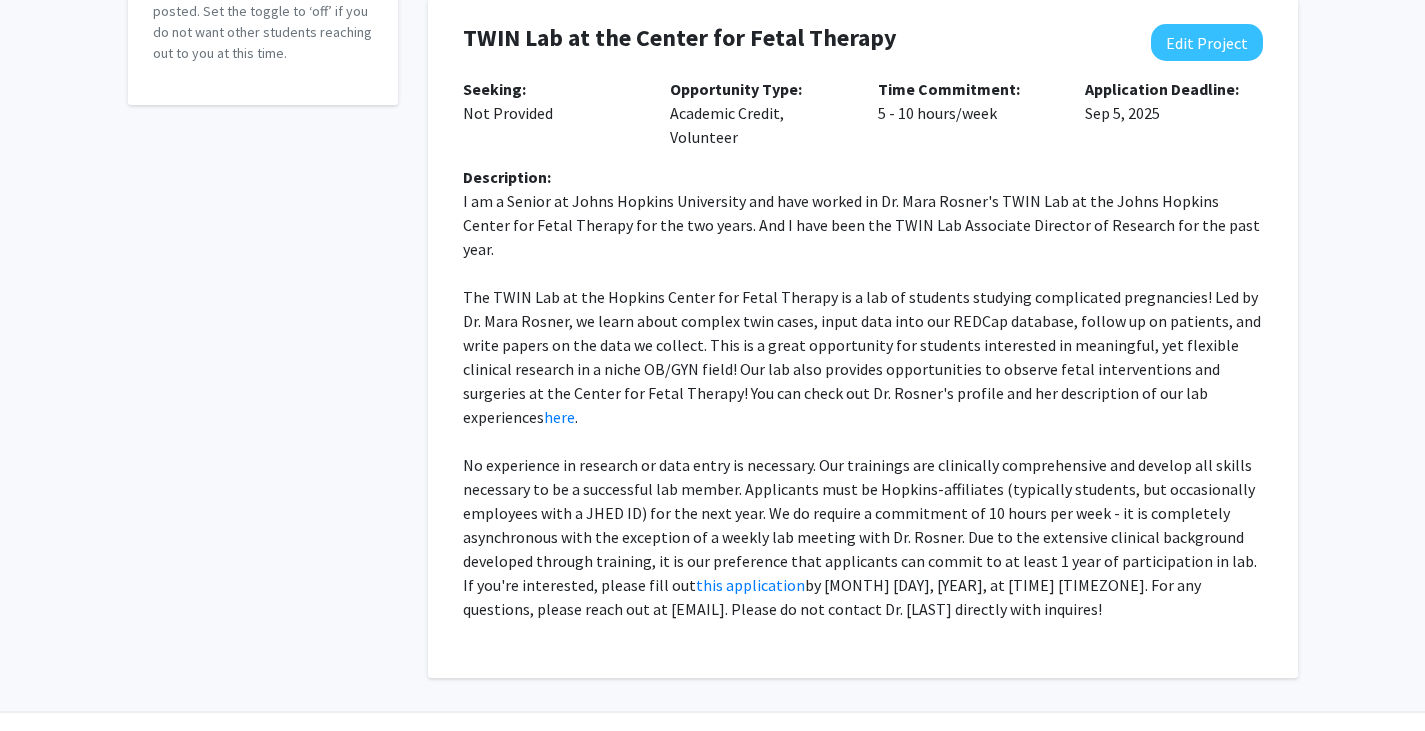 click on "No experience in research or data entry is necessary. Our trainings are clinically comprehensive and develop all skills necessary to be a successful lab member. Applicants must be Hopkins-affiliates (typically students, but occasionally employees with a JHED ID) for the next year. We do require a commitment of 10 hours per week - it is completely asynchronous with the exception of a weekly lab meeting with Dr. [PERSON]. Due to the extensive clinical background developed through training, it is our preference that applicants can commit to at least 1 year of participation in lab. If you're interested, please fill out  this application  by [DATE], at [TIME] EST. For any questions, please reach out at [EMAIL]. Please do not contact Dr. [PERSON] directly with inquires!" 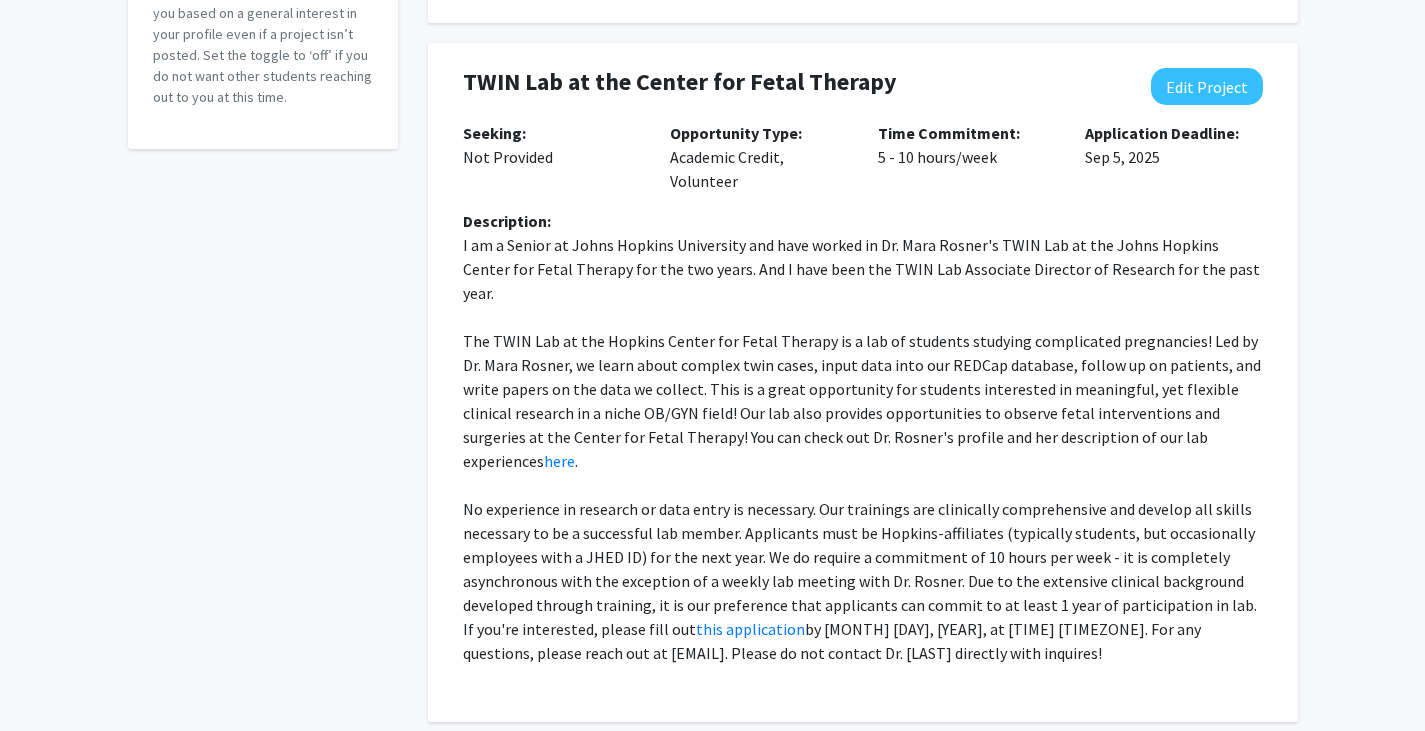 scroll, scrollTop: 347, scrollLeft: 0, axis: vertical 